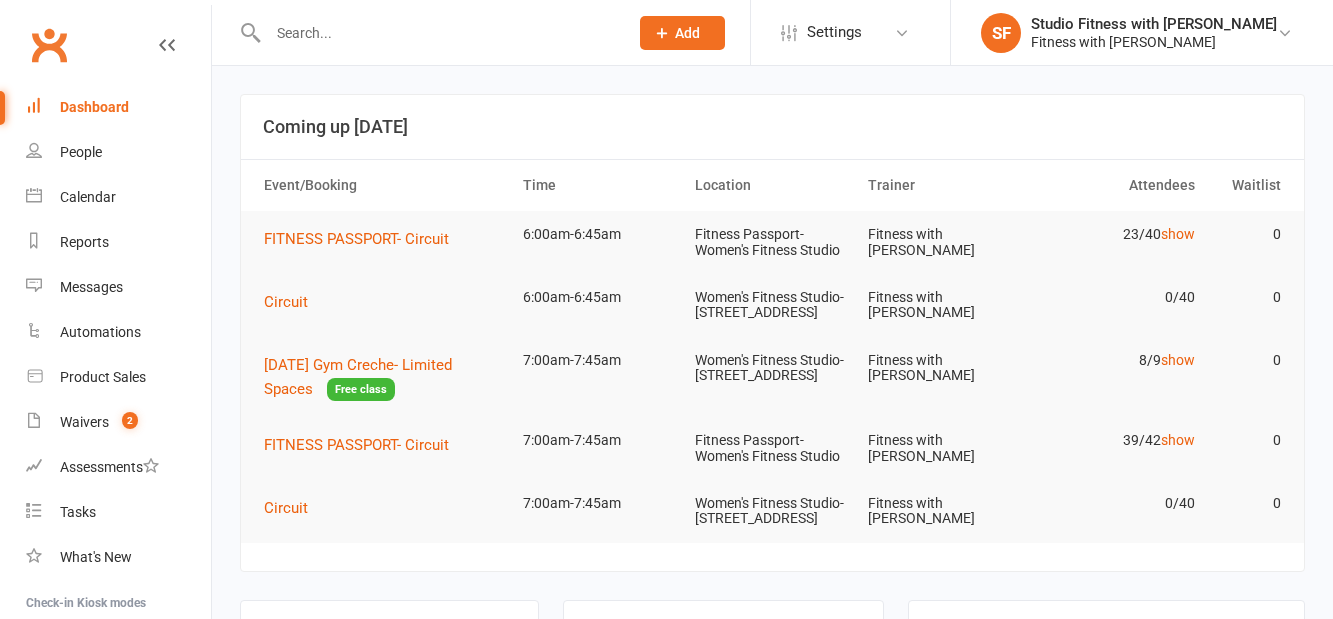 scroll, scrollTop: 0, scrollLeft: 0, axis: both 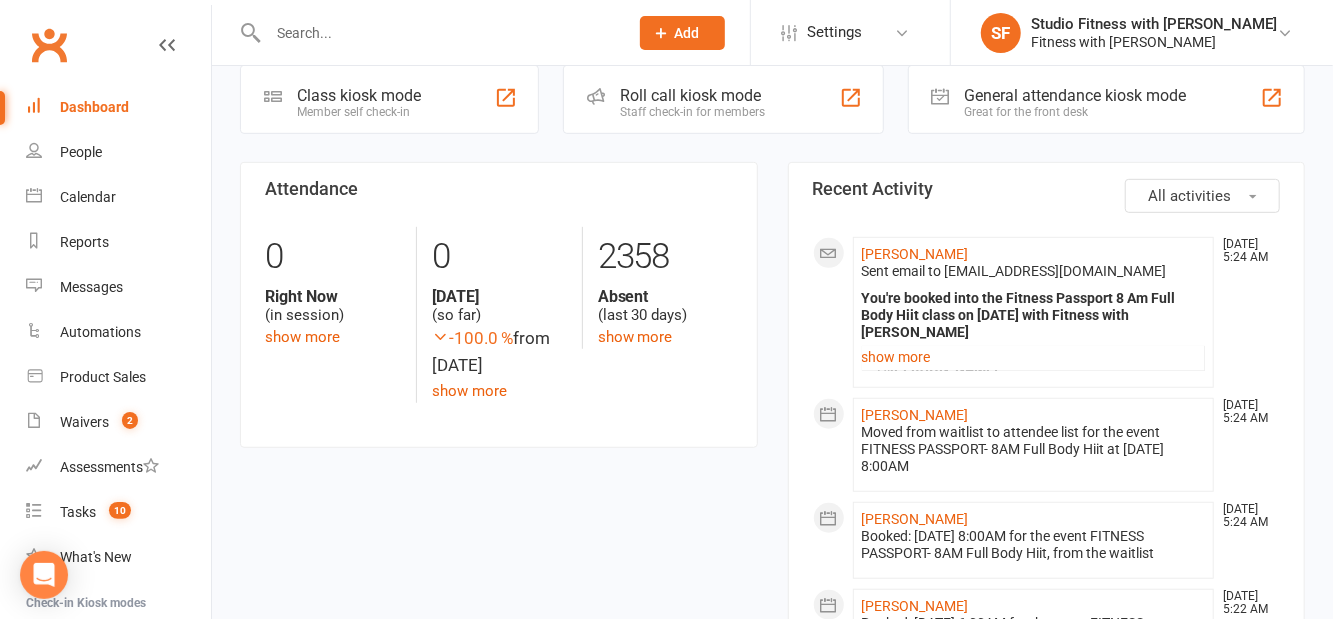 click on "Dashboard" at bounding box center (118, 107) 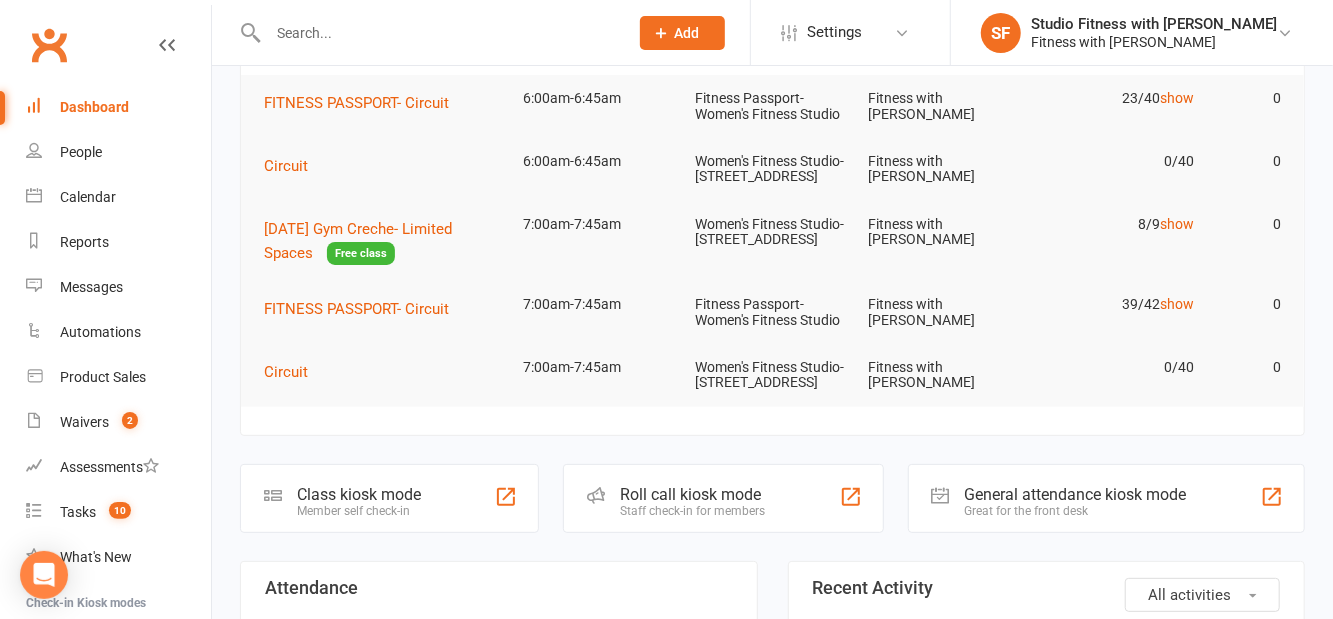 scroll, scrollTop: 0, scrollLeft: 0, axis: both 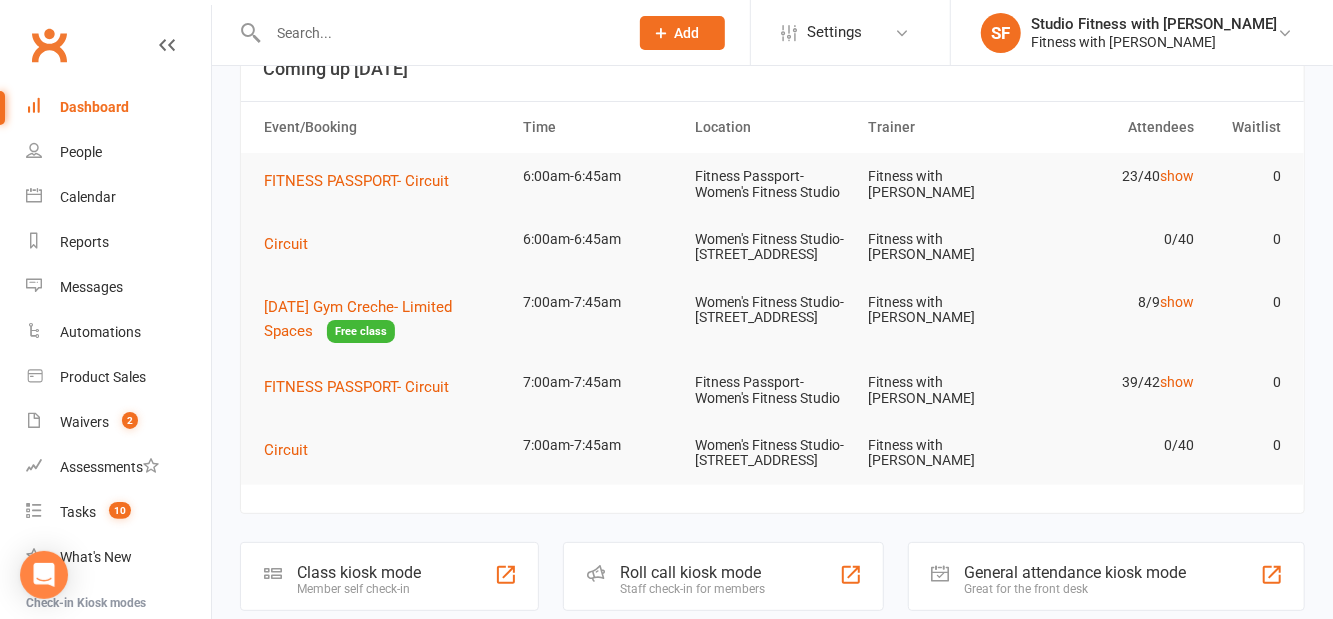 click 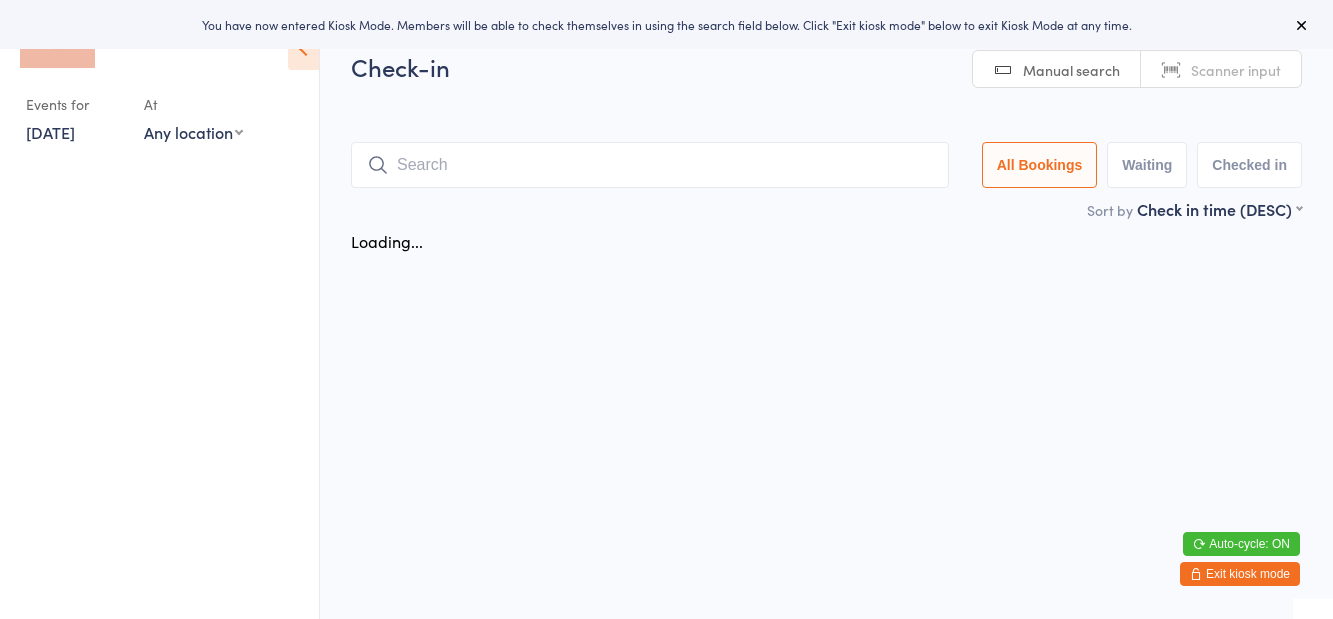 scroll, scrollTop: 0, scrollLeft: 0, axis: both 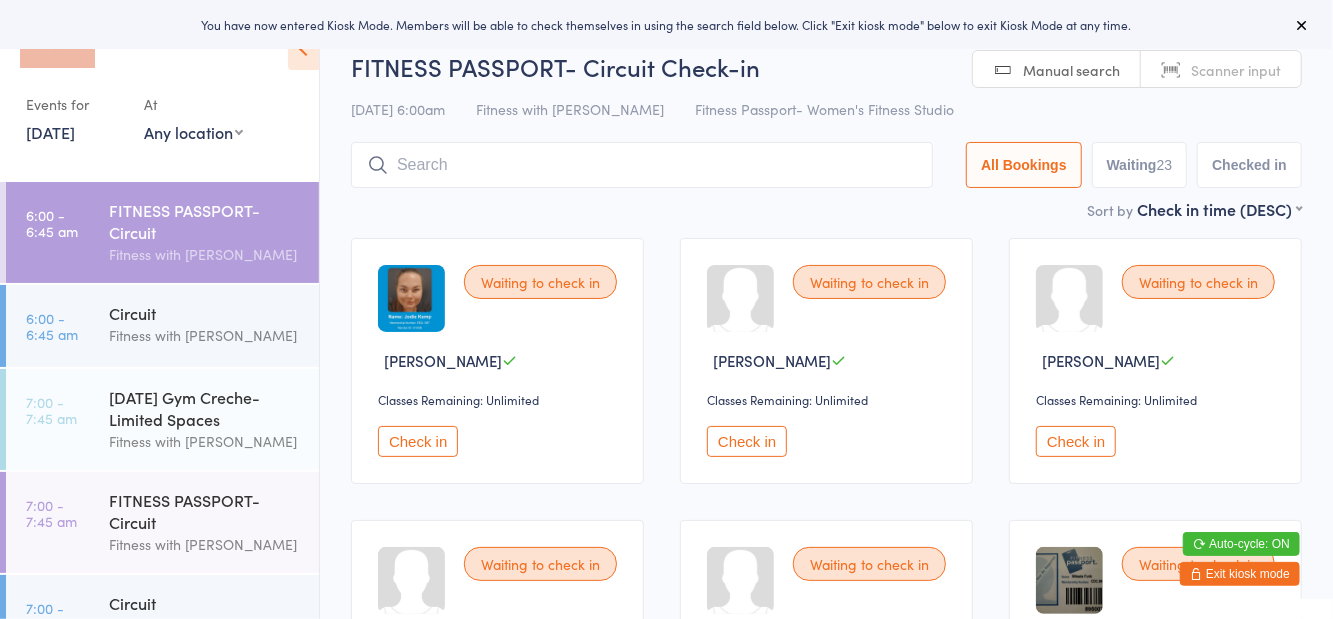 click on "Any location Women's Fitness Studio-  14 Madden Street, Aitkenvale Fitness Passport- Women's Fitness Studio" at bounding box center (193, 132) 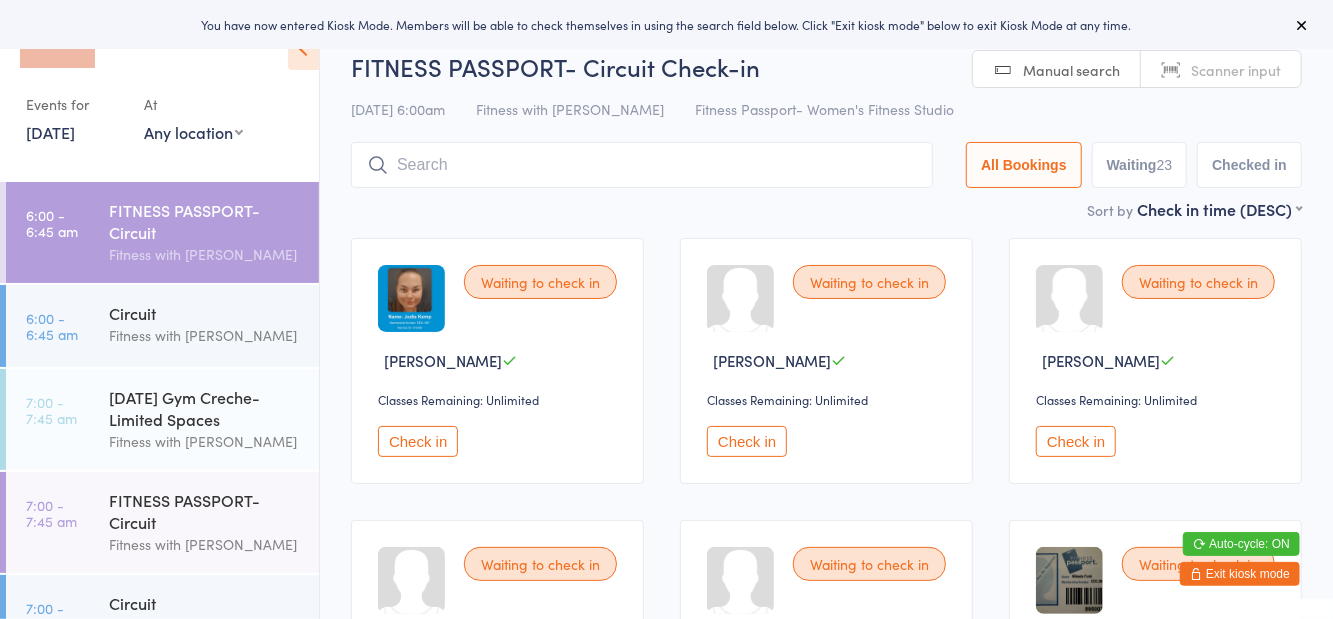 select on "1" 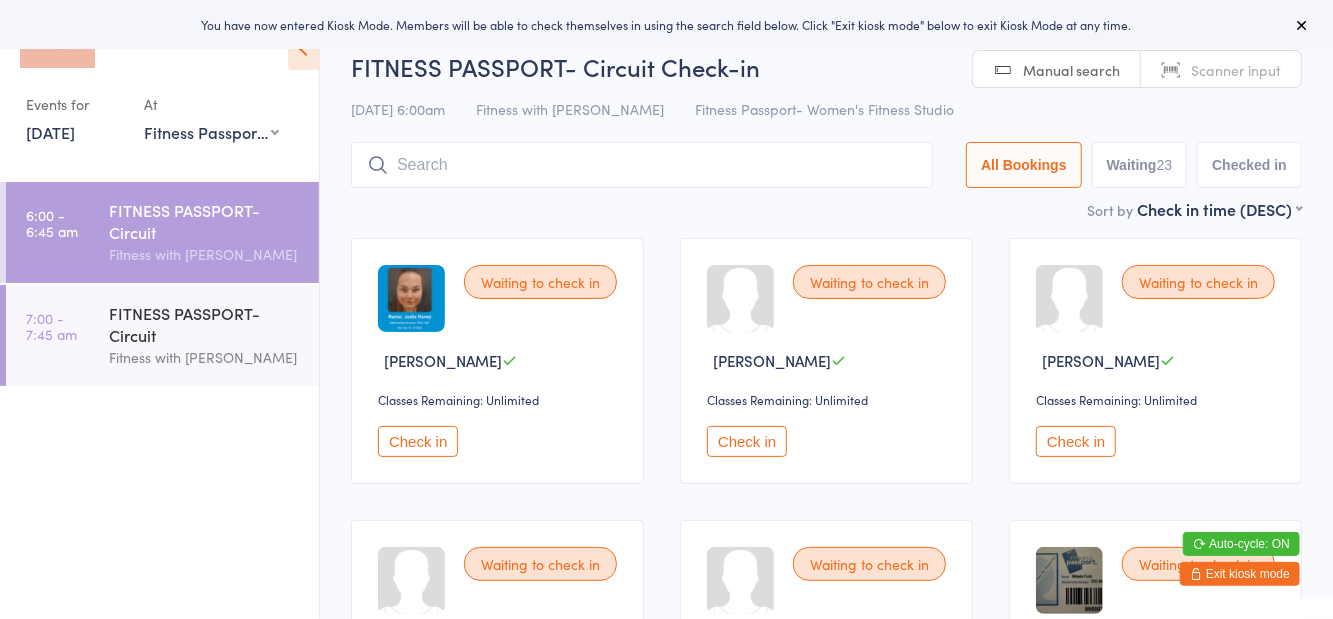 click on "12 Jul 6:00am  Fitness with Zoe  Fitness Passport- Women's Fitness Studio" at bounding box center (826, 109) 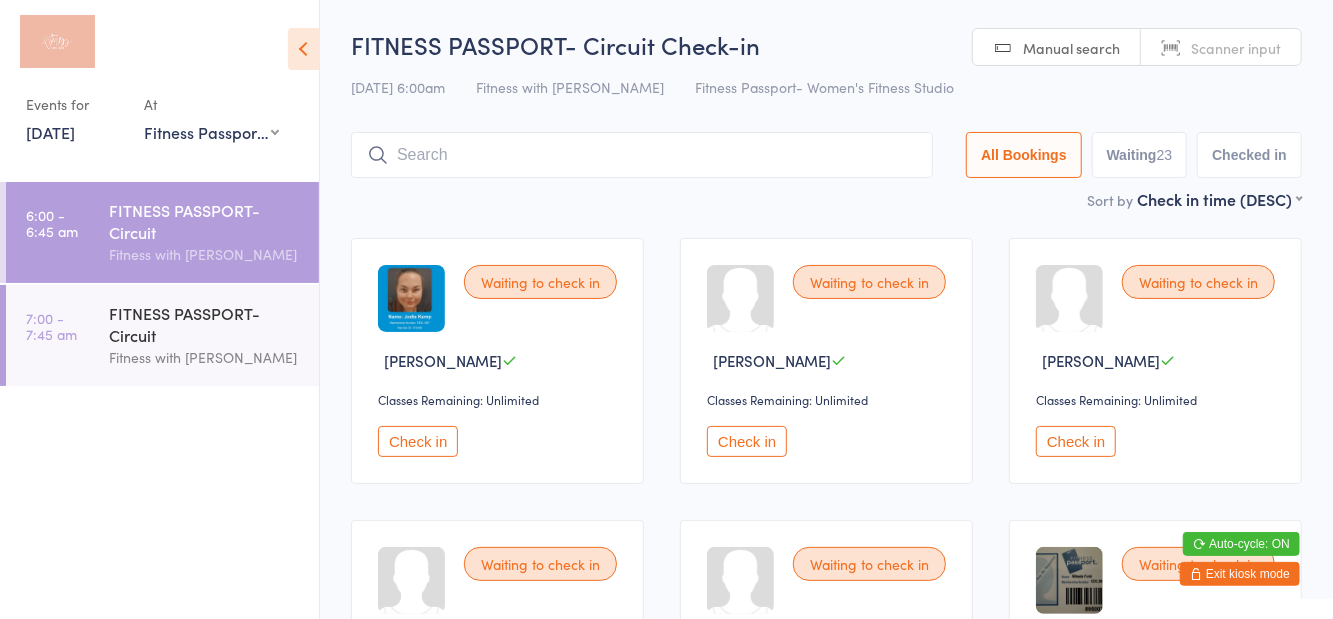 click on "FITNESS PASSPORT- Circuit Check-in 12 Jul 6:00am  Fitness with Zoe  Fitness Passport- Women's Fitness Studio  Manual search Scanner input All Bookings Waiting  23 Checked in" at bounding box center [826, 108] 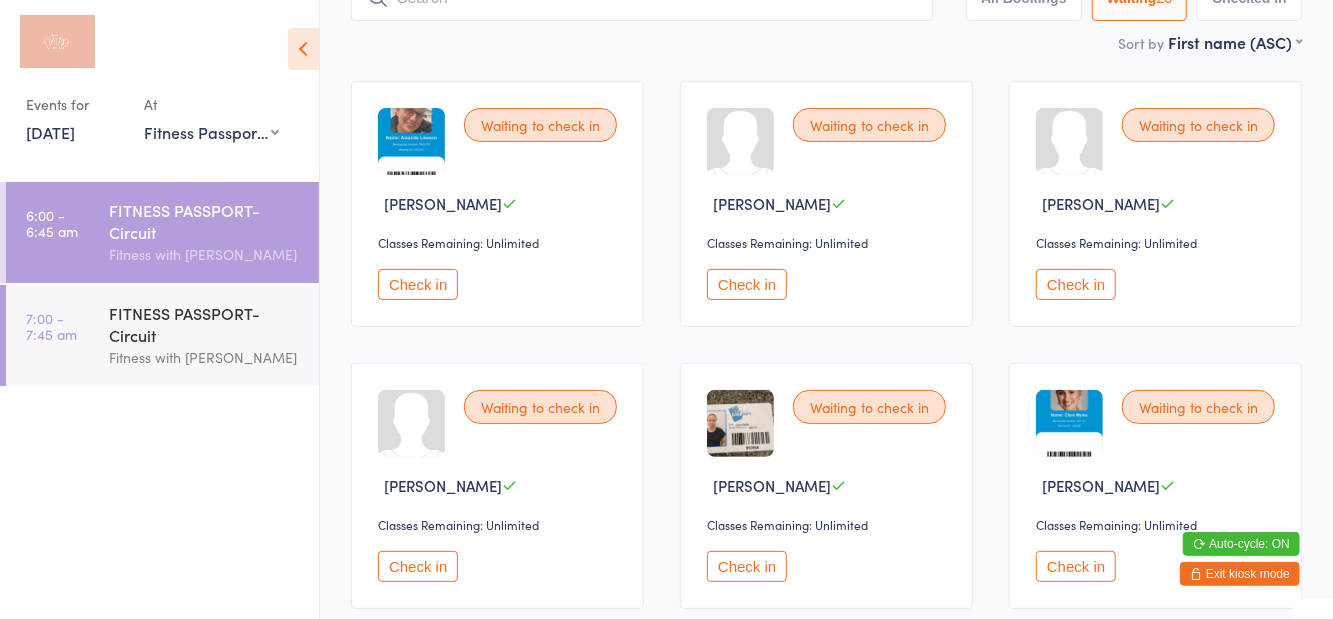scroll, scrollTop: 159, scrollLeft: 0, axis: vertical 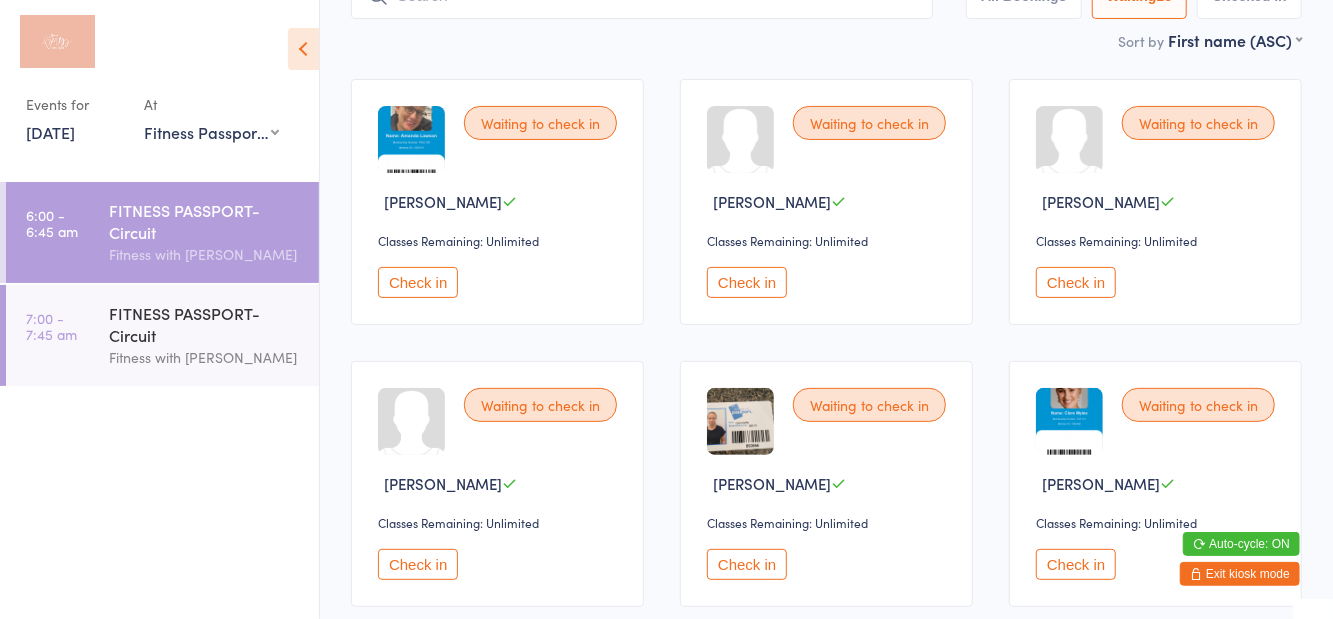 click on "Check in" at bounding box center (418, 564) 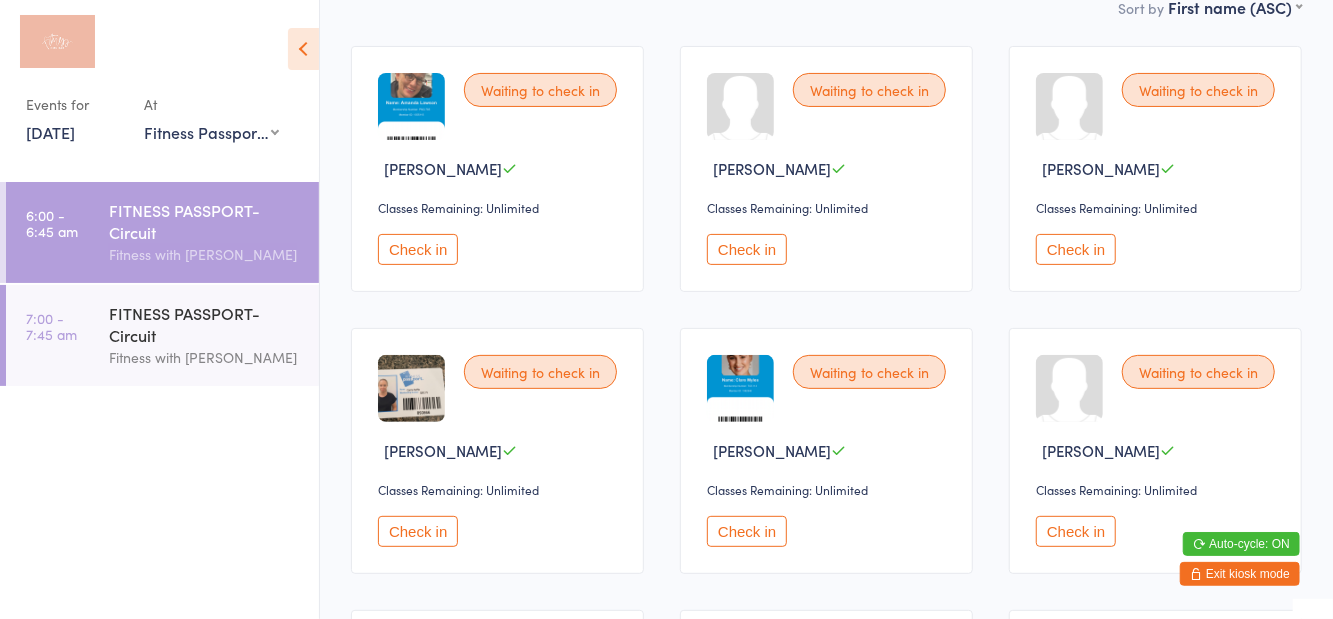 scroll, scrollTop: 209, scrollLeft: 0, axis: vertical 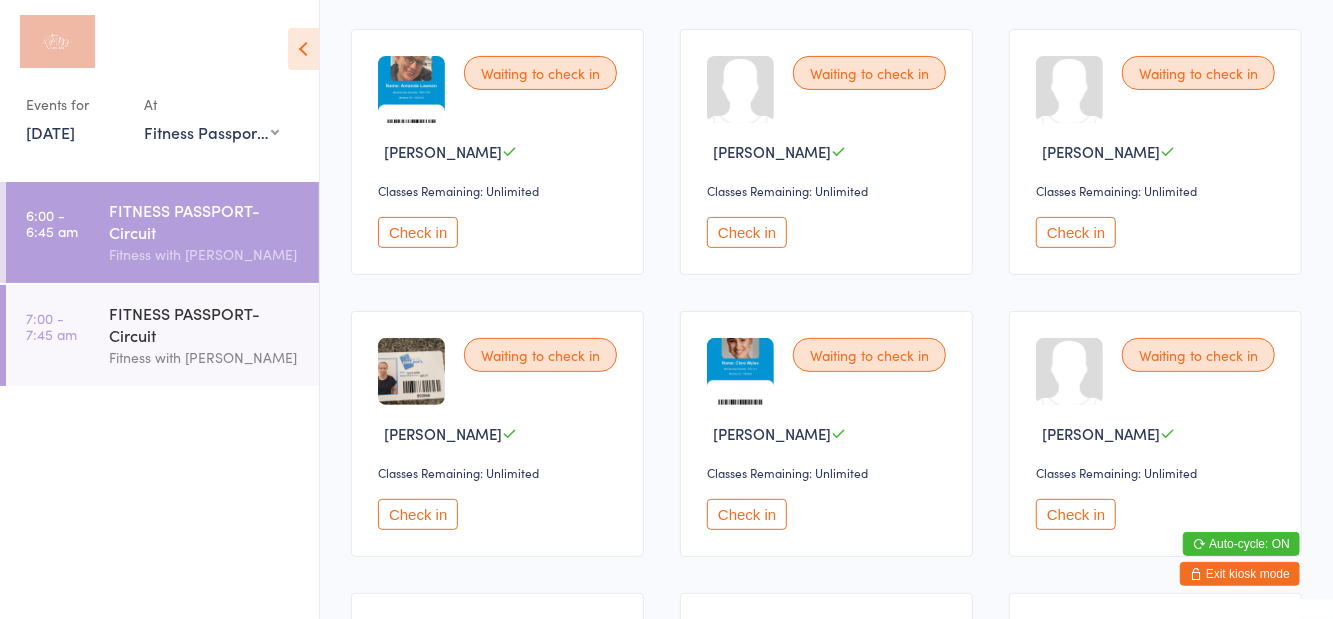 click on "Check in" at bounding box center [1076, 514] 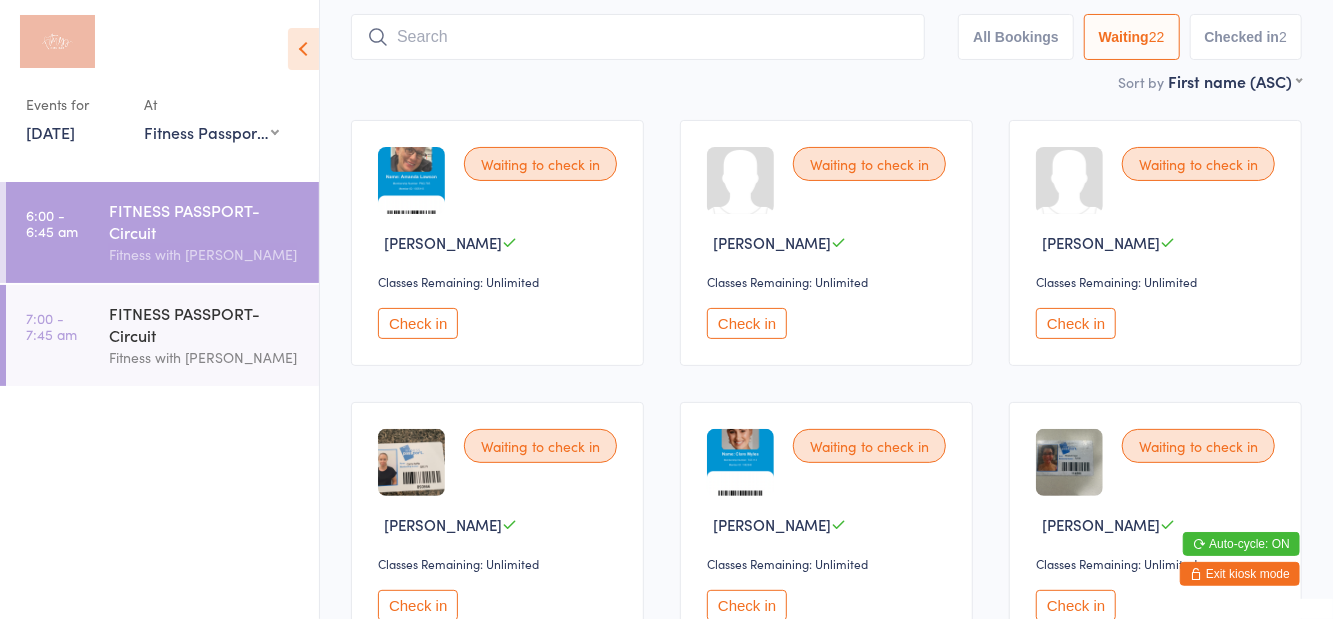 scroll, scrollTop: 0, scrollLeft: 0, axis: both 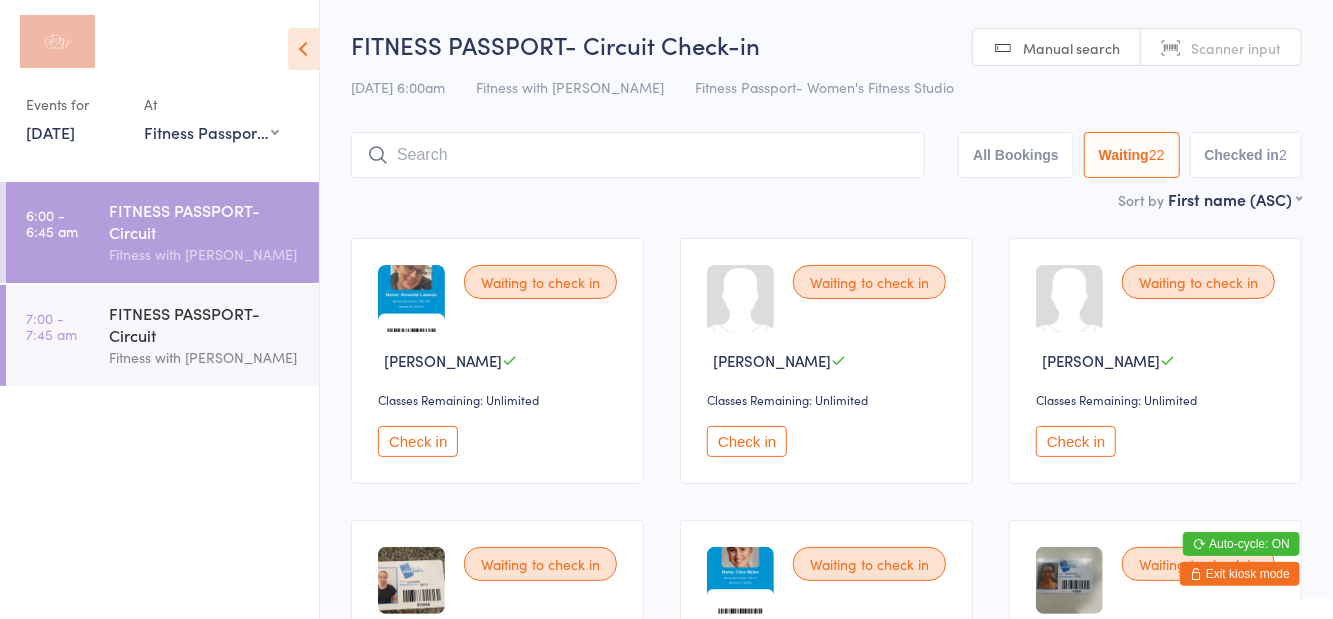 click on "Check in" at bounding box center (418, 441) 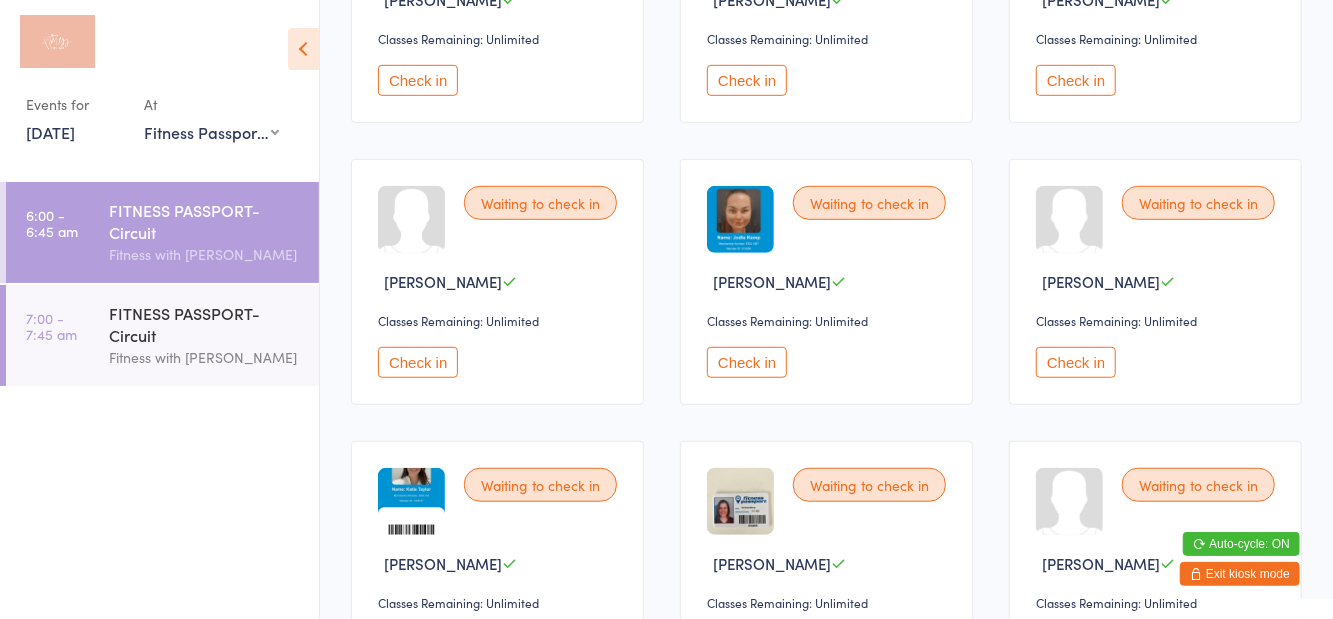 scroll, scrollTop: 645, scrollLeft: 0, axis: vertical 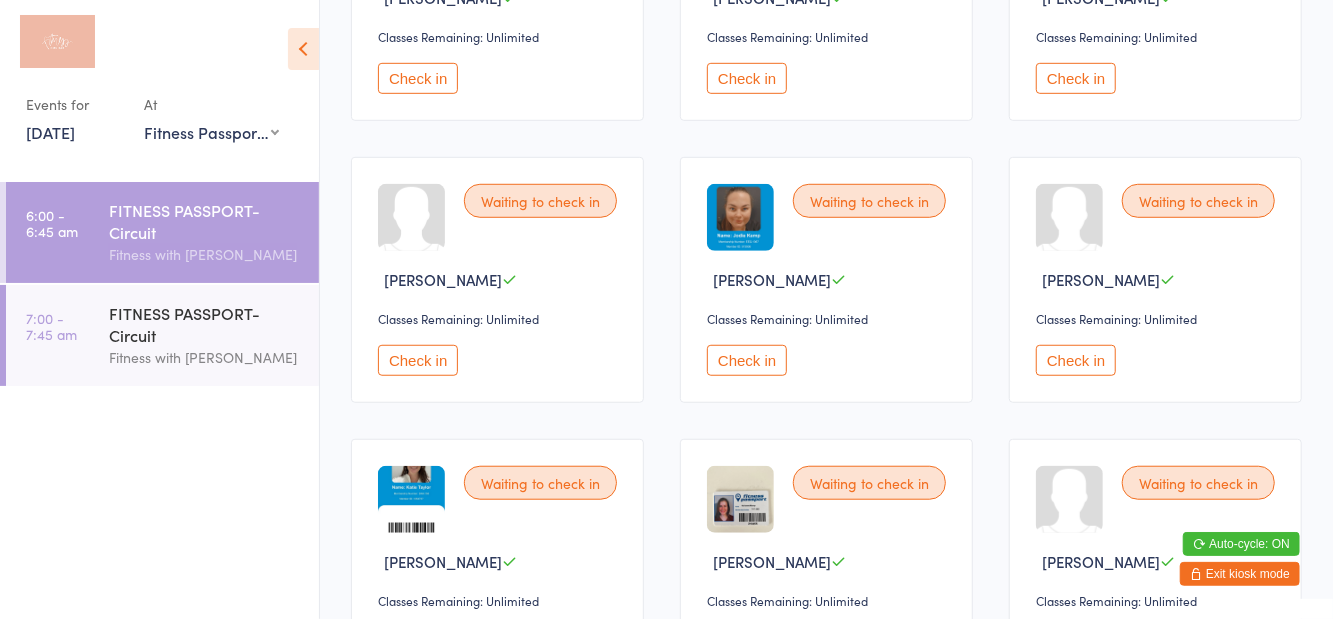 click on "Check in" at bounding box center [418, 360] 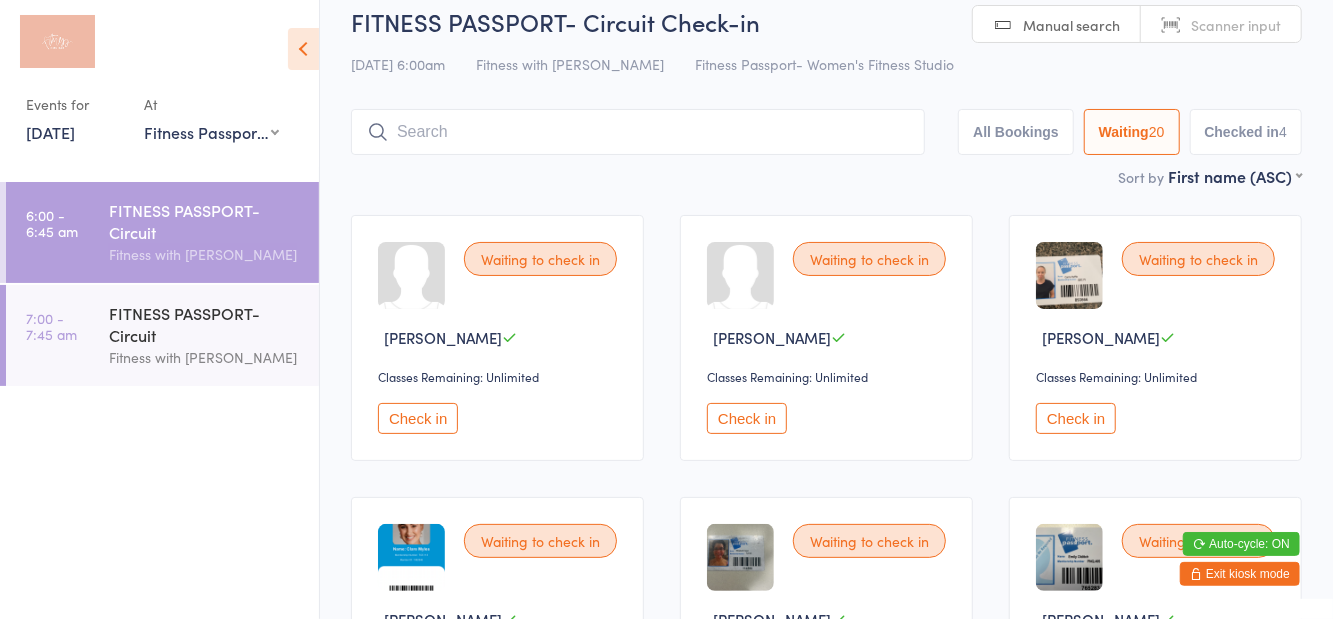 scroll, scrollTop: 0, scrollLeft: 0, axis: both 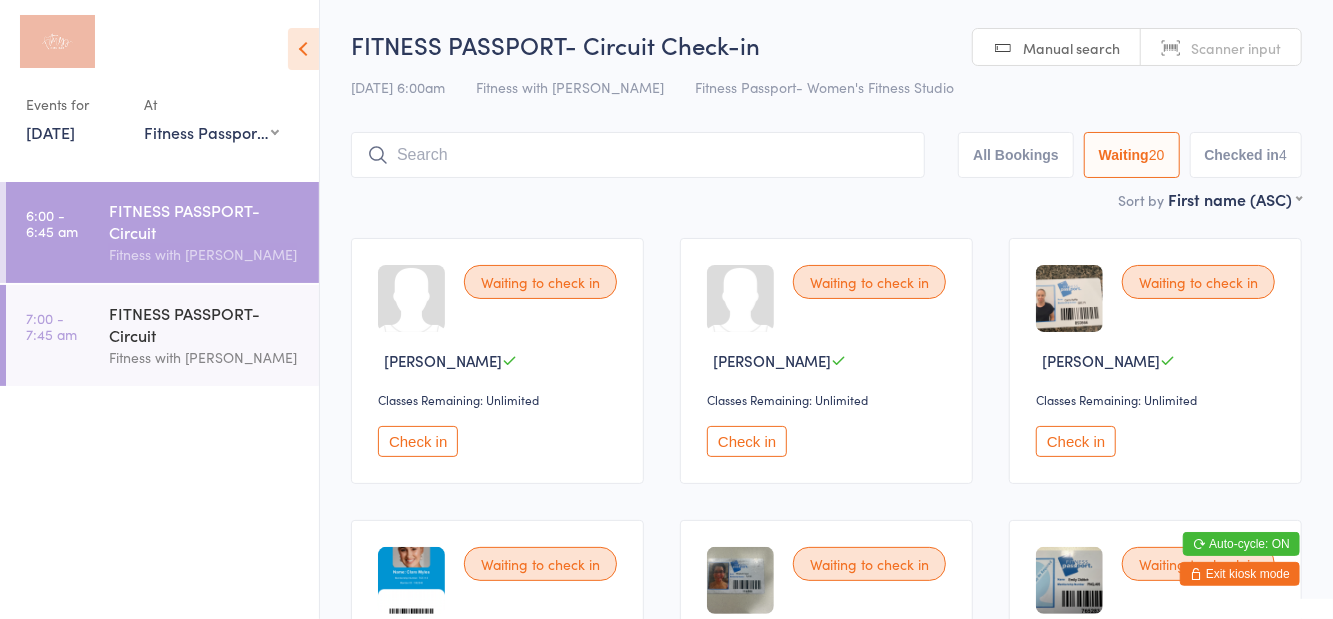 click at bounding box center [638, 155] 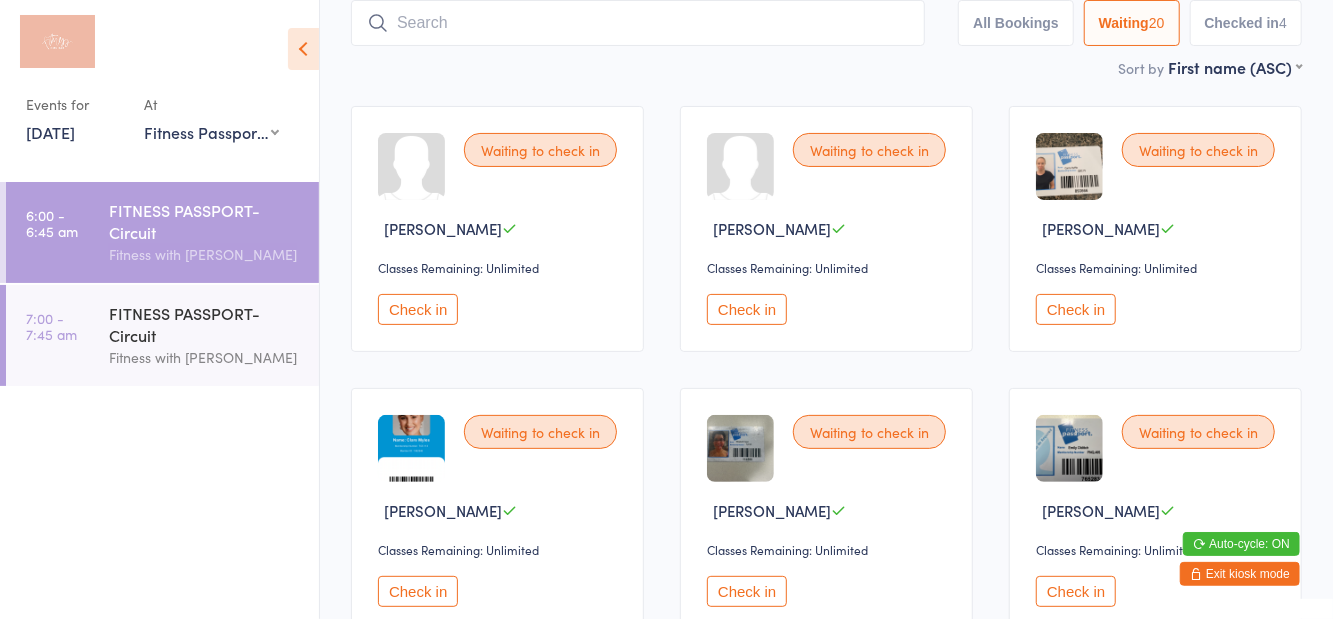 scroll, scrollTop: 133, scrollLeft: 0, axis: vertical 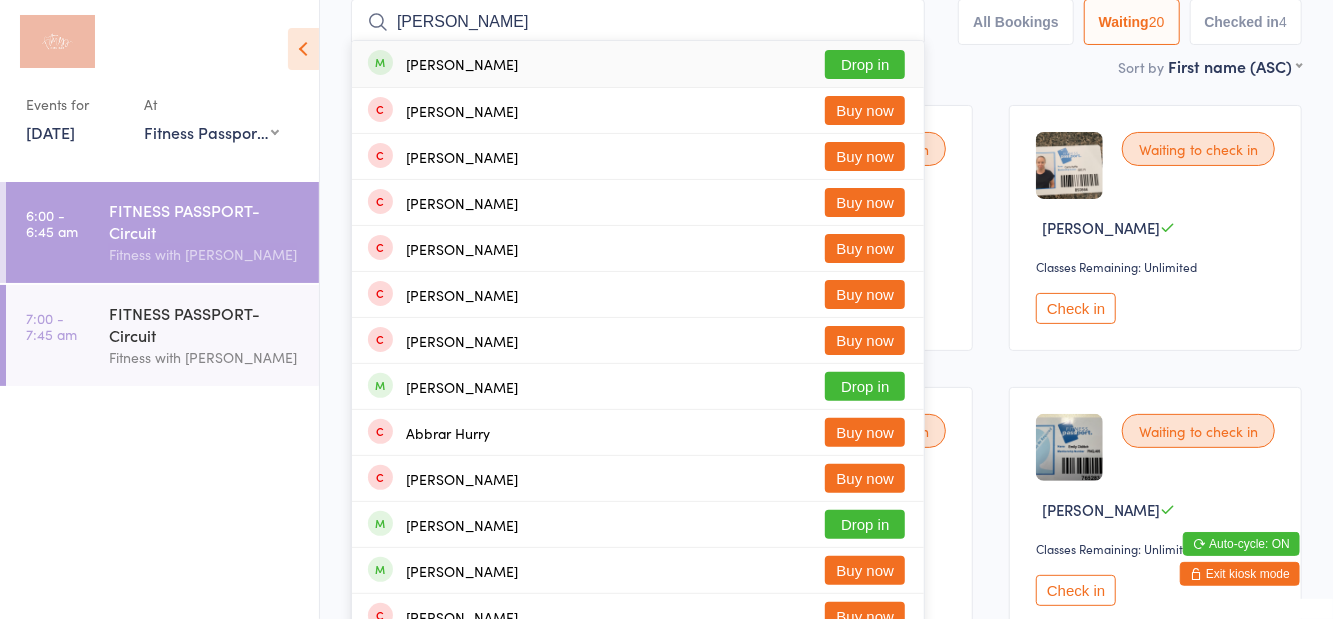 type on "Hurlock" 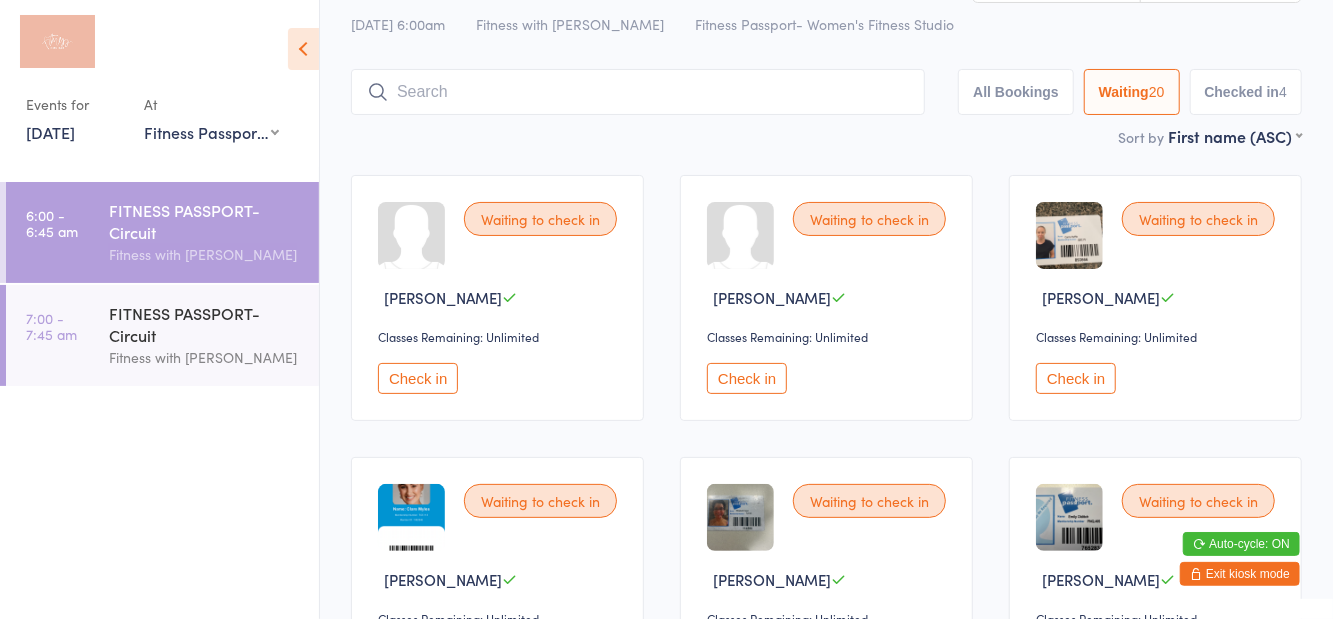 scroll, scrollTop: 22, scrollLeft: 0, axis: vertical 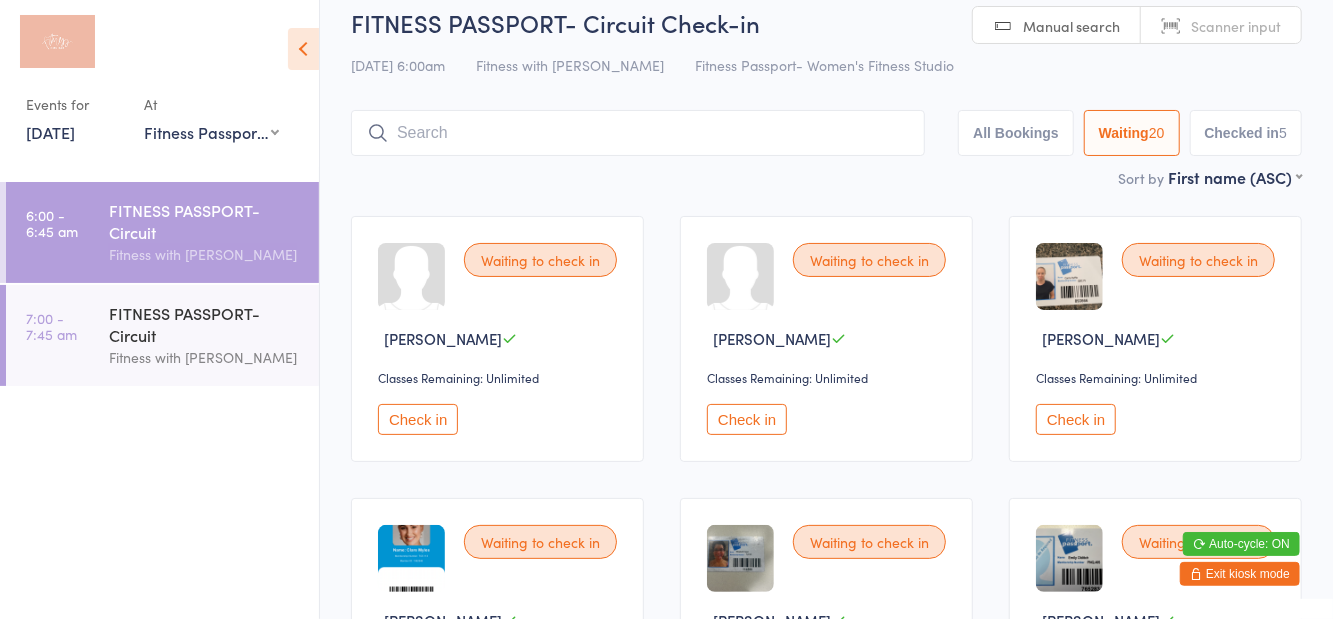 click on "Waiting  20" at bounding box center [1132, 133] 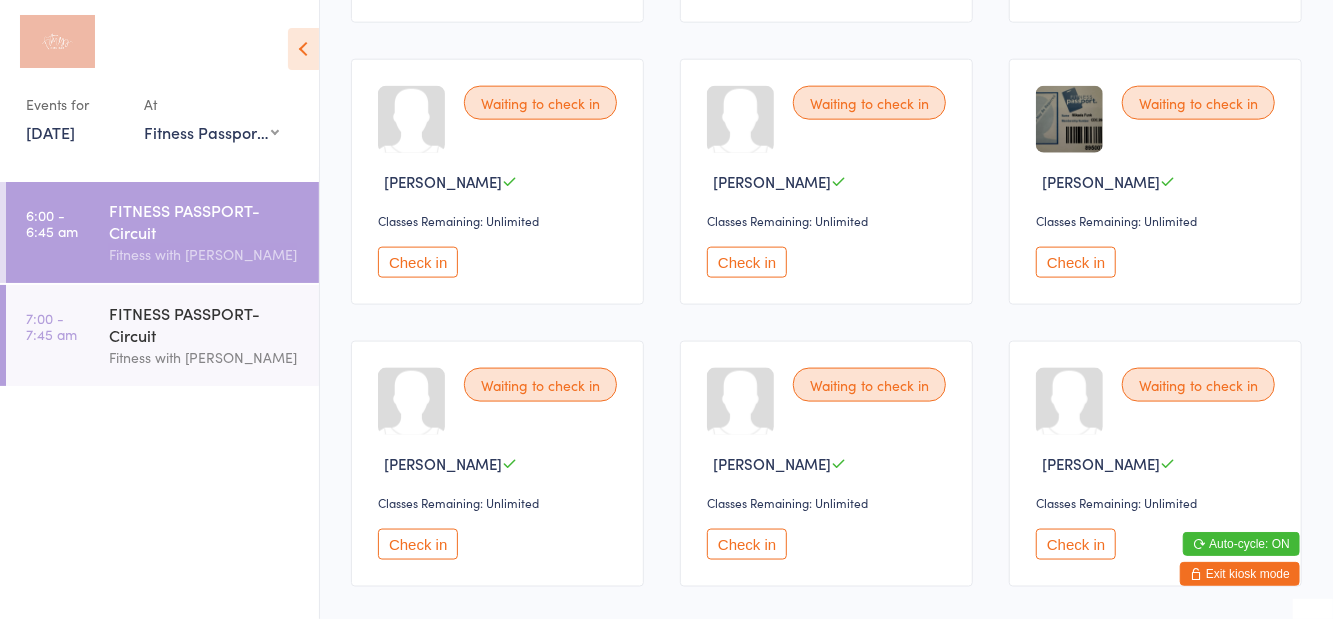 scroll, scrollTop: 1308, scrollLeft: 0, axis: vertical 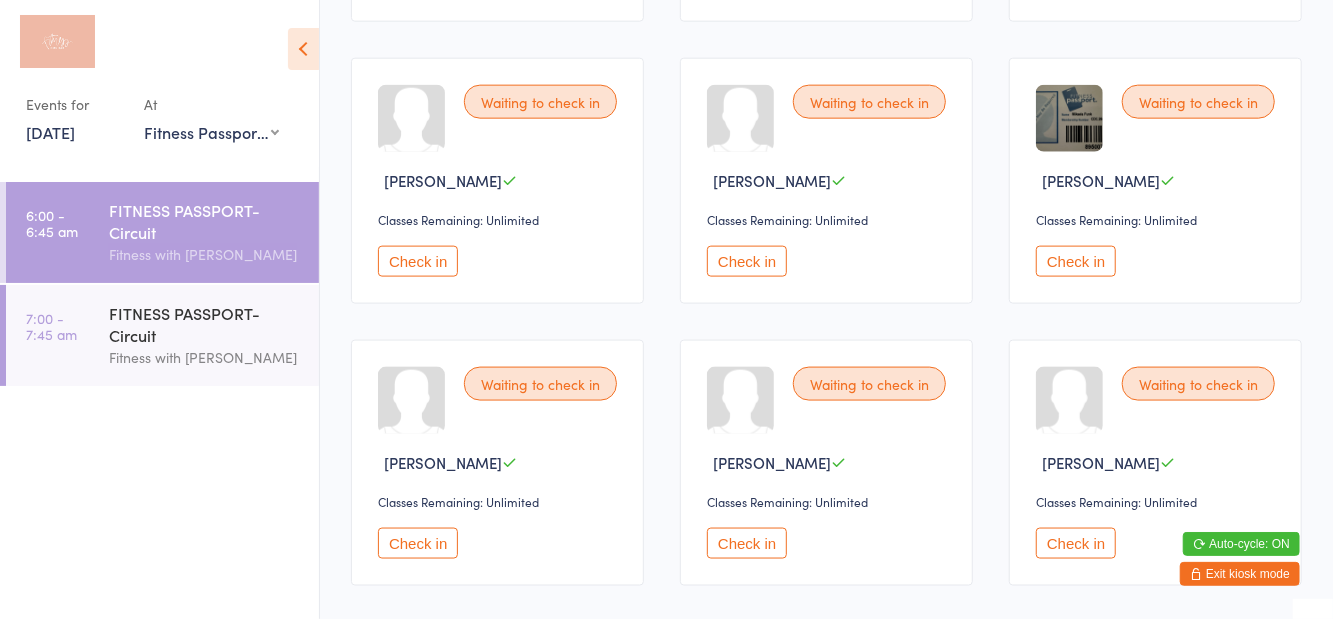click at bounding box center [303, 49] 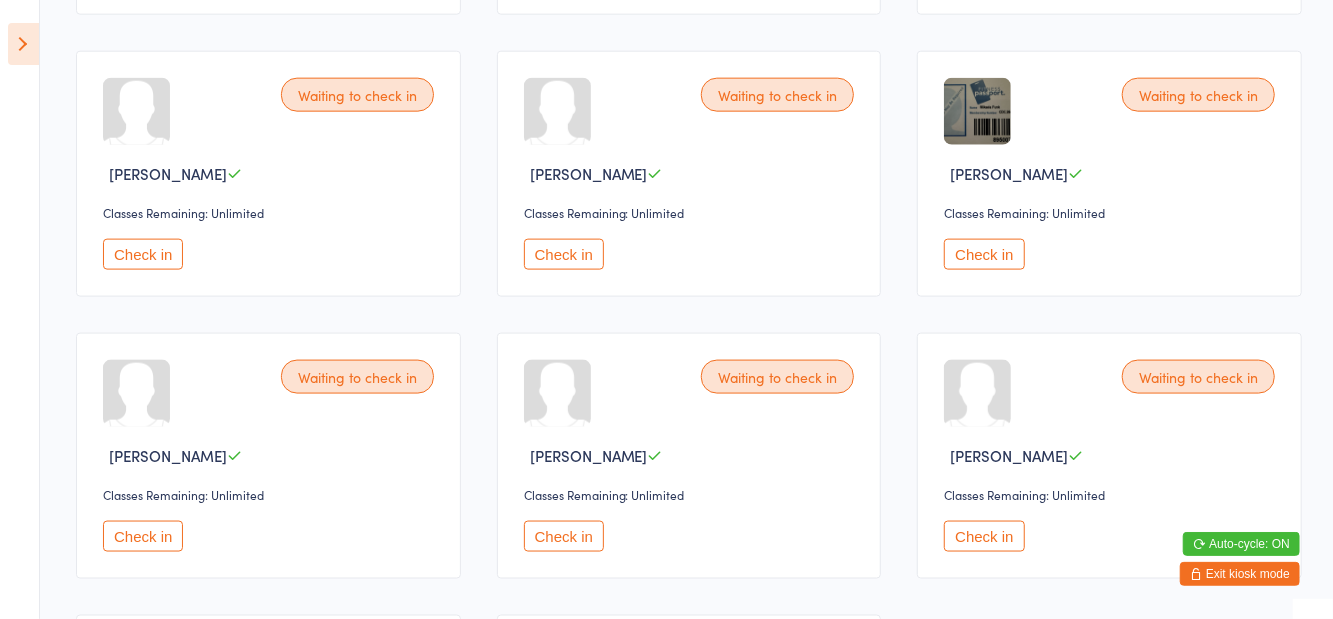 scroll, scrollTop: 1318, scrollLeft: 0, axis: vertical 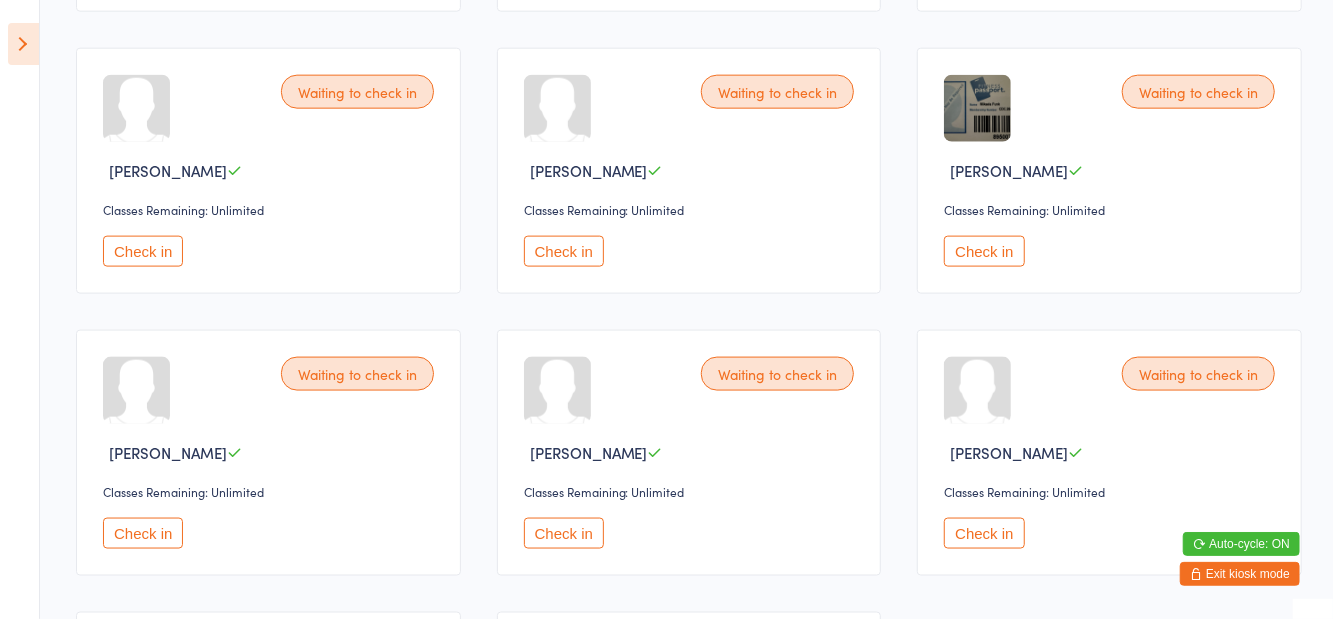 click on "Check in" at bounding box center [143, 533] 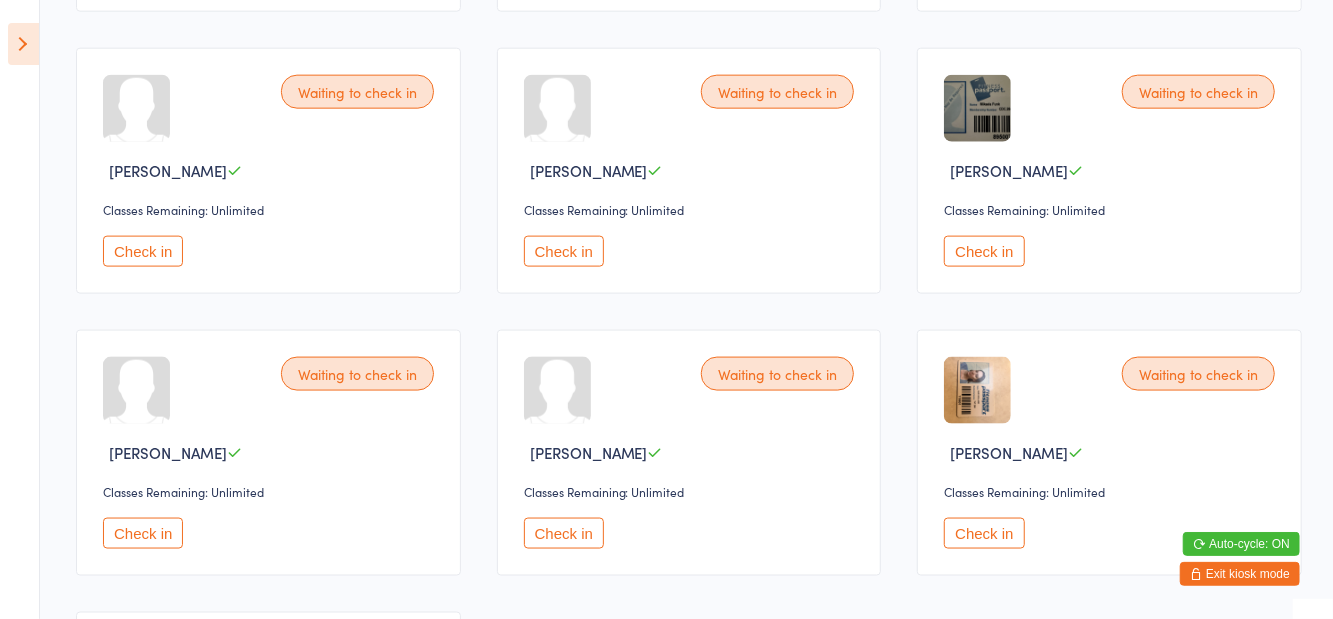 click on "Check in" at bounding box center [564, 251] 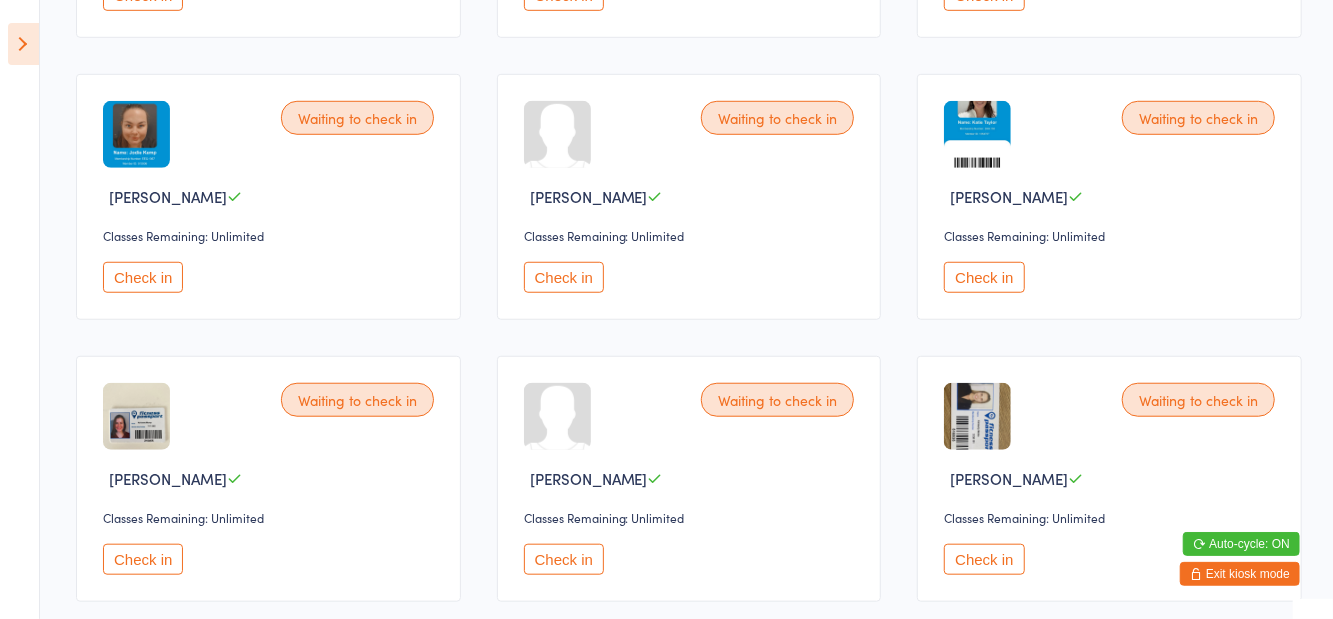 scroll, scrollTop: 725, scrollLeft: 0, axis: vertical 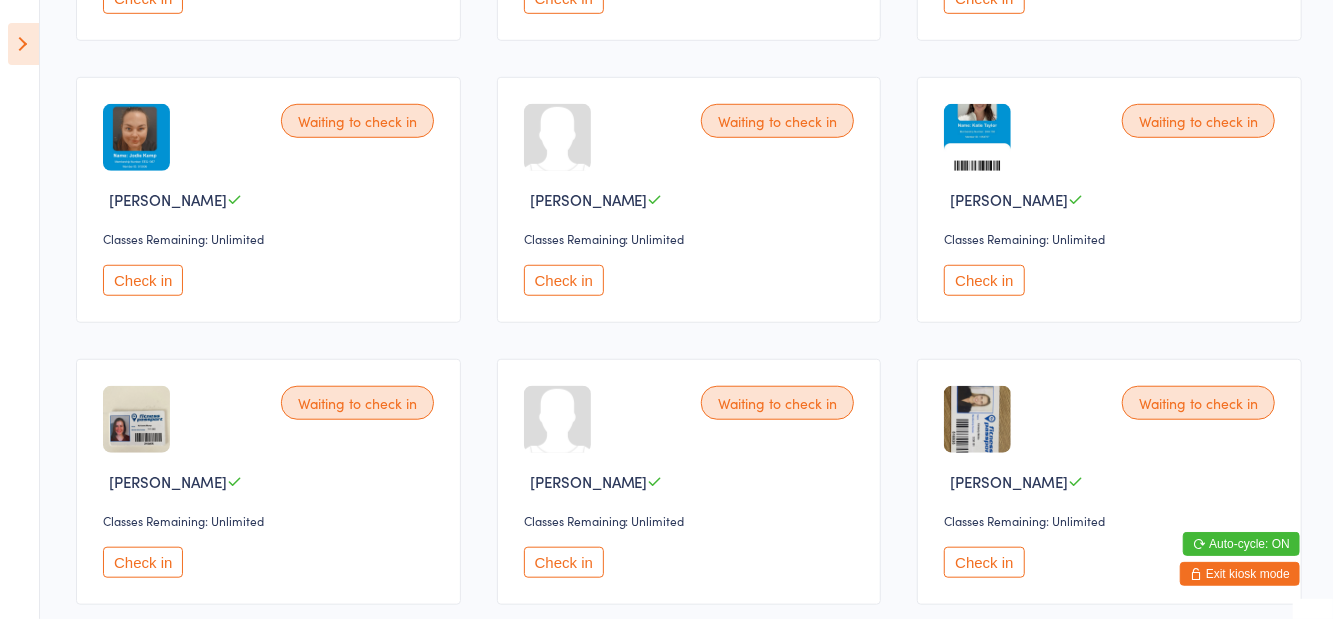 click on "Check in" at bounding box center [564, 280] 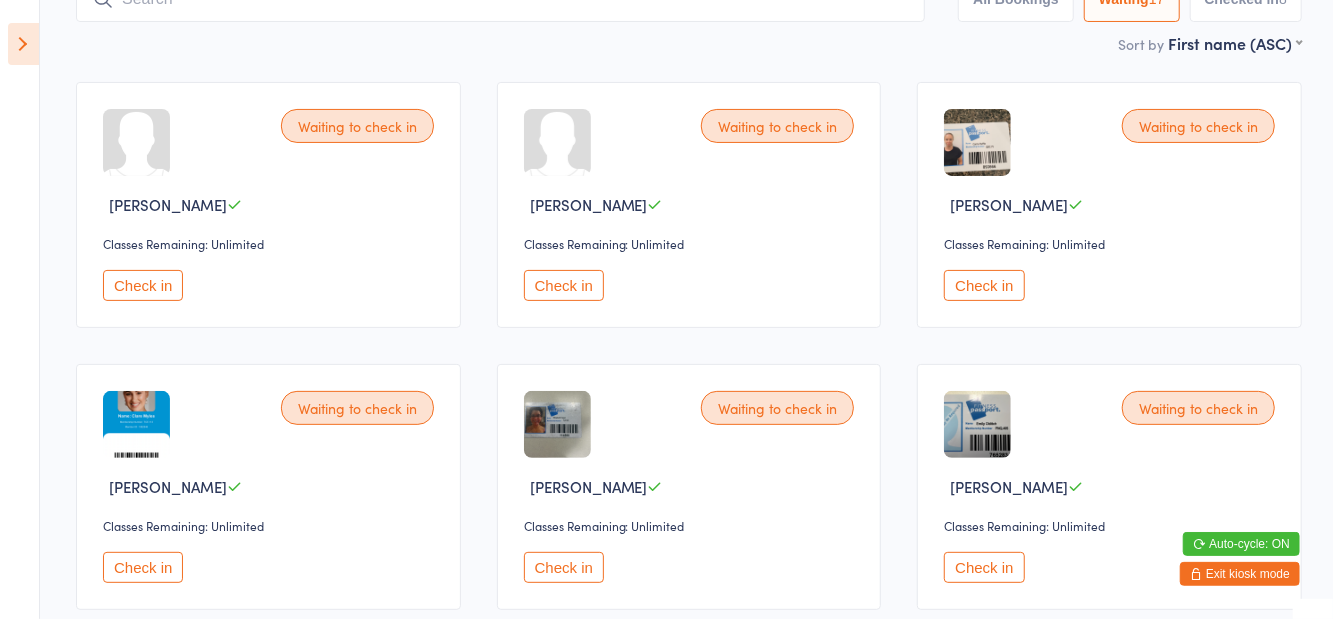 scroll, scrollTop: 0, scrollLeft: 0, axis: both 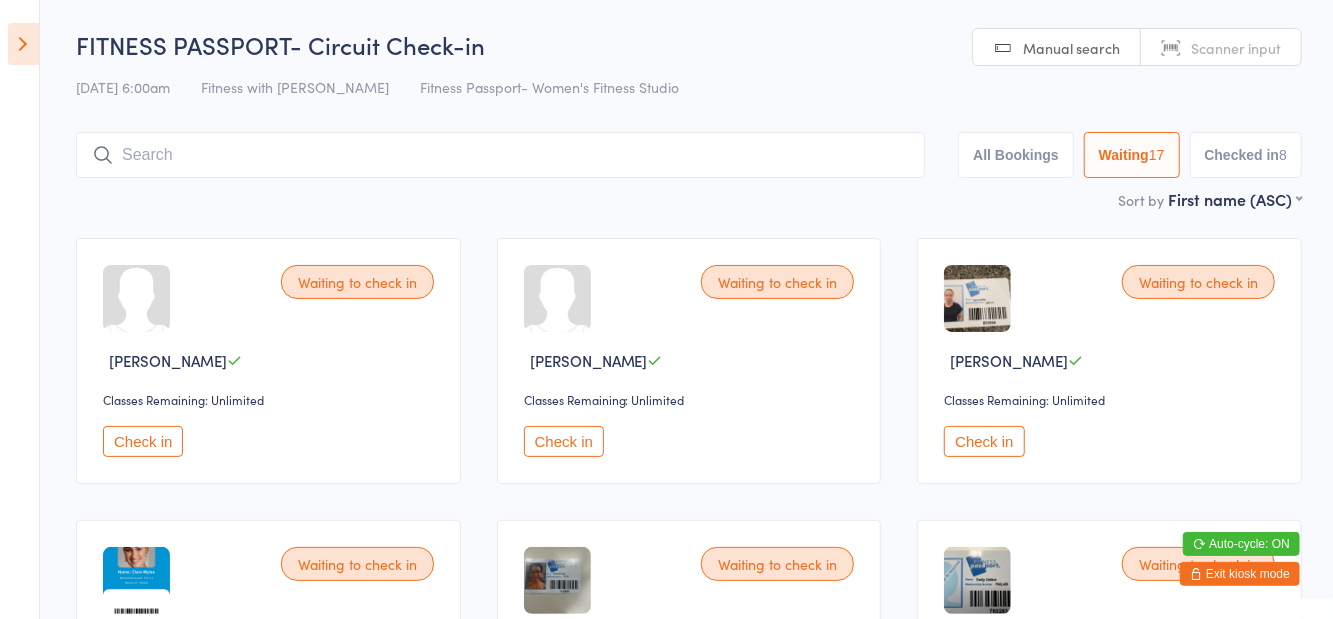 click at bounding box center (500, 155) 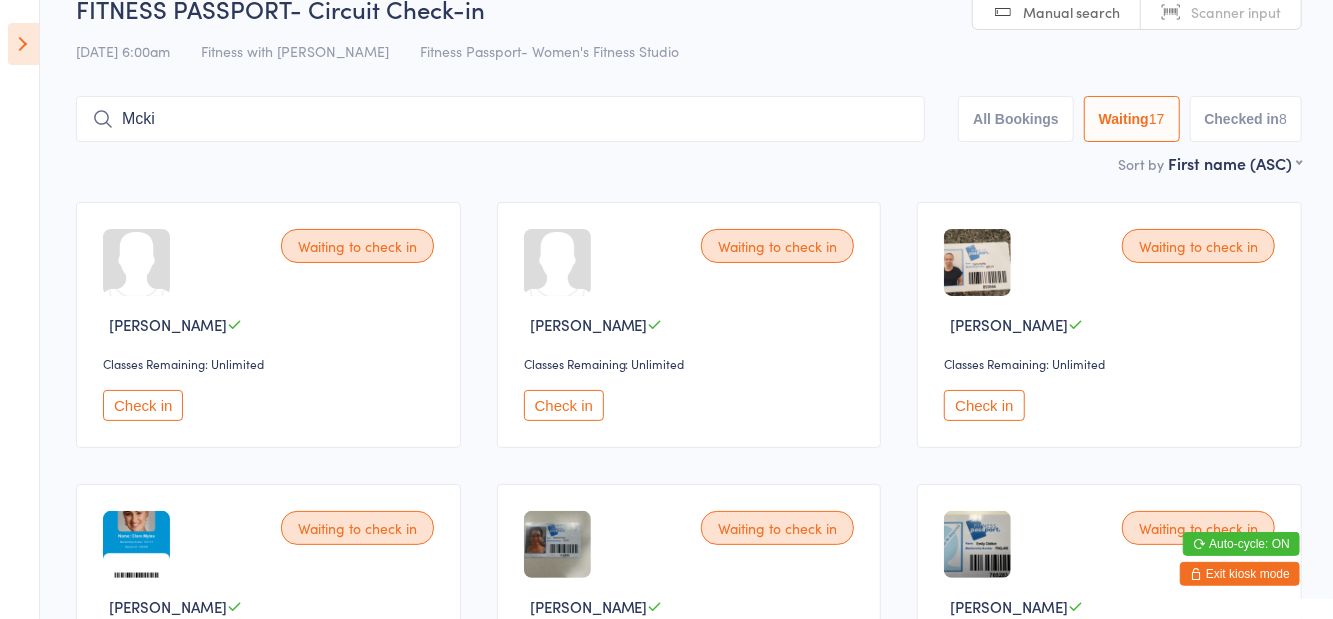 scroll, scrollTop: 22, scrollLeft: 0, axis: vertical 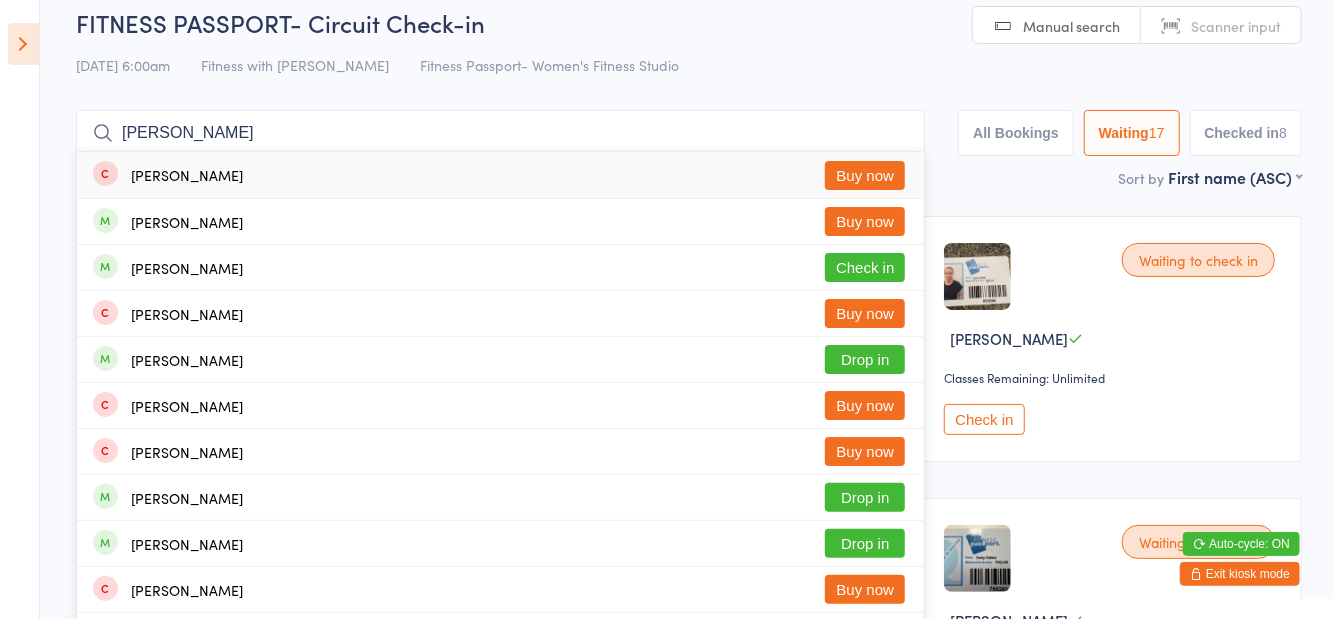 type on "Mckie" 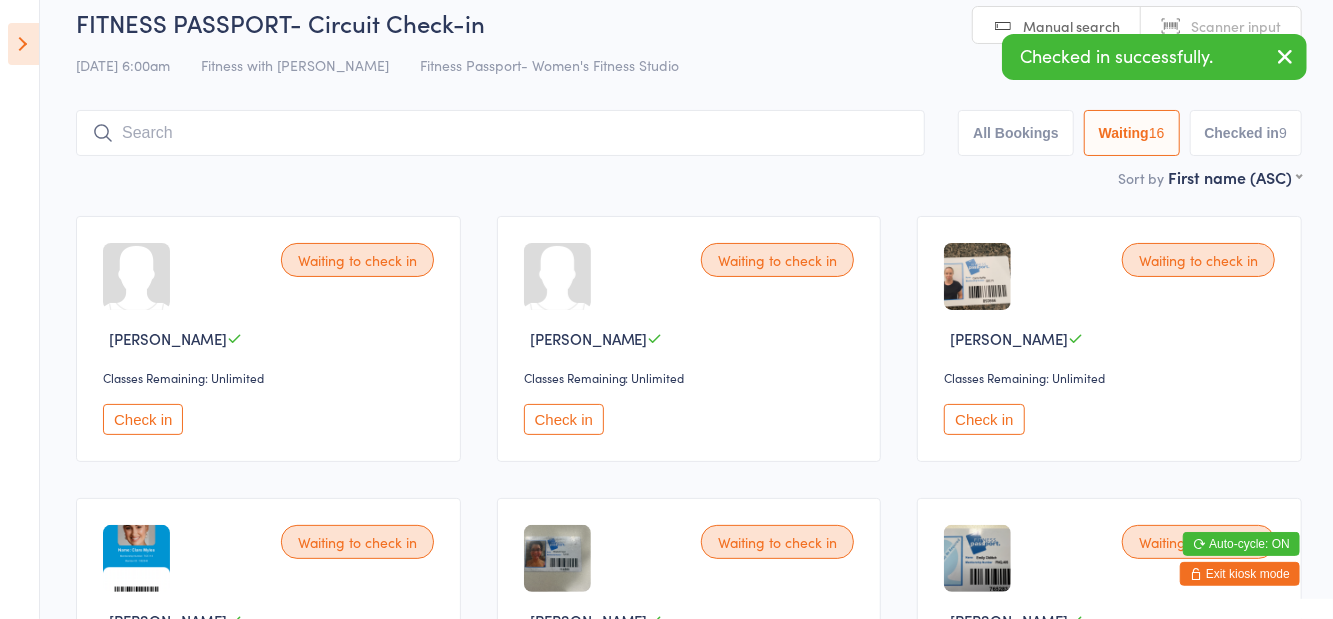 click on "FITNESS PASSPORT- Circuit Check-in 12 Jul 6:00am  Fitness with Zoe  Fitness Passport- Women's Fitness Studio  Manual search Scanner input All Bookings Waiting  16 Checked in  9" at bounding box center (689, 86) 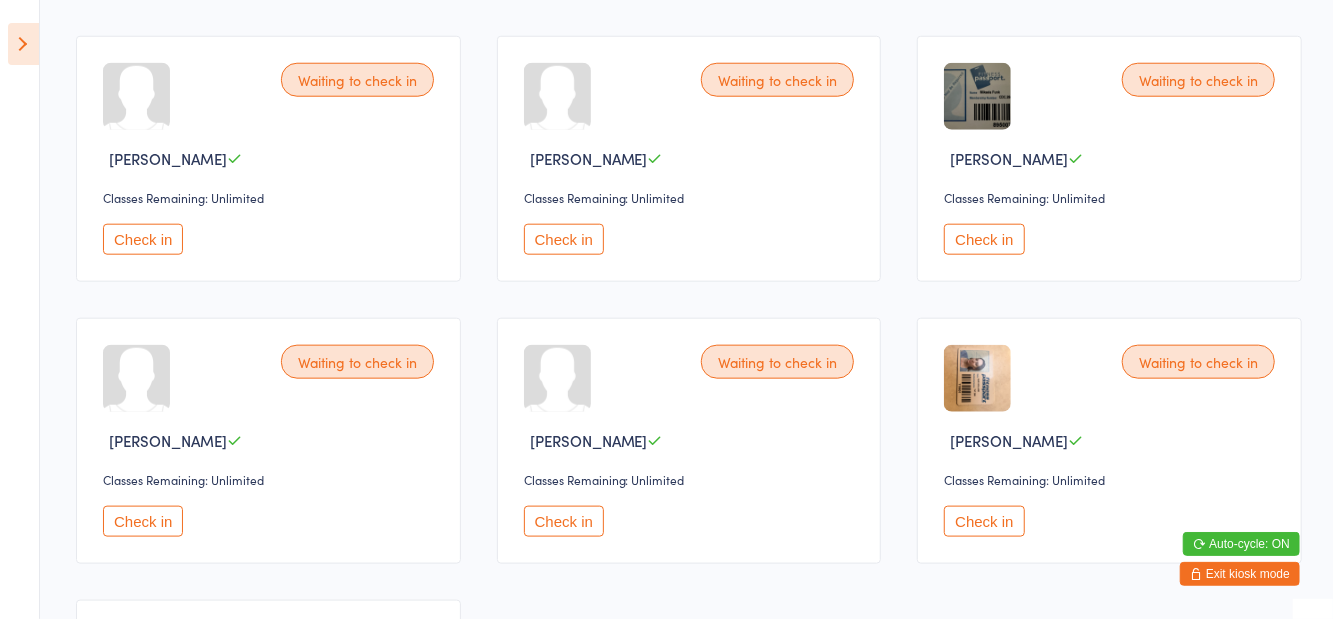 scroll, scrollTop: 1052, scrollLeft: 0, axis: vertical 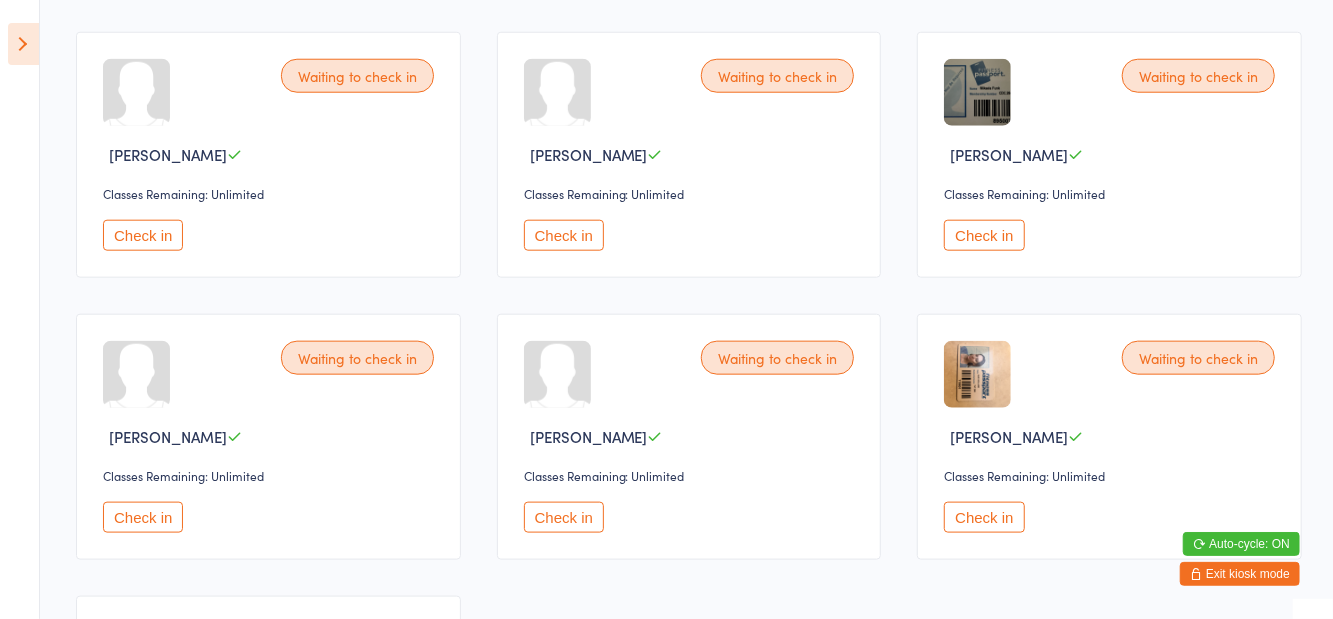 click on "Check in" at bounding box center [143, 517] 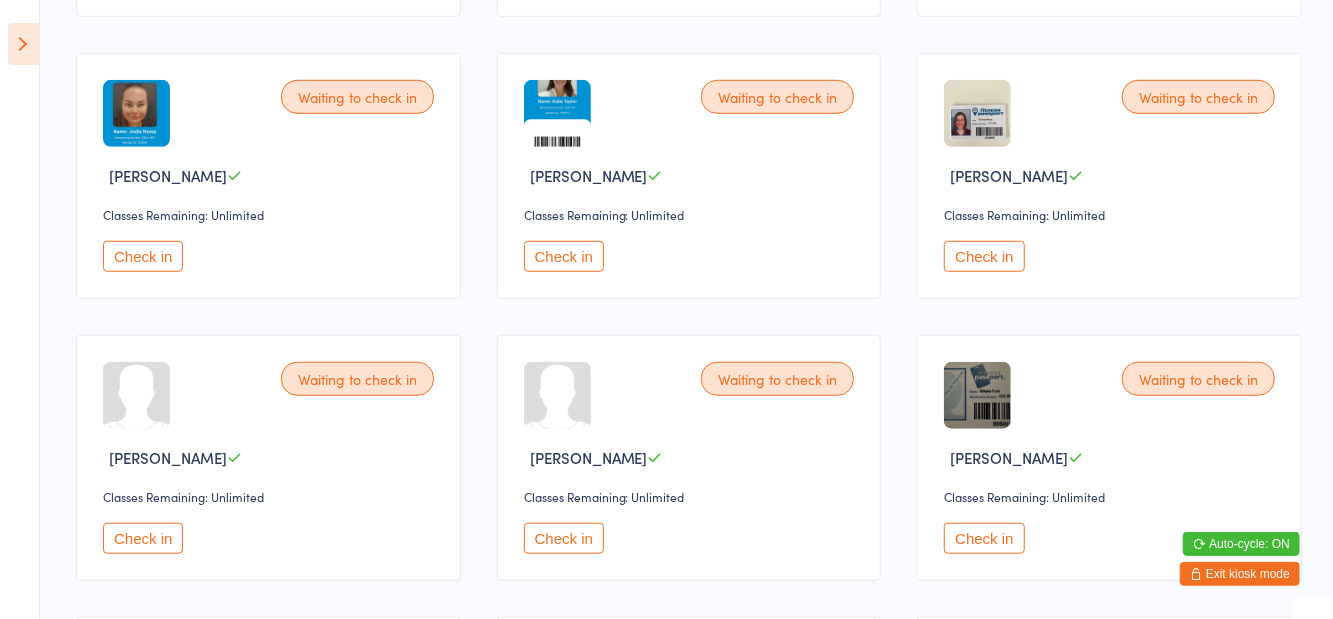 scroll, scrollTop: 750, scrollLeft: 0, axis: vertical 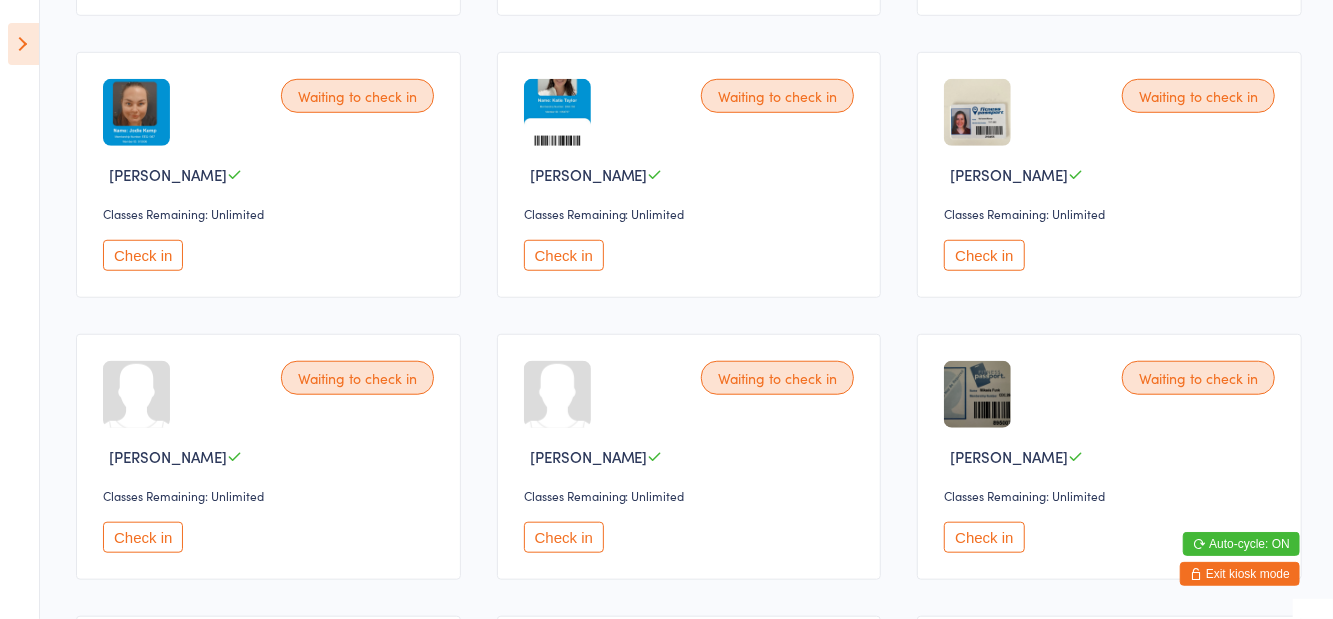 click on "Check in" at bounding box center [143, 537] 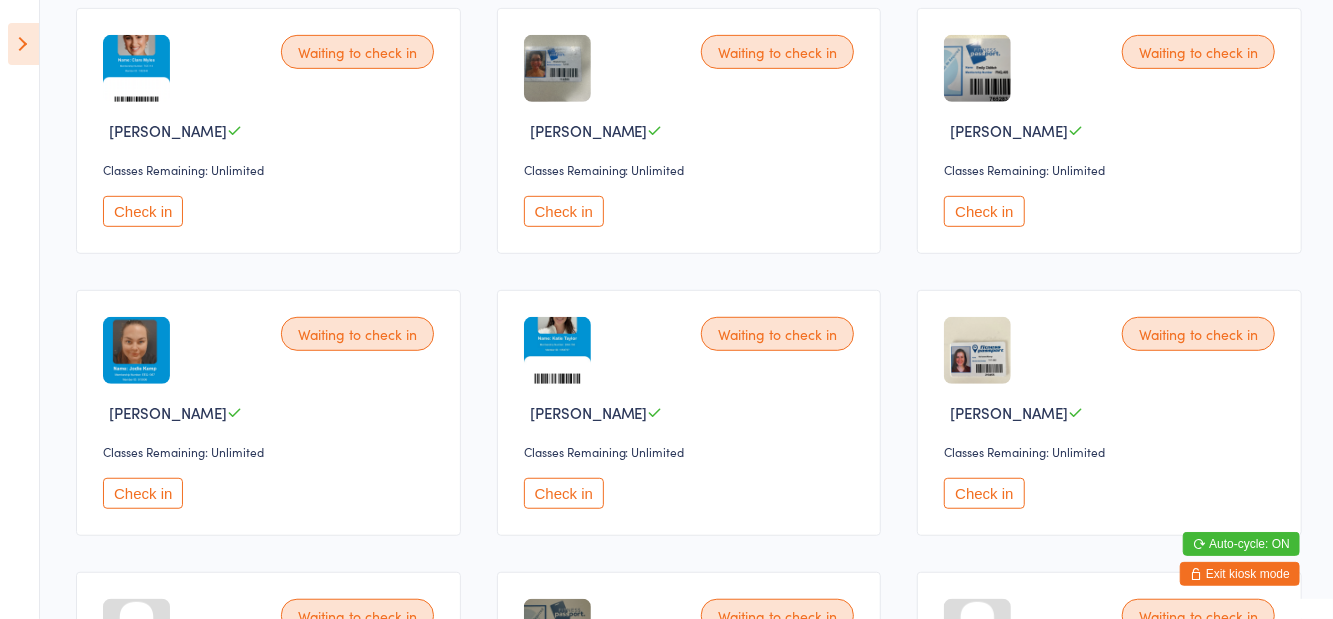 scroll, scrollTop: 512, scrollLeft: 0, axis: vertical 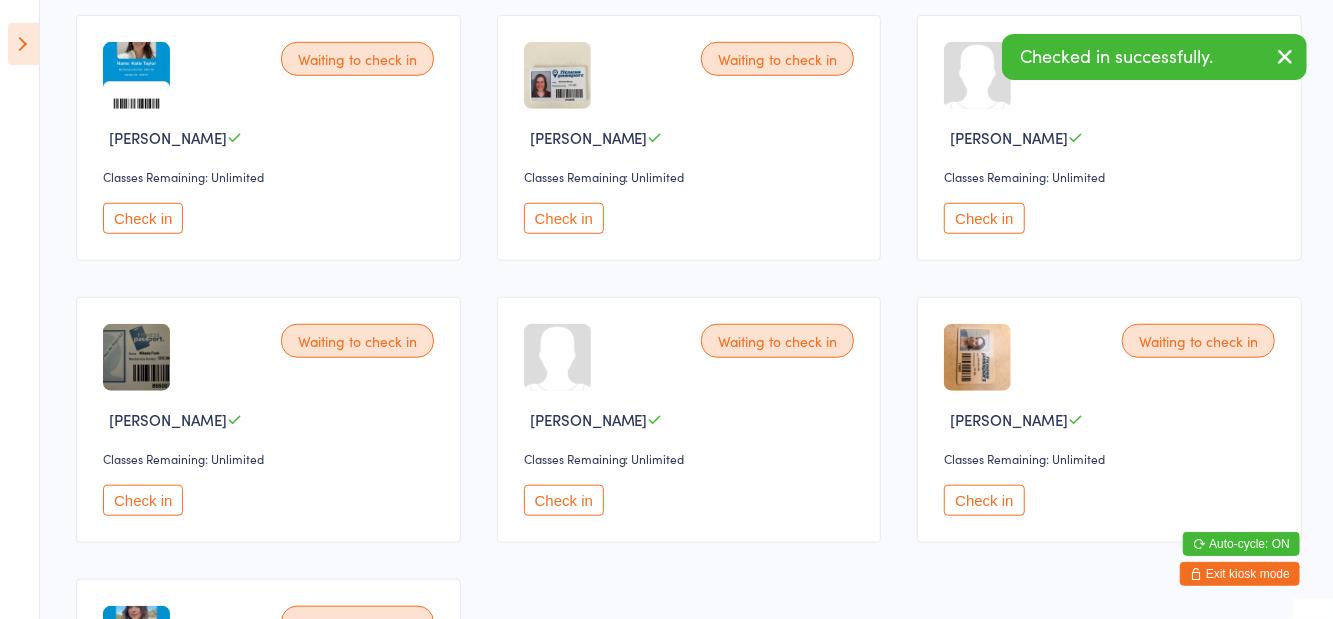 click on "Check in" at bounding box center (984, 500) 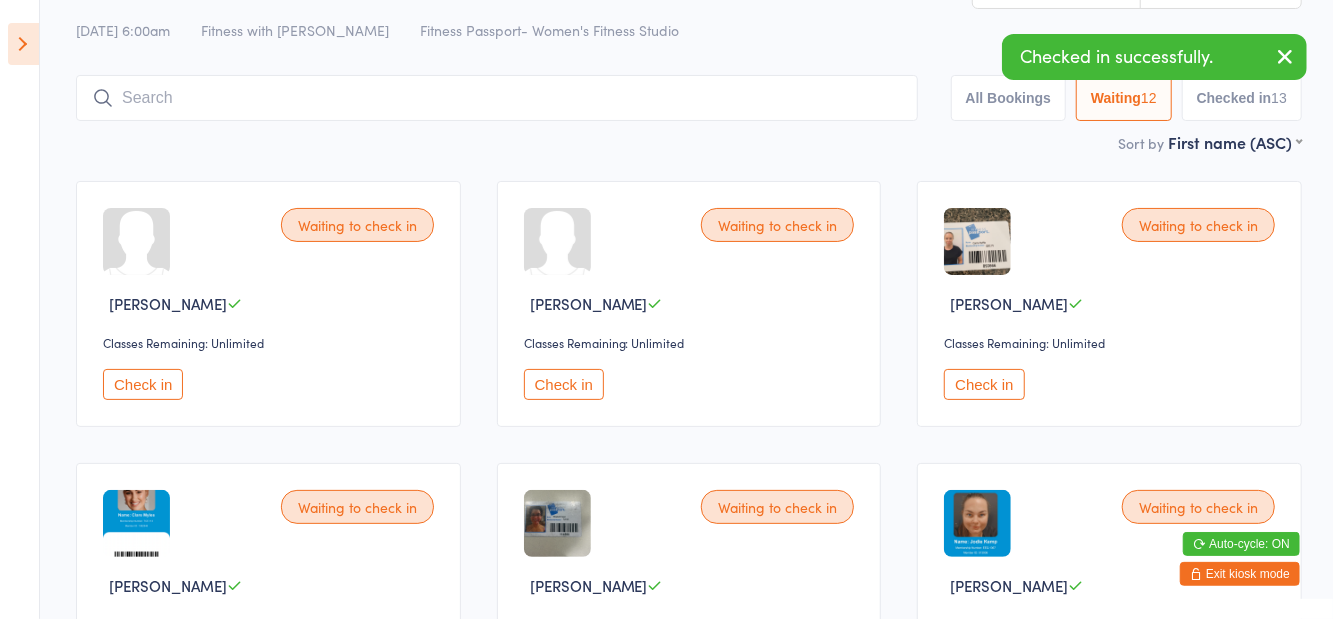 scroll, scrollTop: 0, scrollLeft: 0, axis: both 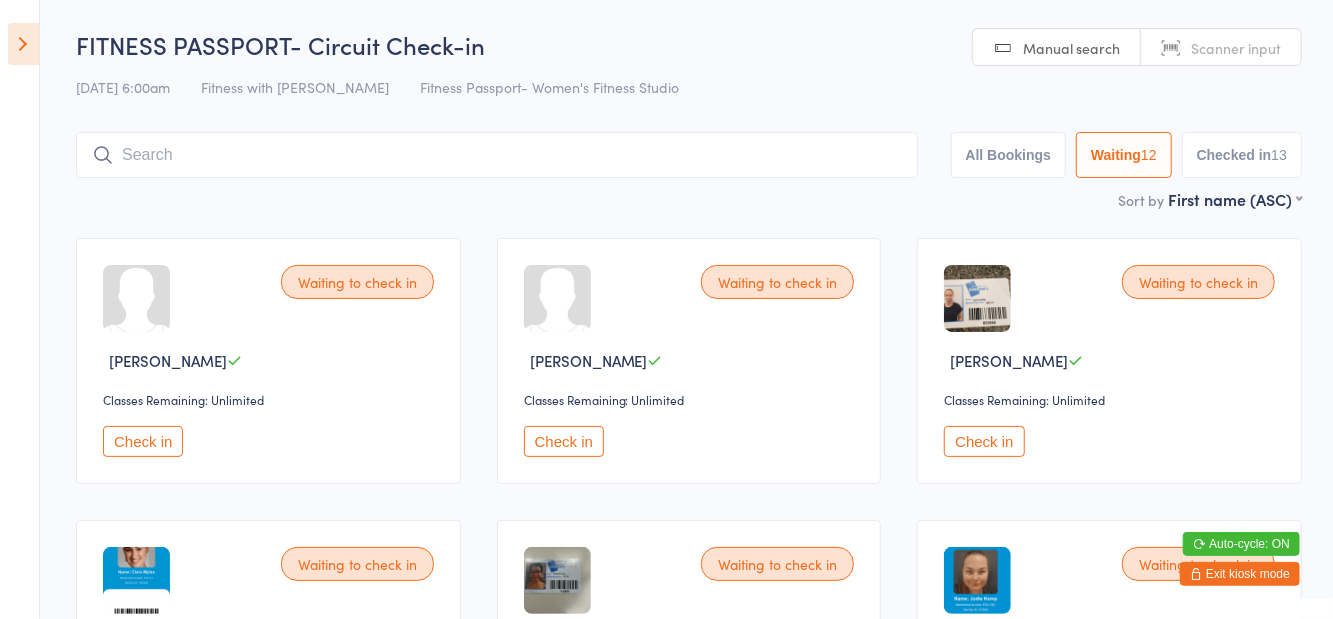 click on "Check in" at bounding box center (984, 441) 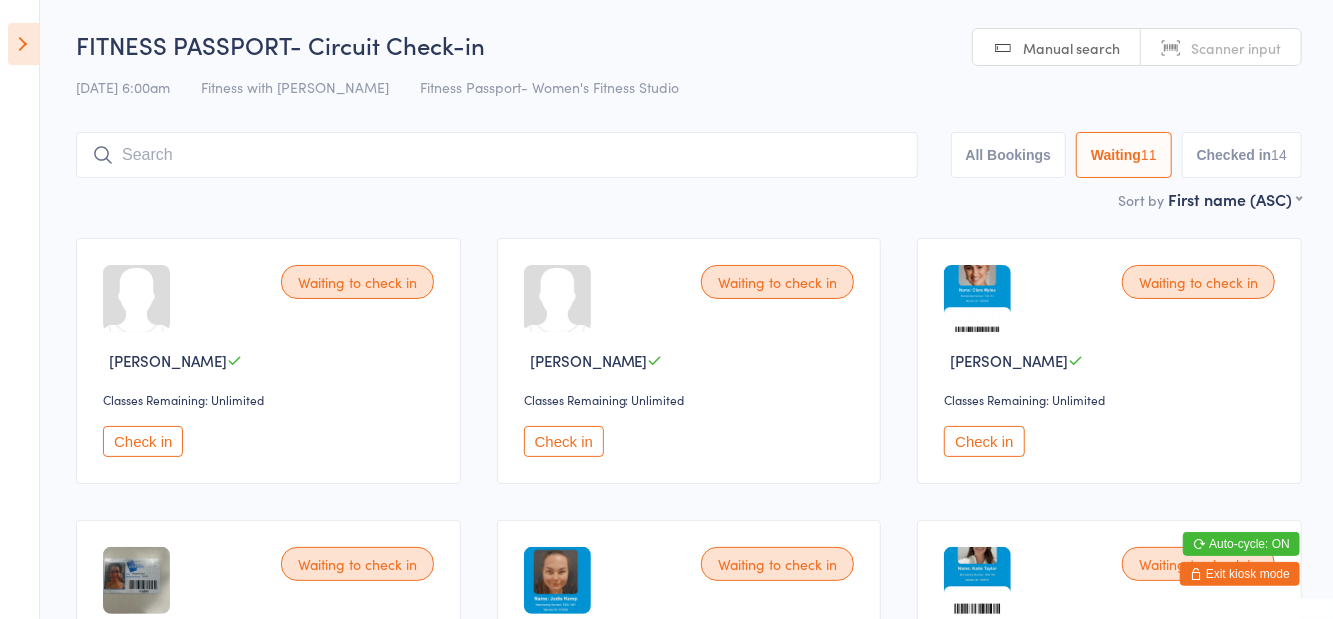click on "Check in" at bounding box center (143, 441) 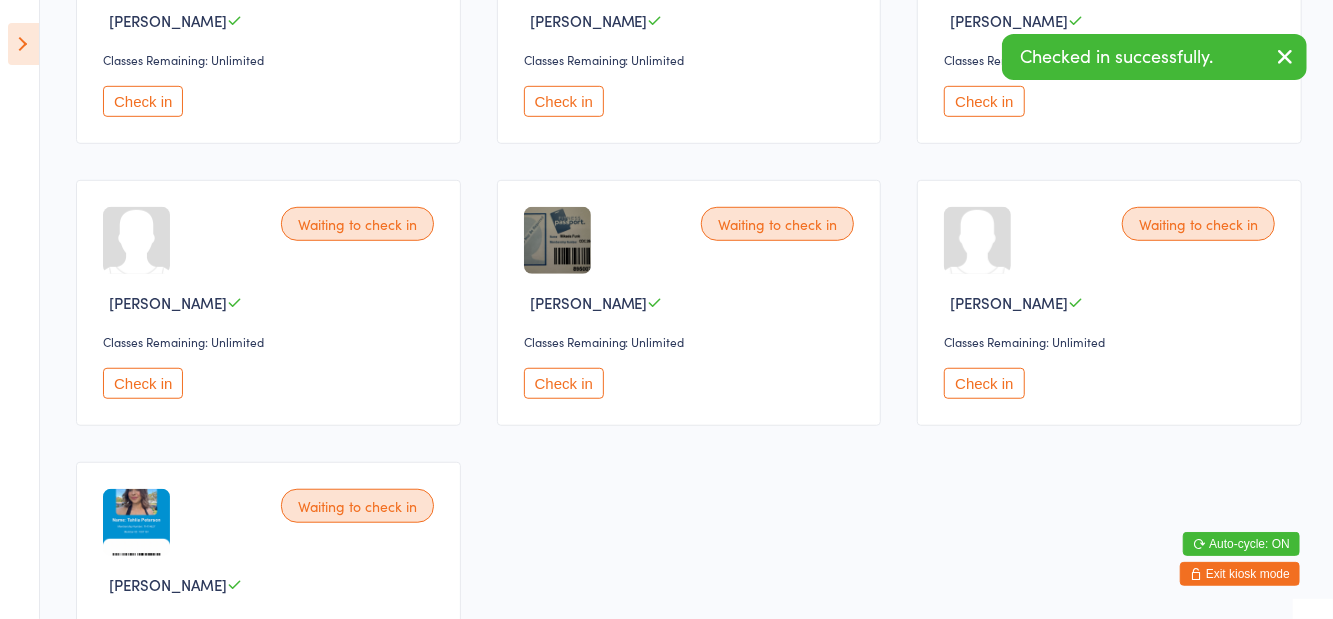 scroll, scrollTop: 751, scrollLeft: 0, axis: vertical 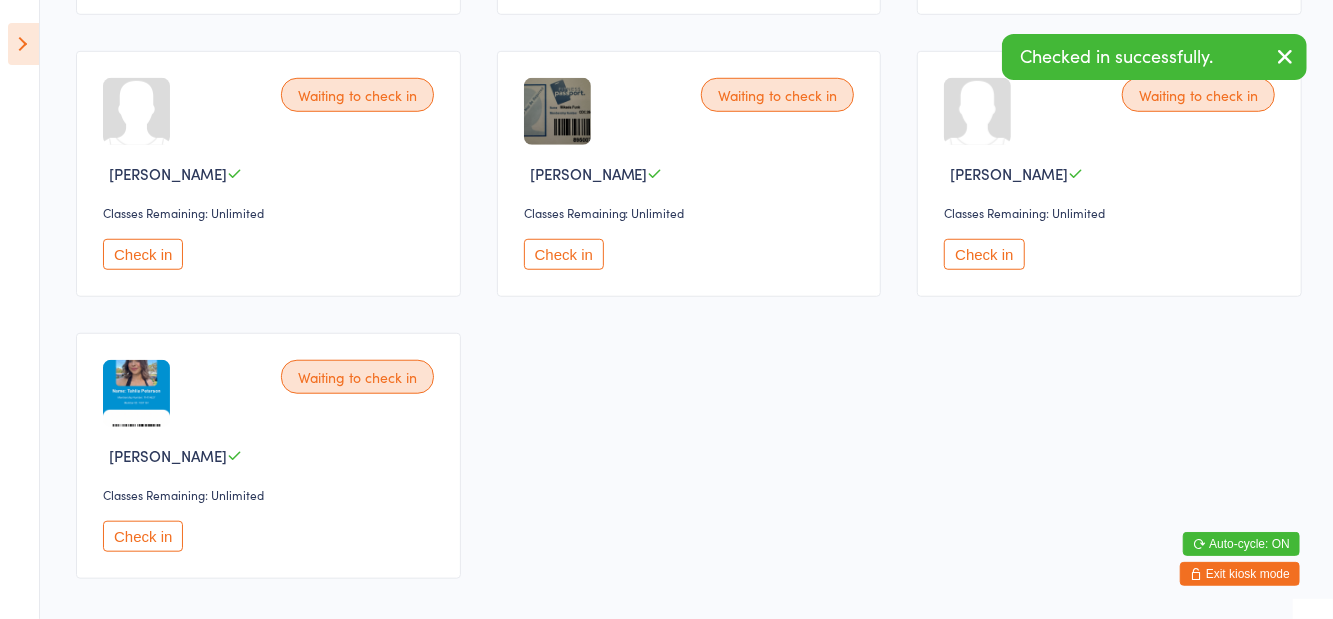 click on "Check in" at bounding box center (984, 254) 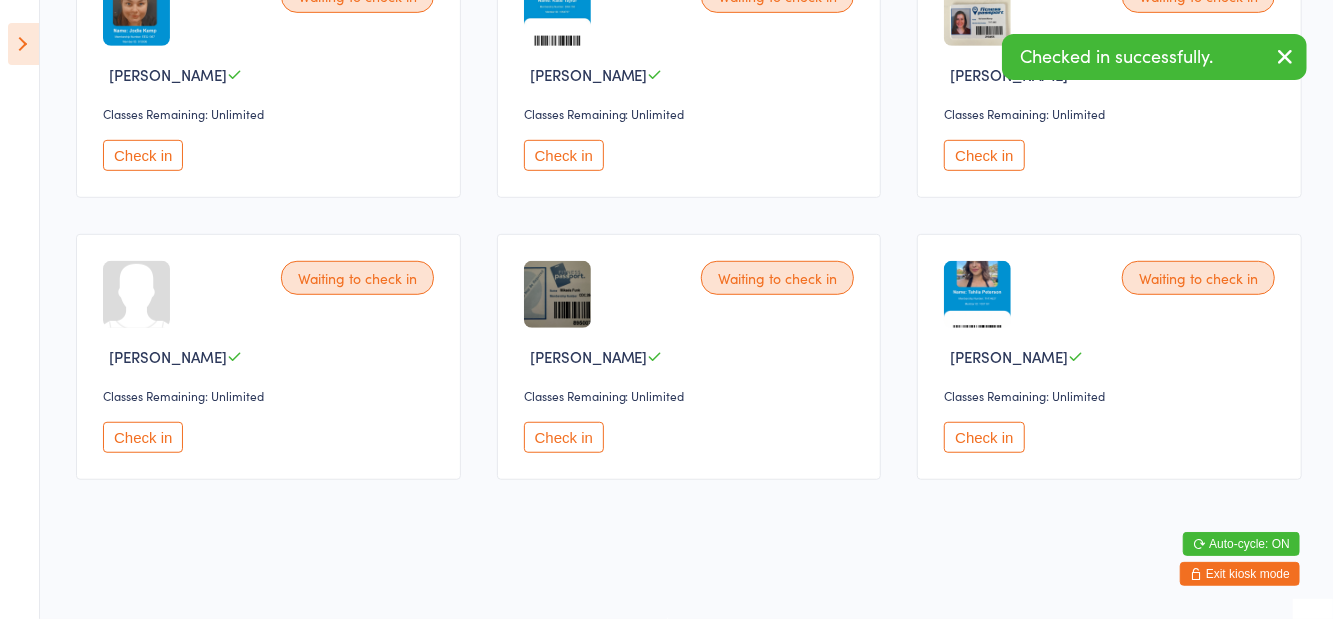 scroll, scrollTop: 470, scrollLeft: 0, axis: vertical 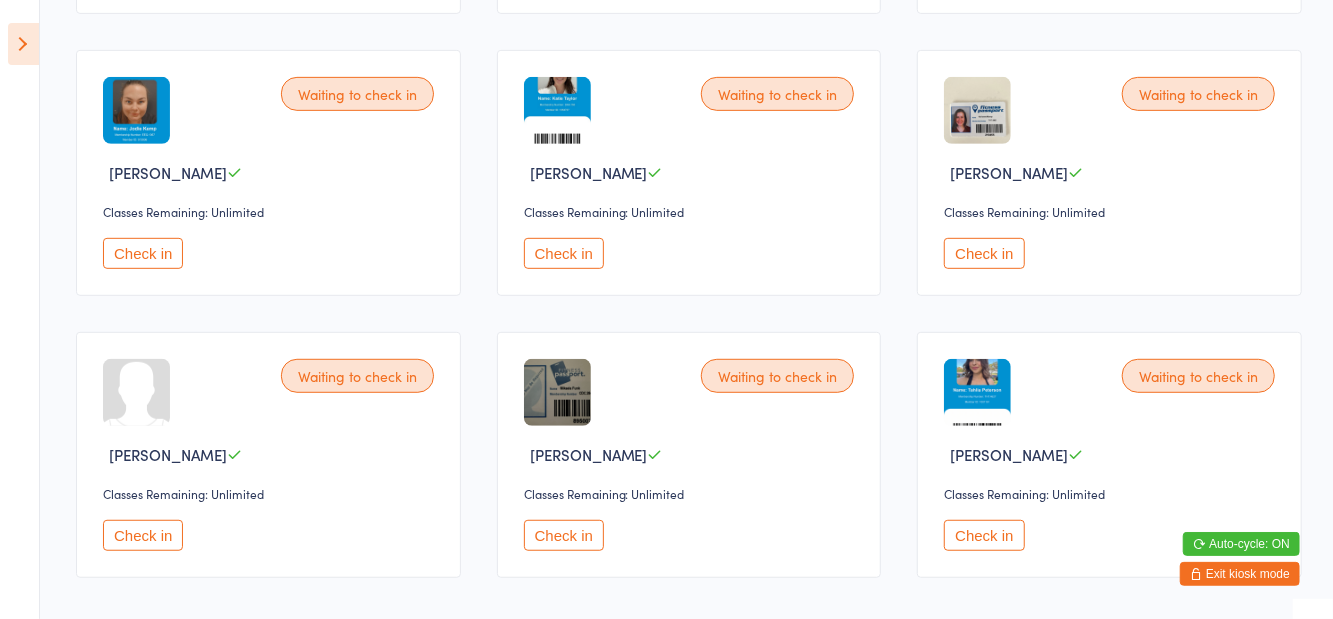 click on "Check in" at bounding box center (984, 253) 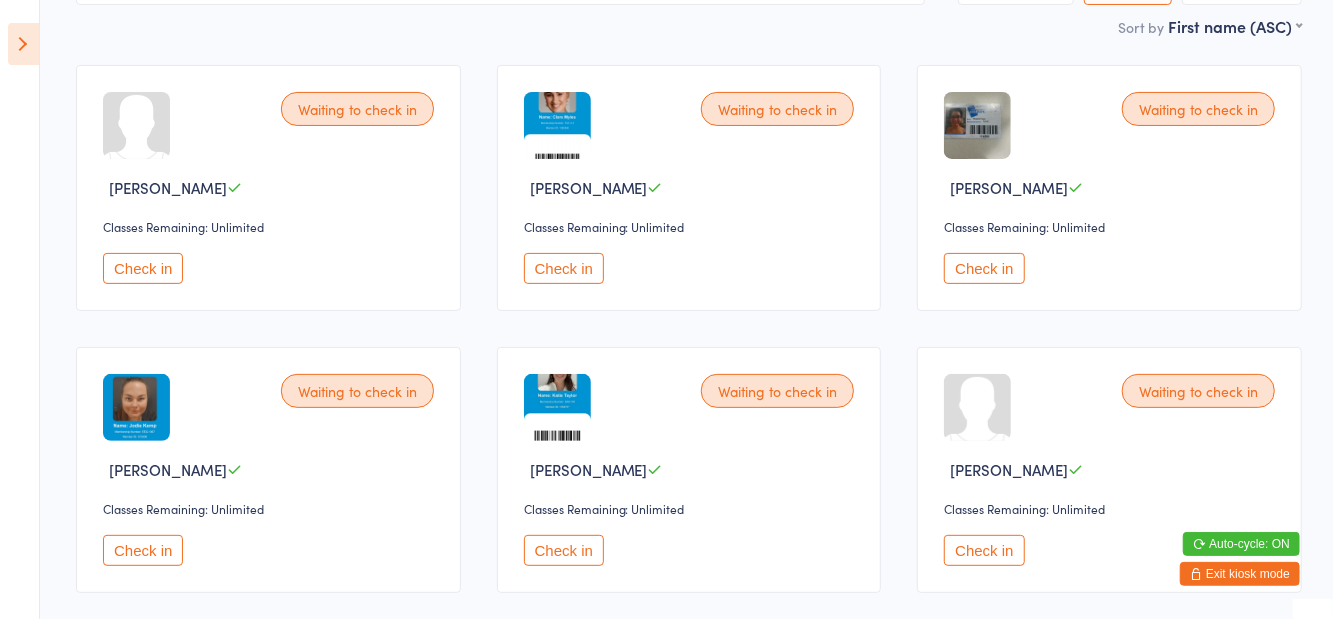 scroll, scrollTop: 181, scrollLeft: 0, axis: vertical 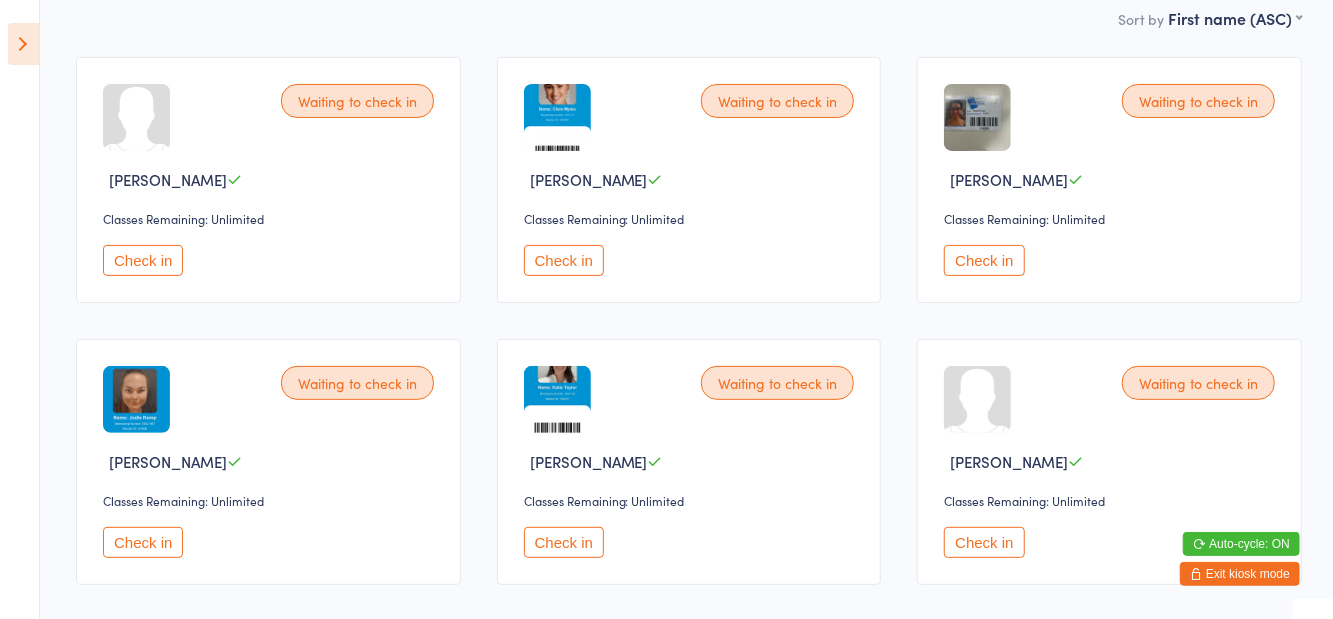 click on "Check in" at bounding box center [564, 542] 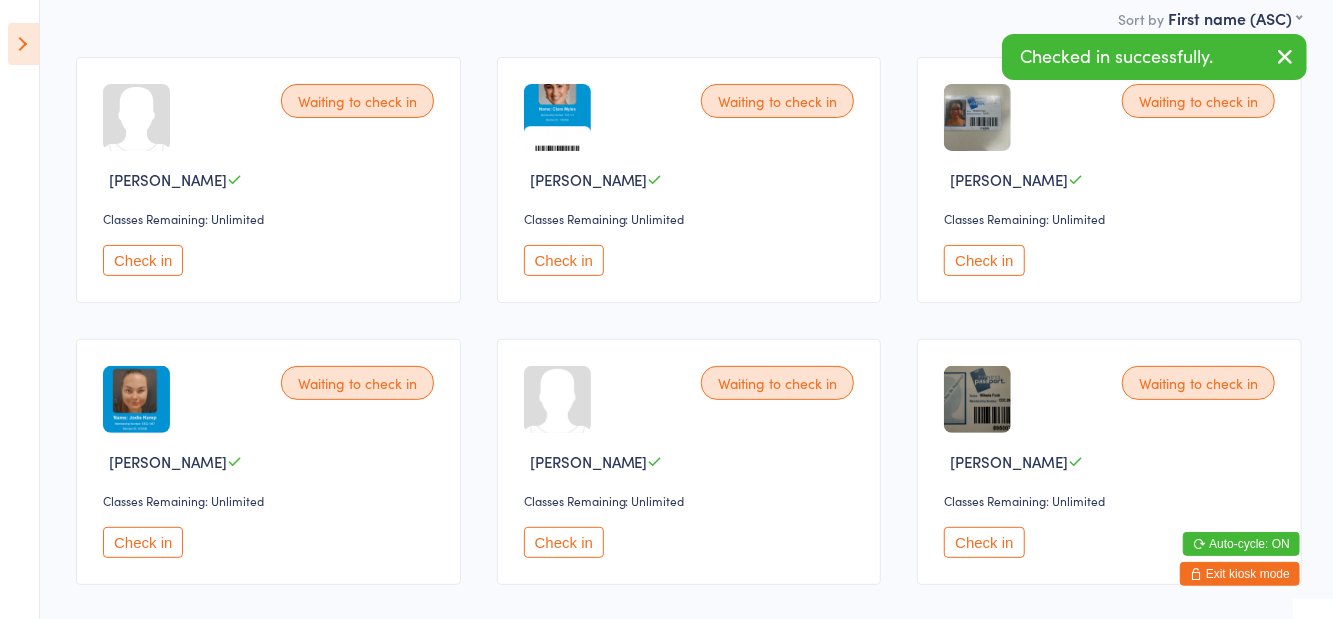 click on "Check in" at bounding box center [984, 542] 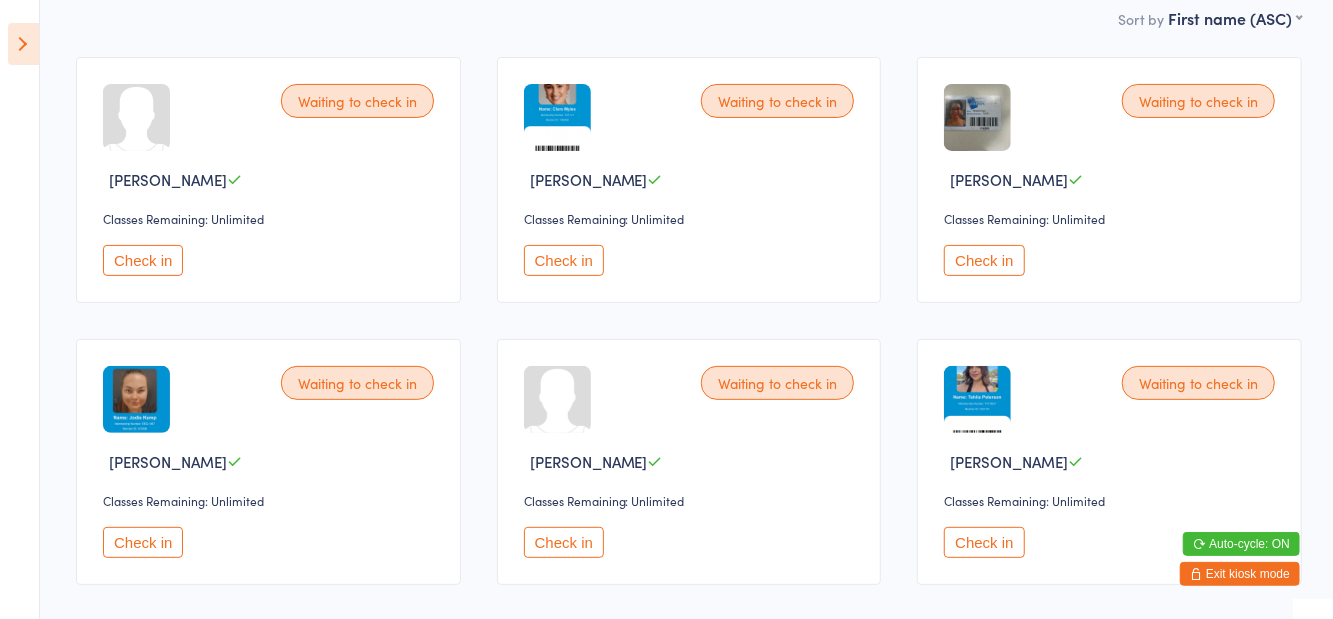 click on "Check in" at bounding box center (984, 260) 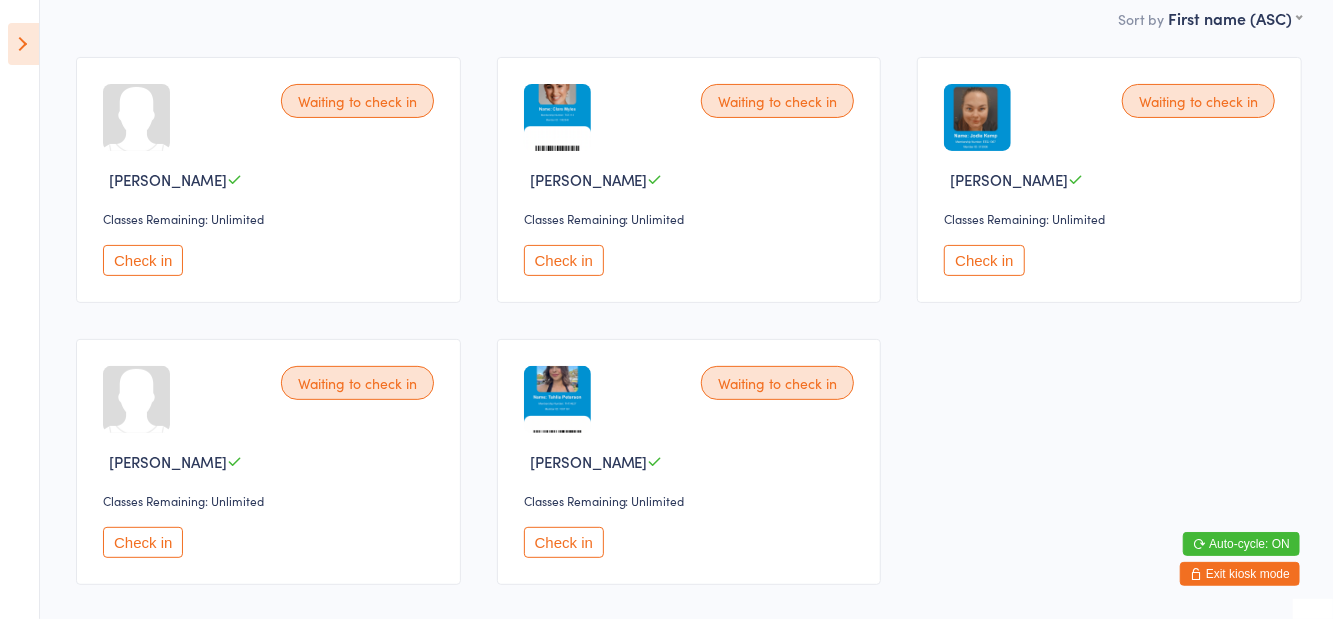 click on "Check in" at bounding box center [143, 260] 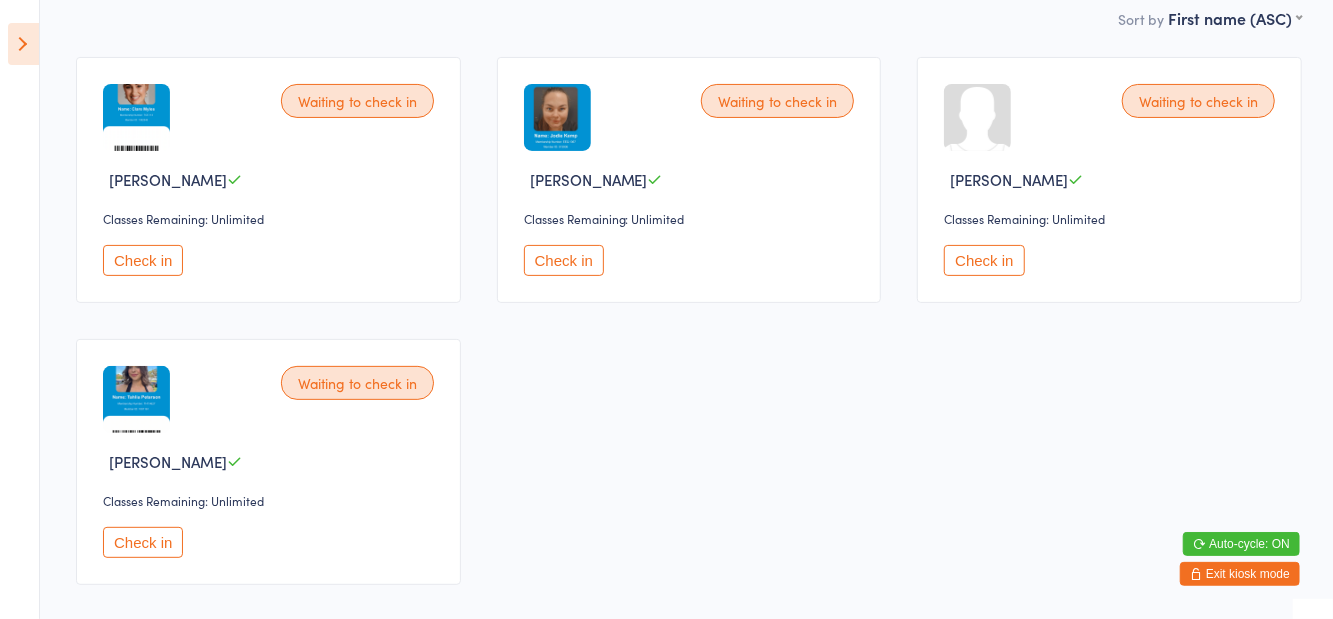 click on "Check in" at bounding box center (143, 260) 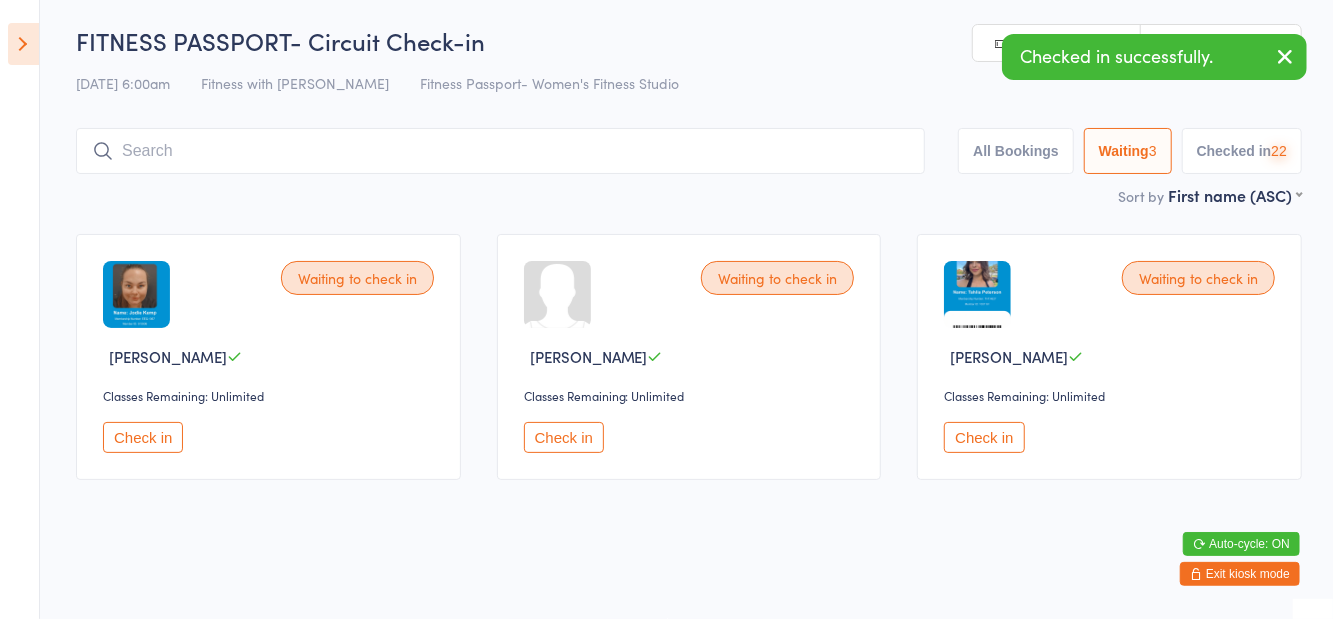scroll, scrollTop: 0, scrollLeft: 0, axis: both 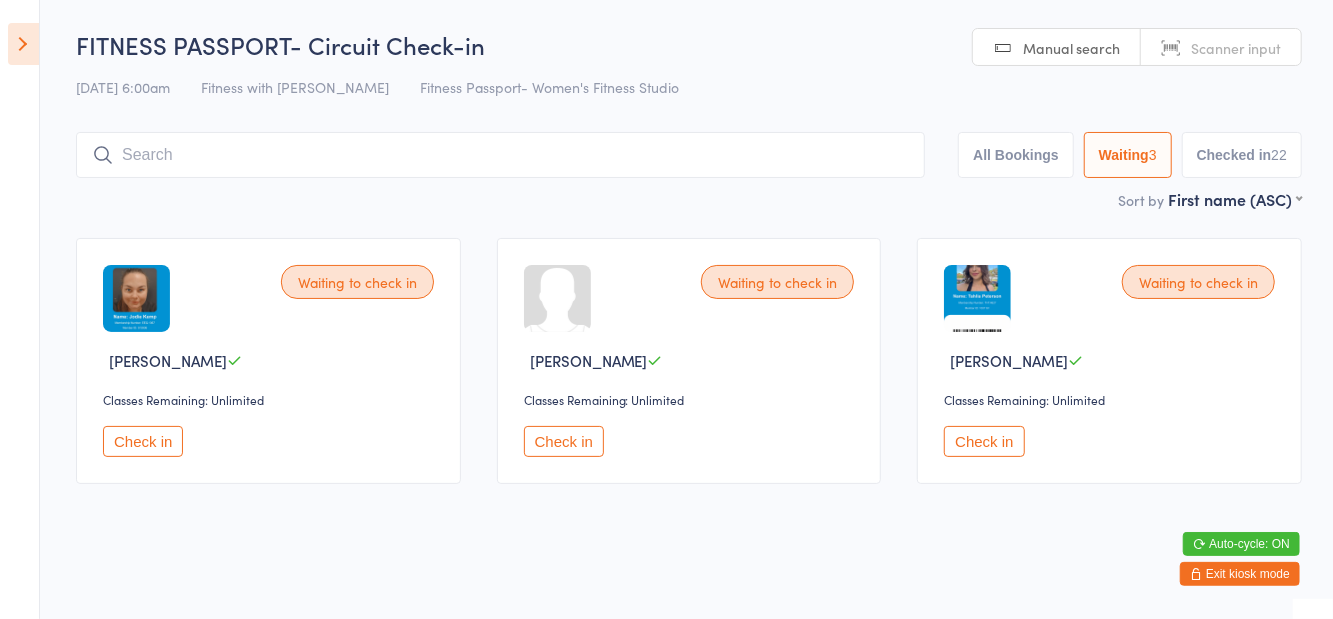 click at bounding box center [23, 44] 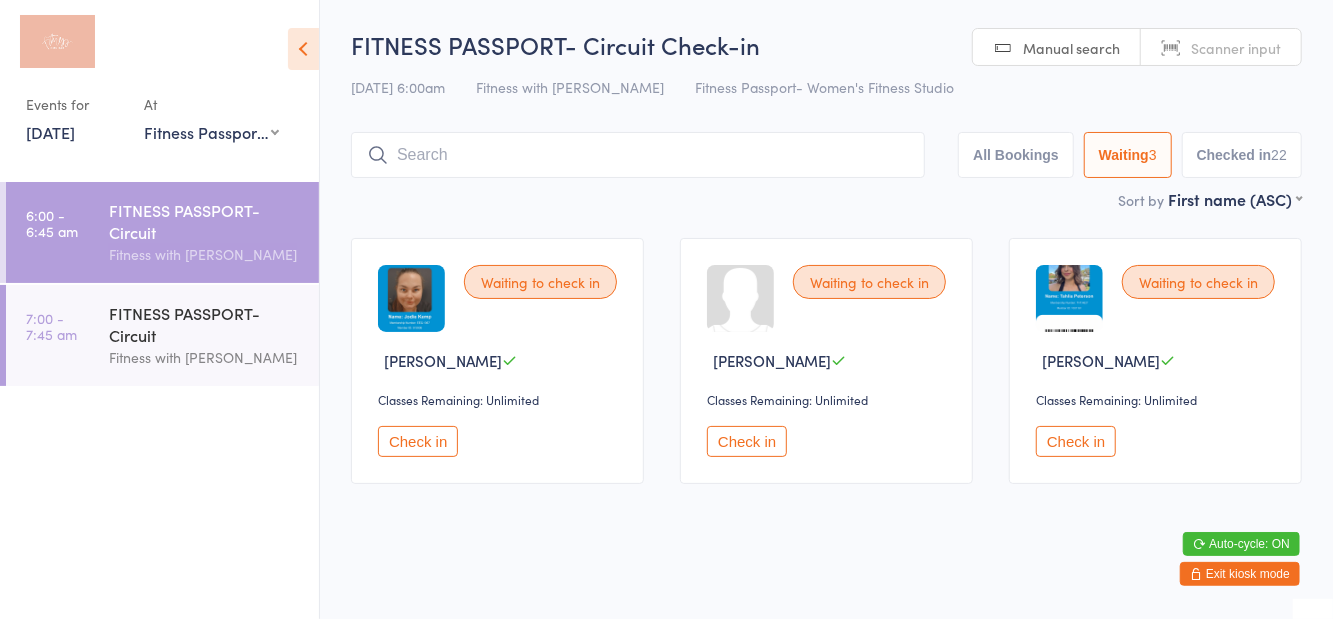 click on "Fitness with [PERSON_NAME]" at bounding box center [205, 357] 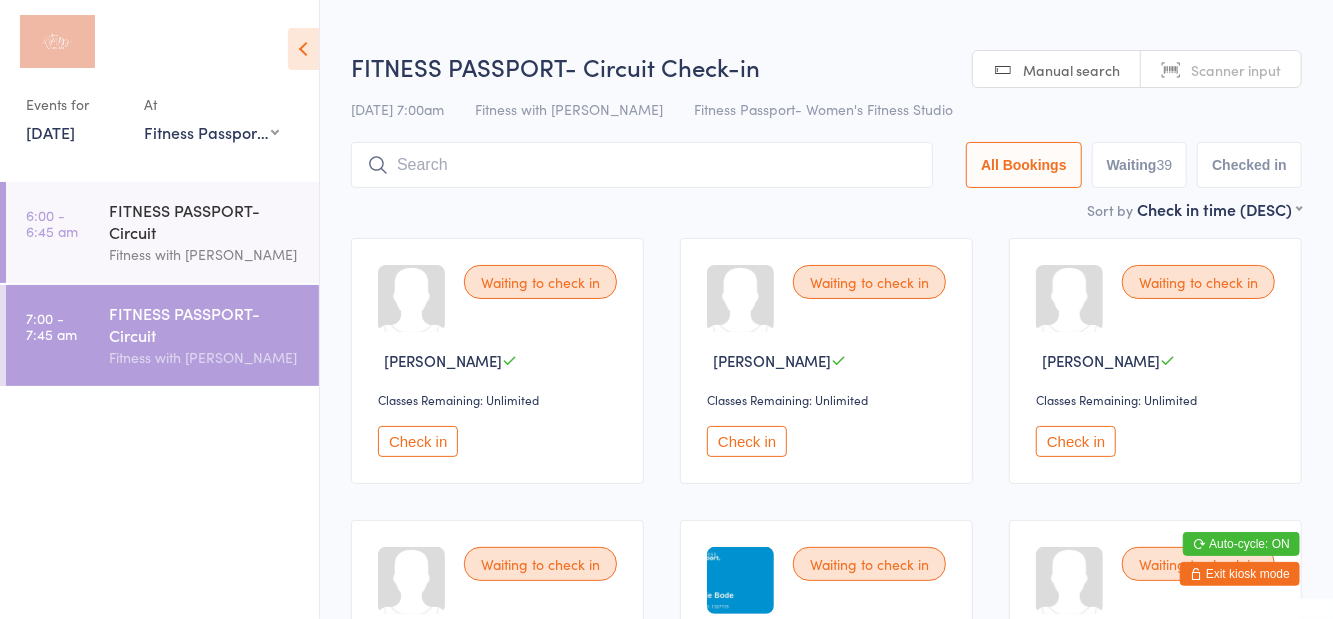 click at bounding box center (303, 49) 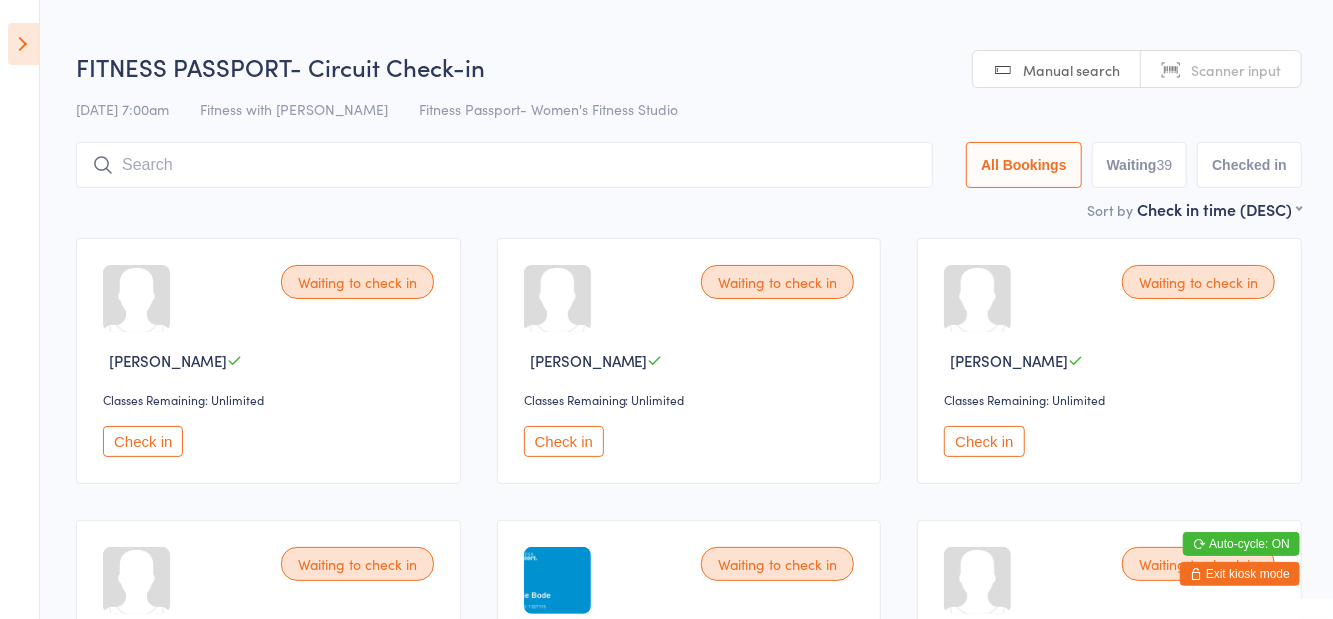 click on "Waiting  39" at bounding box center [1140, 165] 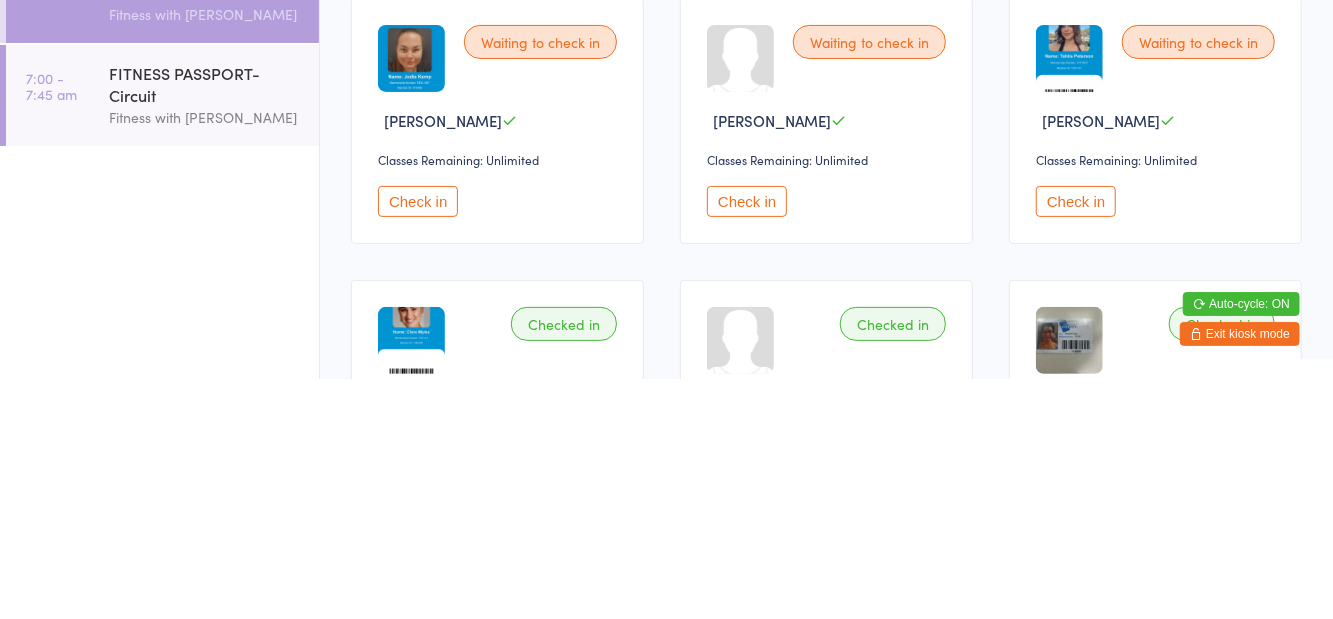 click on "FITNESS PASSPORT- Circuit" at bounding box center [205, 324] 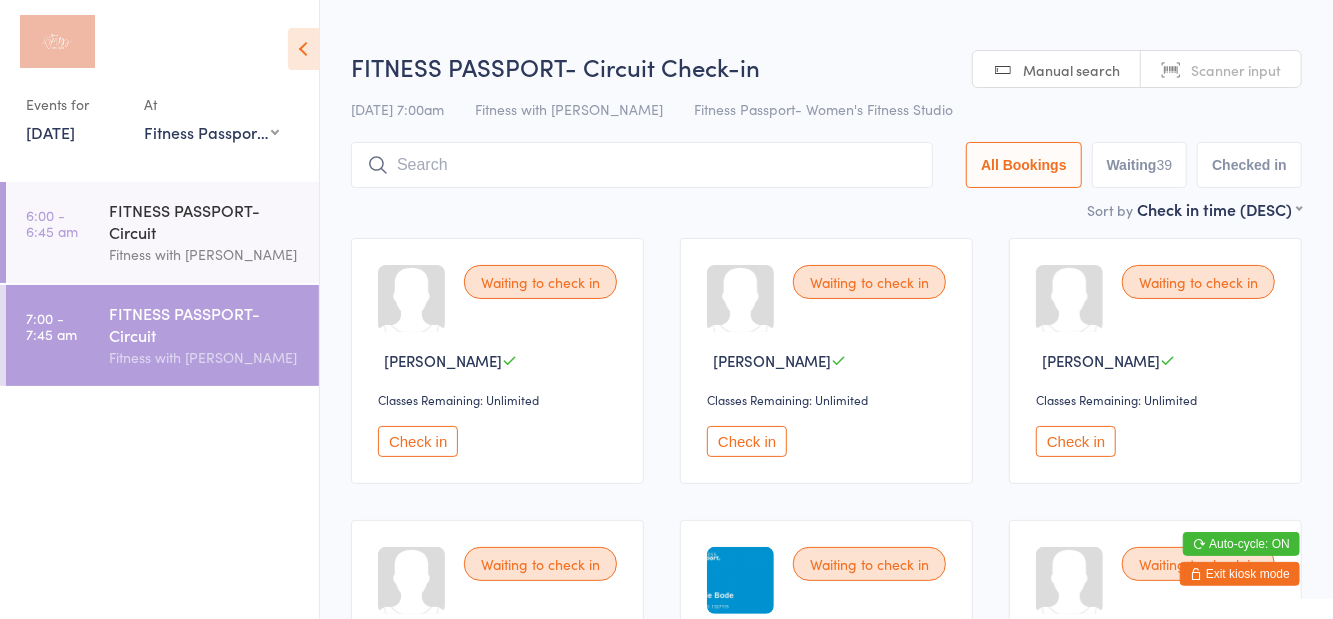 click on "FITNESS PASSPORT- Circuit Check-in" at bounding box center [826, 66] 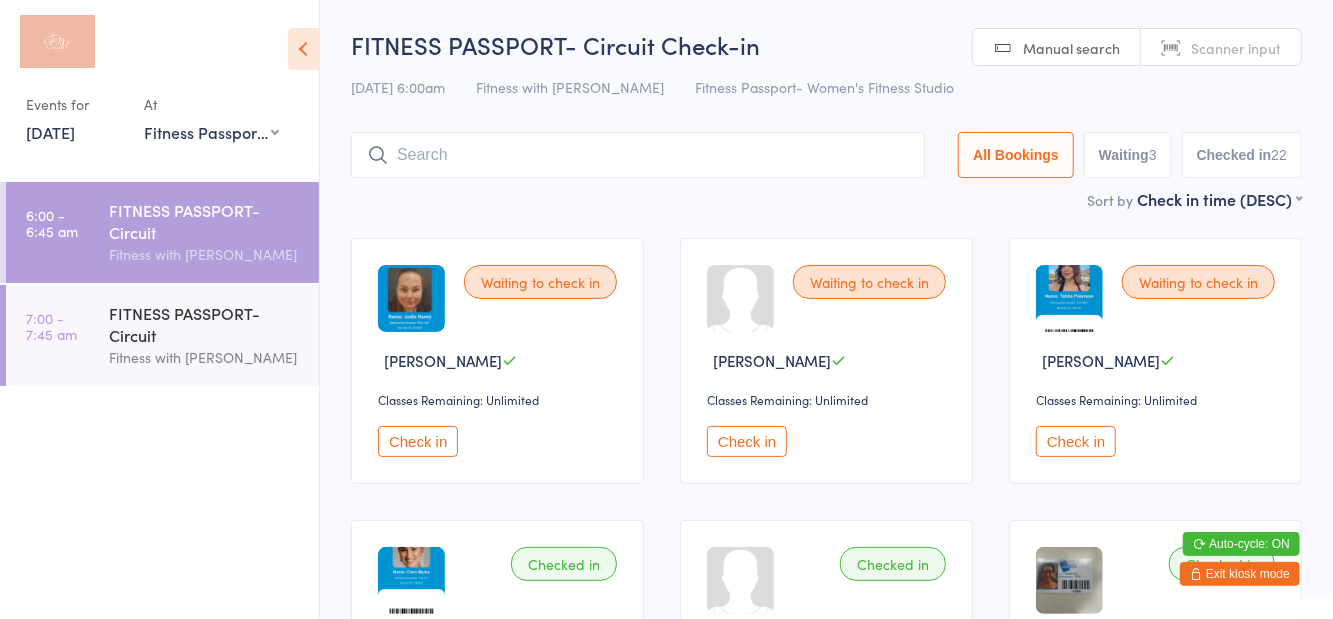 click on "FITNESS PASSPORT- Circuit Check-in 12 Jul 6:00am  Fitness with Zoe  Fitness Passport- Women's Fitness Studio  Manual search Scanner input All Bookings Waiting  3 Checked in  22 Sort by   Check in time (DESC) First name (ASC) First name (DESC) Last name (ASC) Last name (DESC) Check in time (ASC) Check in time (DESC) Waiting to check in Jodie Barker  Classes Remaining: Unlimited   Check in Waiting to check in Lourdes Foster  Classes Remaining: Unlimited   Check in Waiting to check in Tahlia Peterson  Classes Remaining: Unlimited   Check in Checked in Clare Myles  Classes Remaining: Unlimited   Undo checkin Checked in Ashlee Brown  Classes Remaining: Unlimited   Undo checkin Checked in Elizabeth Heyer  Classes Remaining: Unlimited   Undo checkin Checked in Mikaela Funk  Classes Remaining: Unlimited   Undo checkin Checked in Kathleen Taylor  Classes Remaining: Unlimited   Undo checkin Checked in Keri-Anne Murray  Classes Remaining: Unlimited   Undo checkin Checked in Ruby Sharp  Classes Remaining: Unlimited" at bounding box center [826, 1393] 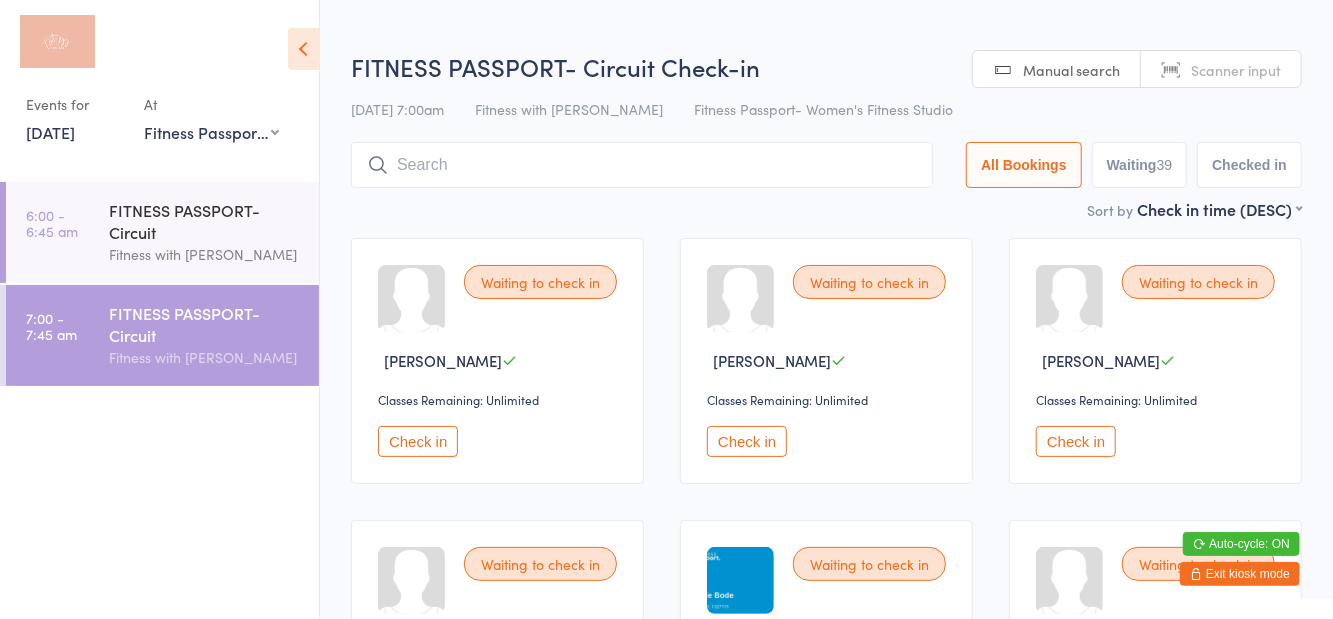click on "12 Jul 7:00am  Fitness with Zoe  Fitness Passport- Women's Fitness Studio" at bounding box center [826, 109] 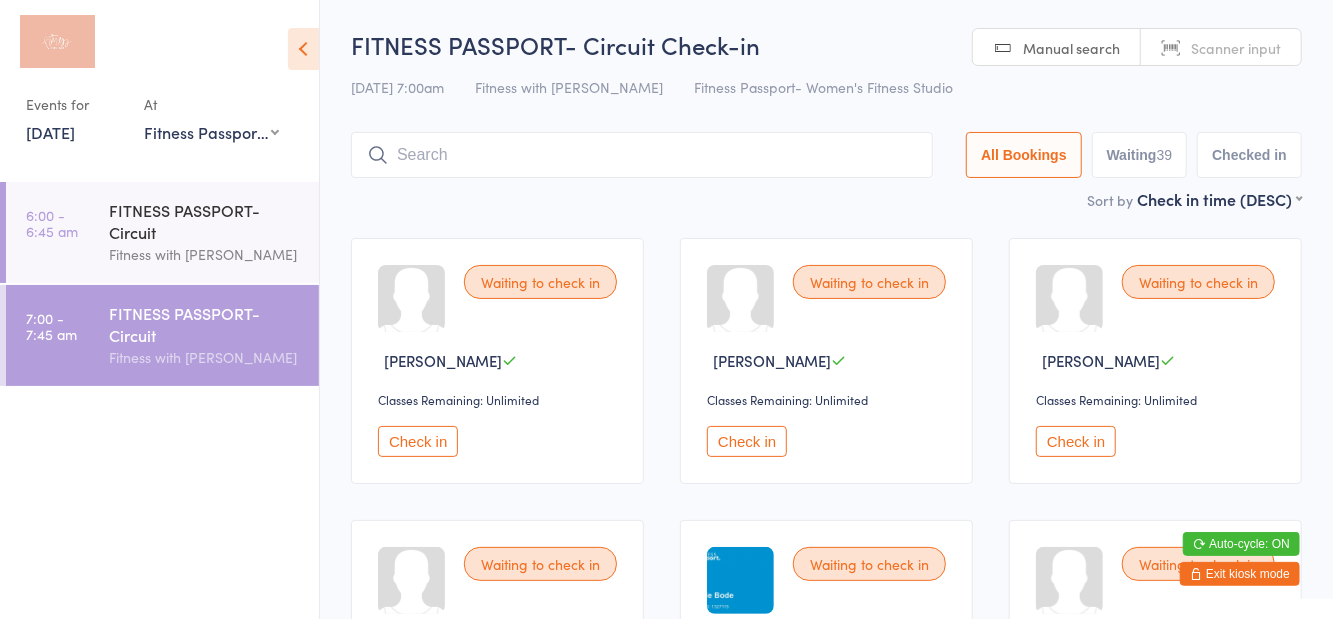 click on "Sort by   Check in time (DESC) First name (ASC) First name (DESC) Last name (ASC) Last name (DESC) Check in time (ASC) Check in time (DESC)" at bounding box center (826, 199) 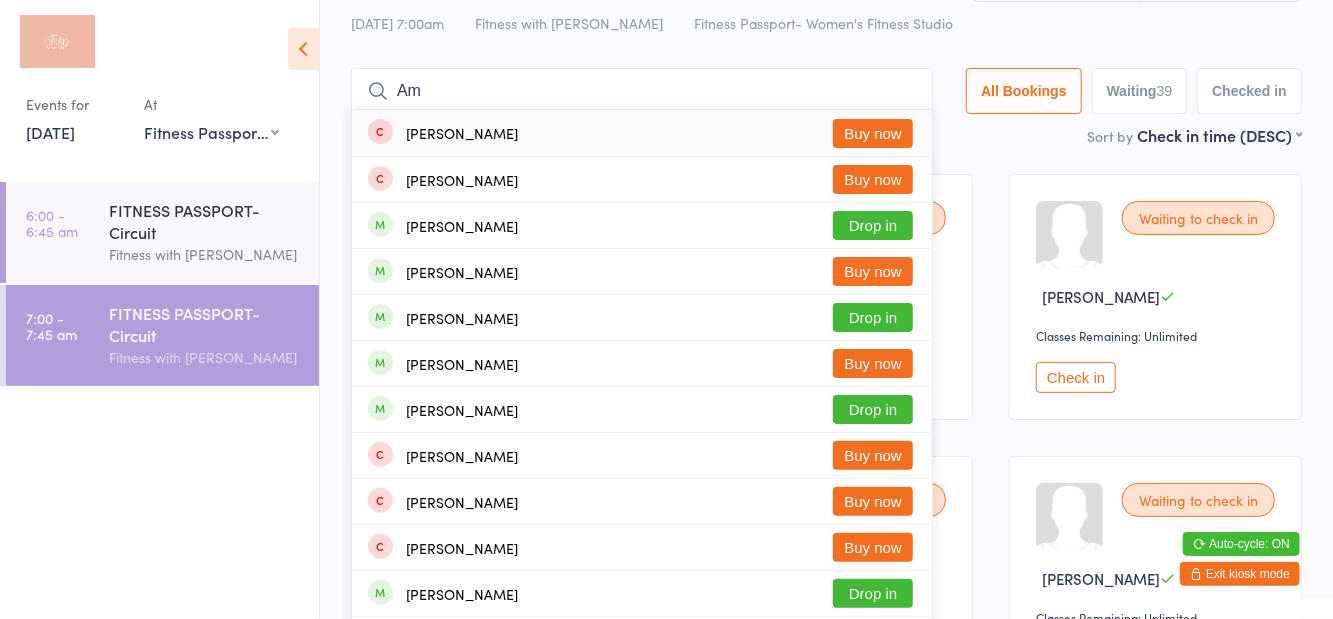 scroll, scrollTop: 22, scrollLeft: 0, axis: vertical 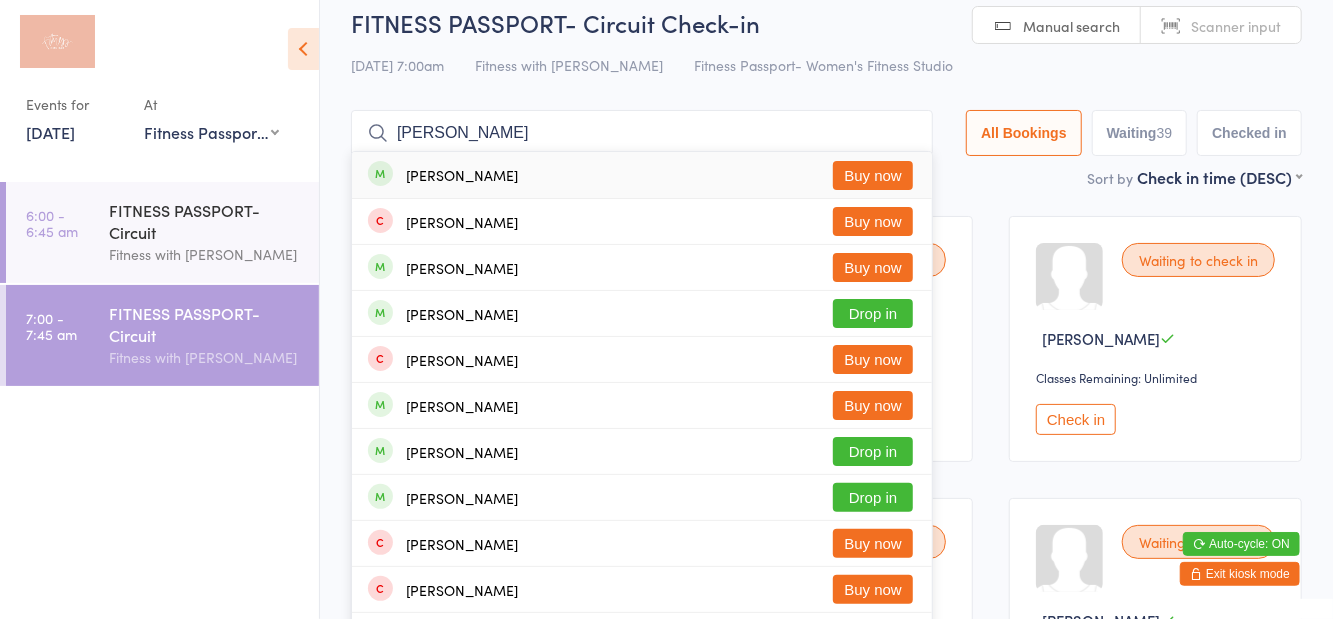type on "Amanda rowe" 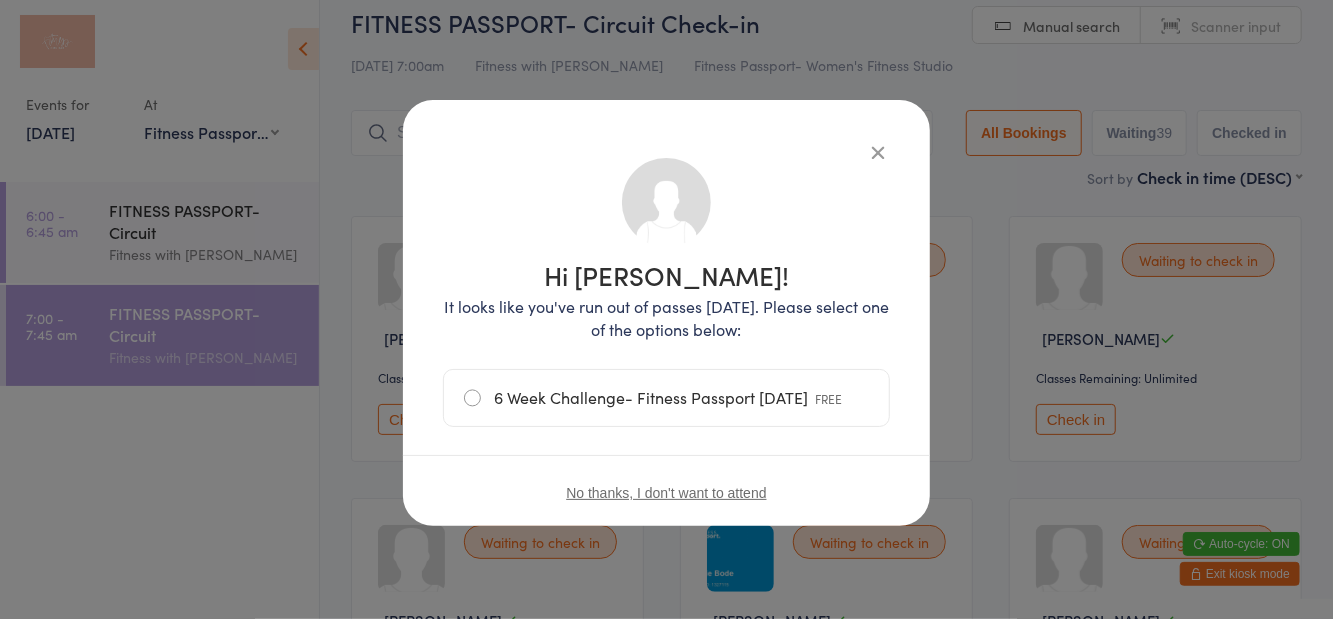 click on "Hi Amanda! It looks like you've run out of passes today. Please select one of the options below: 6 Week Challenge- Fitness Passport JUNE 2025  FREE No thanks, I don't want to attend" at bounding box center [666, 313] 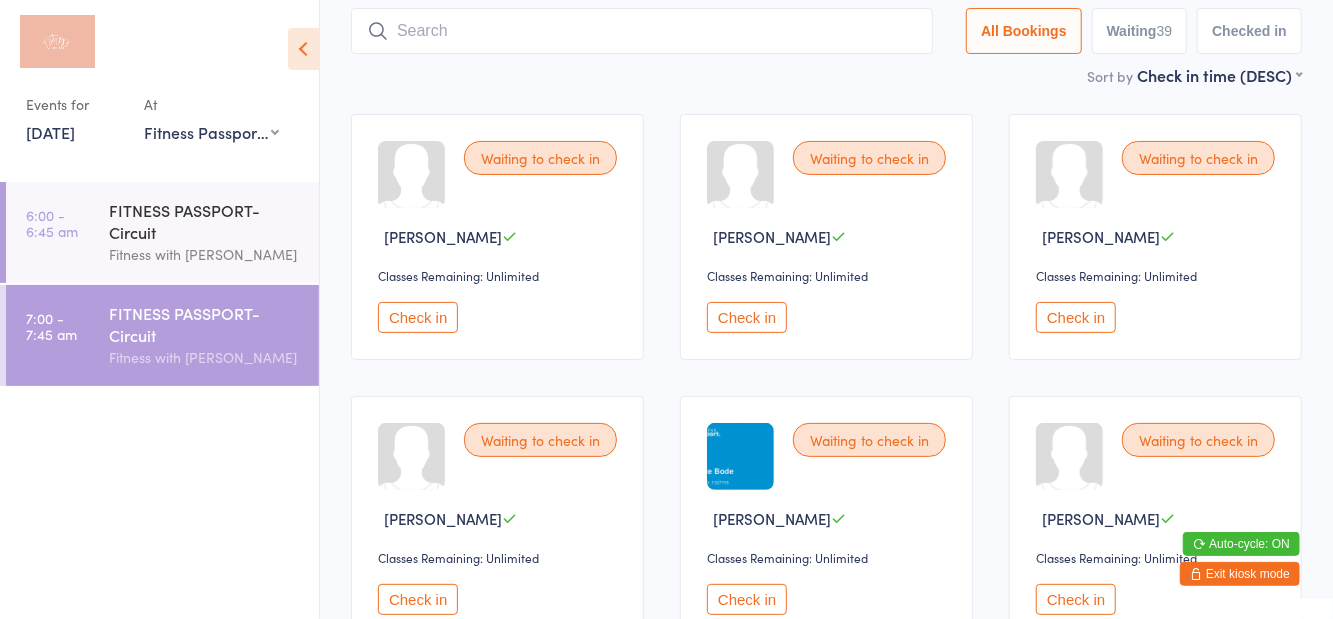 scroll, scrollTop: 0, scrollLeft: 0, axis: both 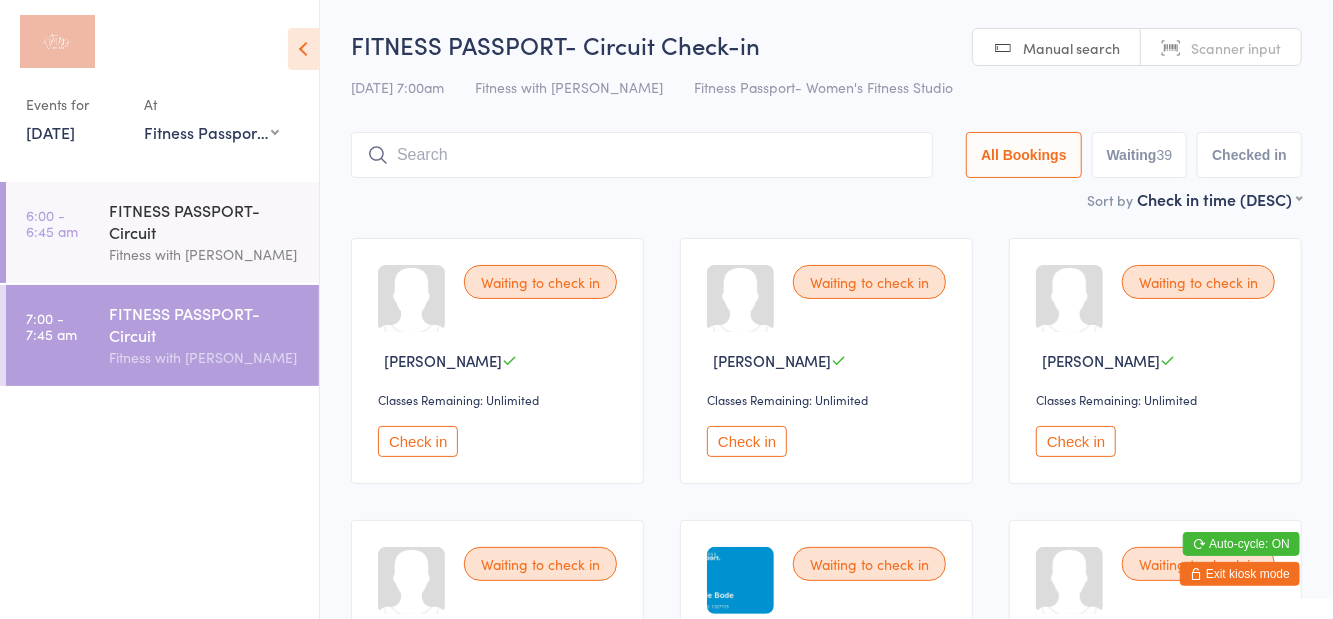 click at bounding box center [642, 155] 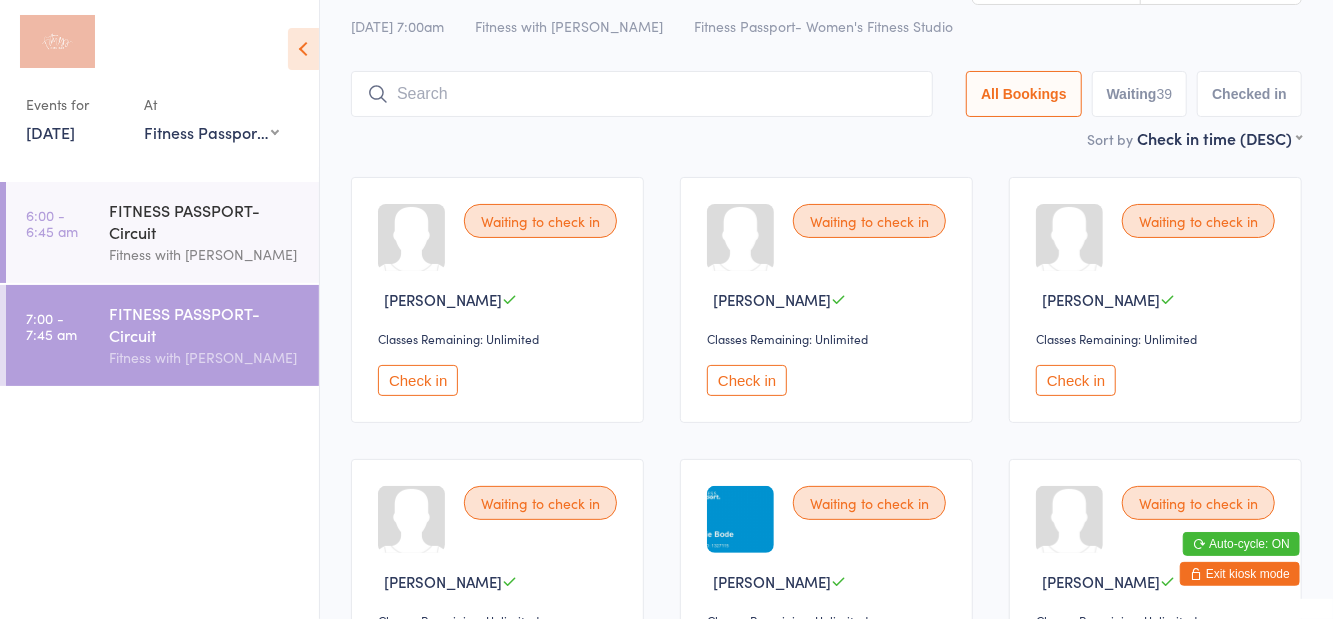 scroll, scrollTop: 133, scrollLeft: 0, axis: vertical 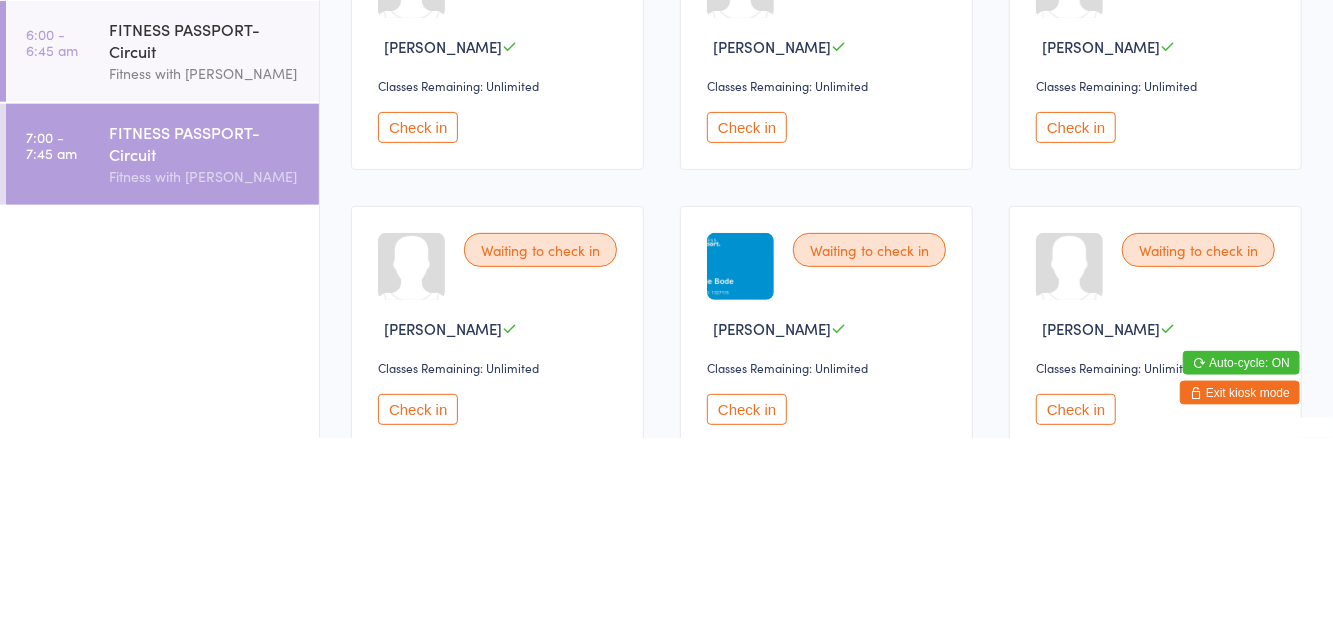click on "Fitness with [PERSON_NAME]" at bounding box center [205, 254] 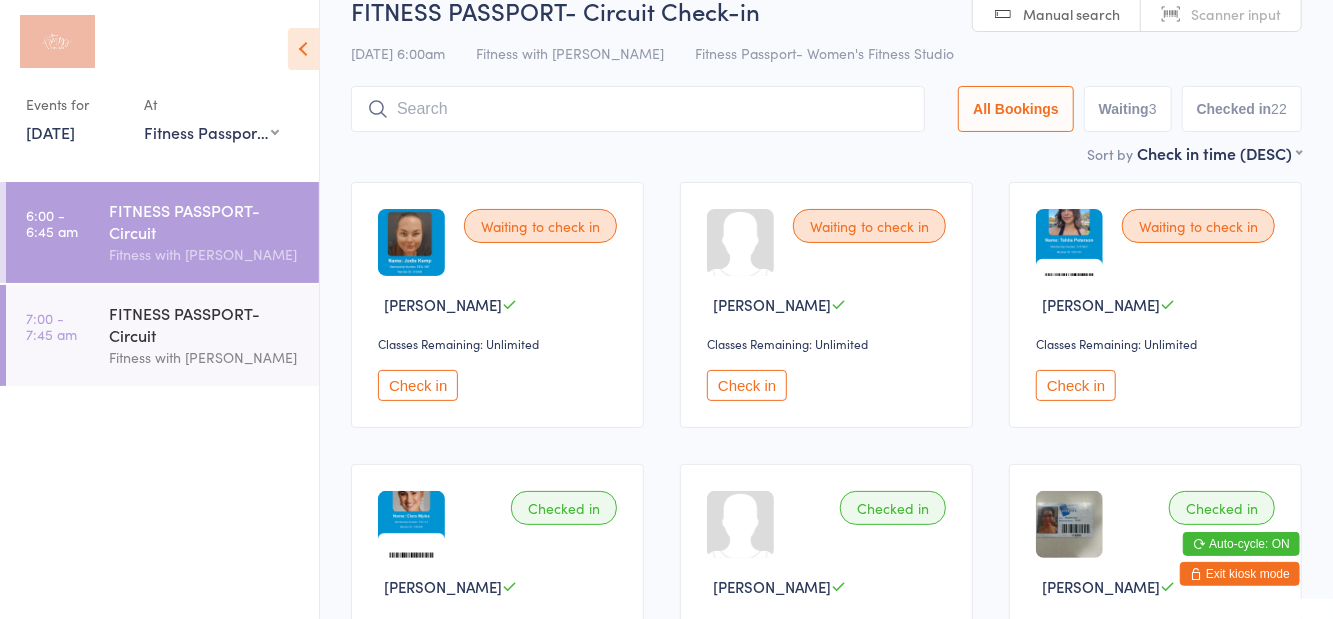 scroll, scrollTop: 56, scrollLeft: 0, axis: vertical 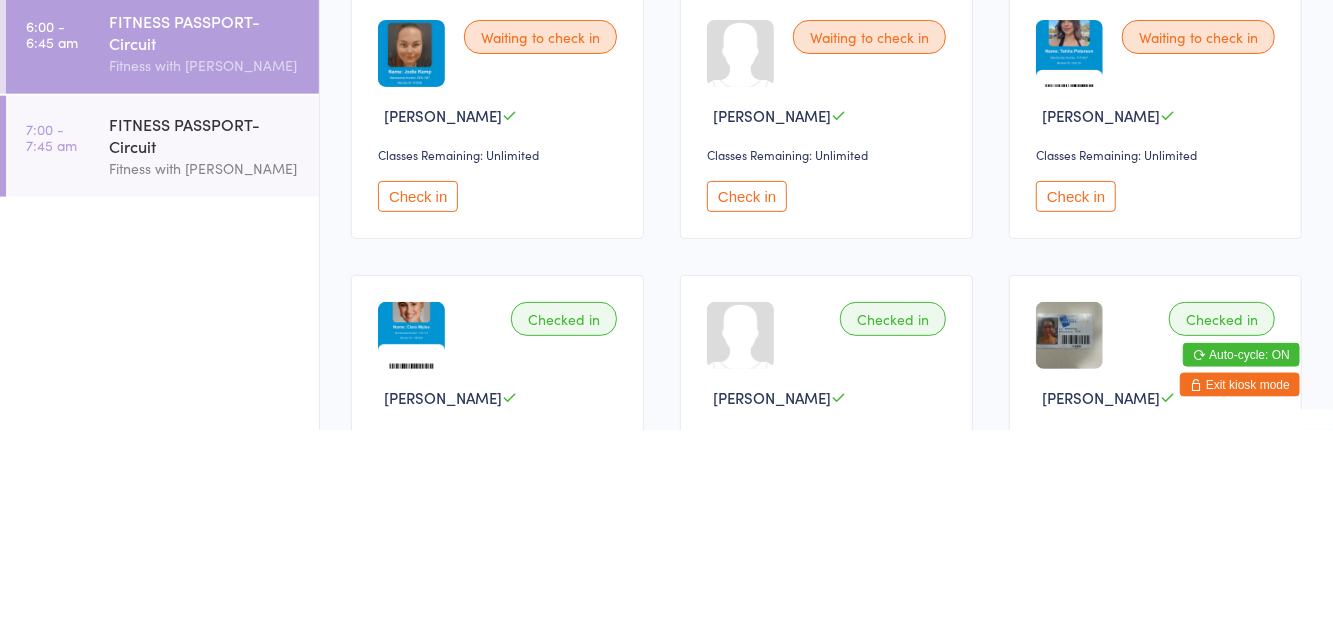 click on "Fitness with [PERSON_NAME]" at bounding box center (205, 357) 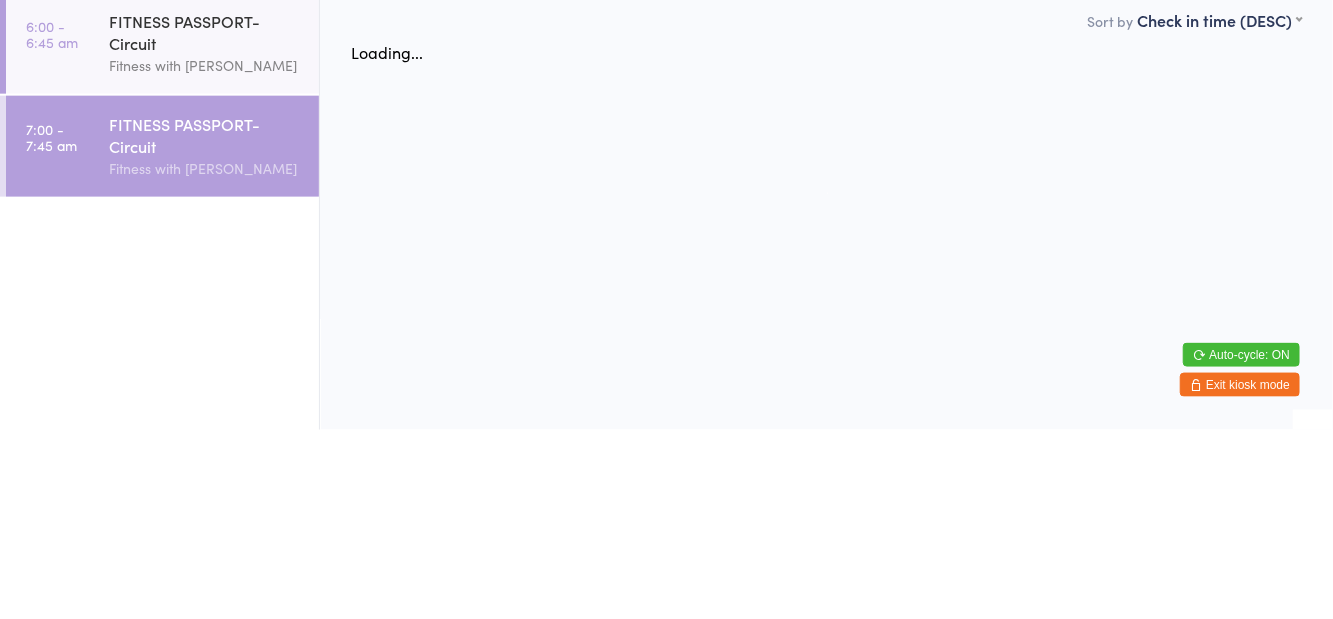 scroll, scrollTop: 0, scrollLeft: 0, axis: both 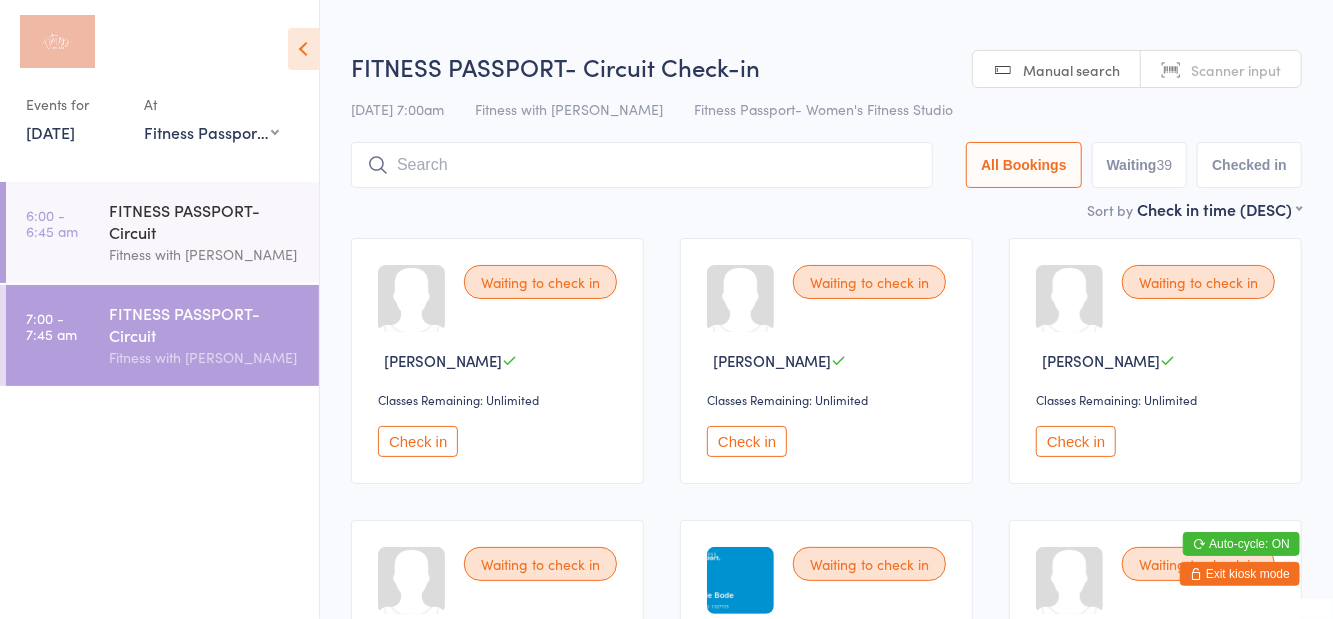 click on "Manual search" at bounding box center (1057, 70) 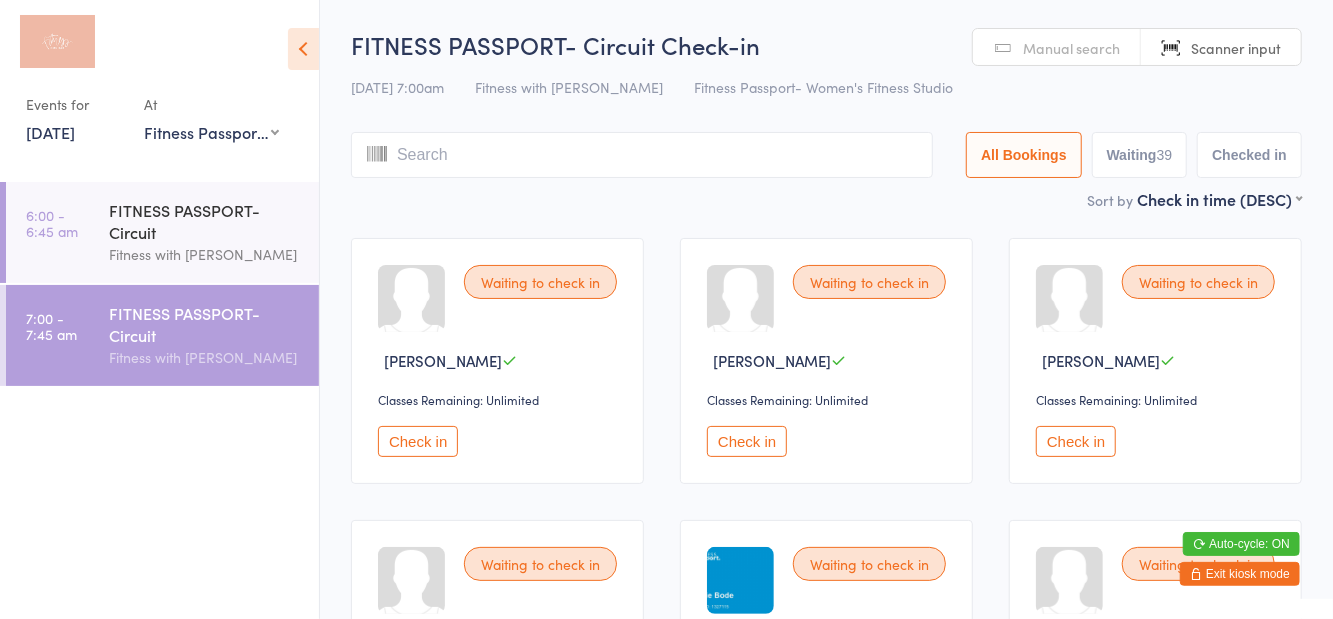 click on "FITNESS PASSPORT- Circuit Check-in 12 Jul 7:00am  Fitness with Zoe  Fitness Passport- Women's Fitness Studio  Manual search Scanner input All Bookings Waiting  39 Checked in" at bounding box center [826, 108] 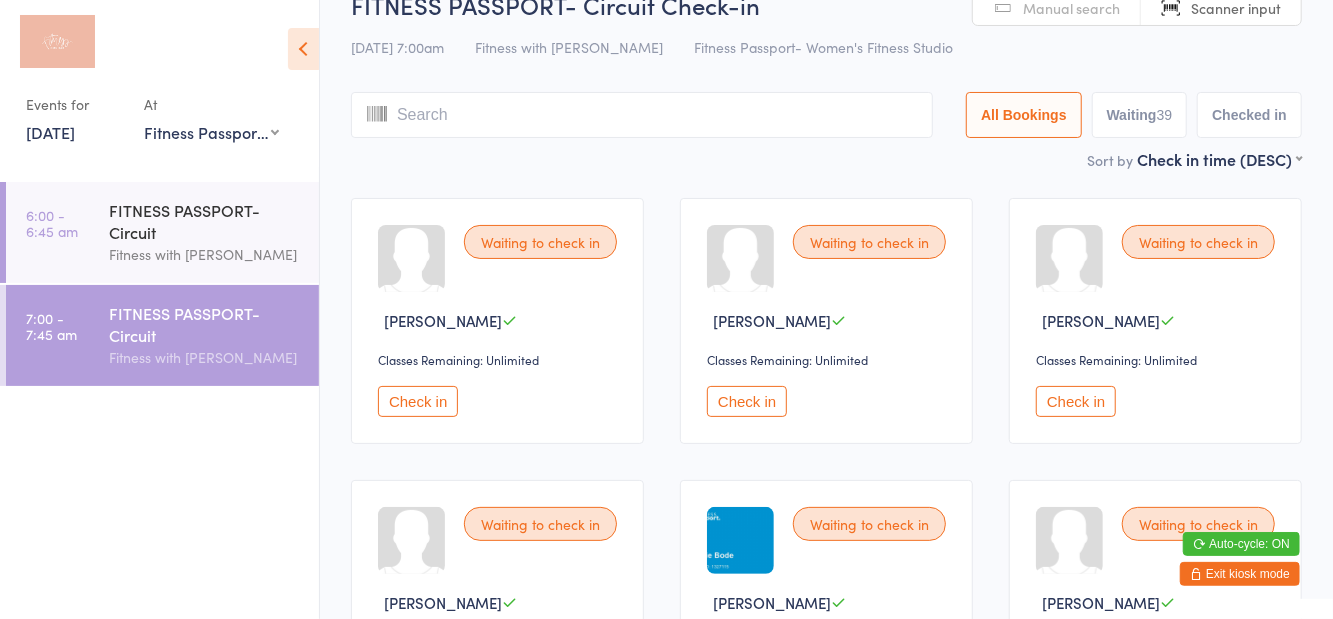 scroll, scrollTop: 0, scrollLeft: 0, axis: both 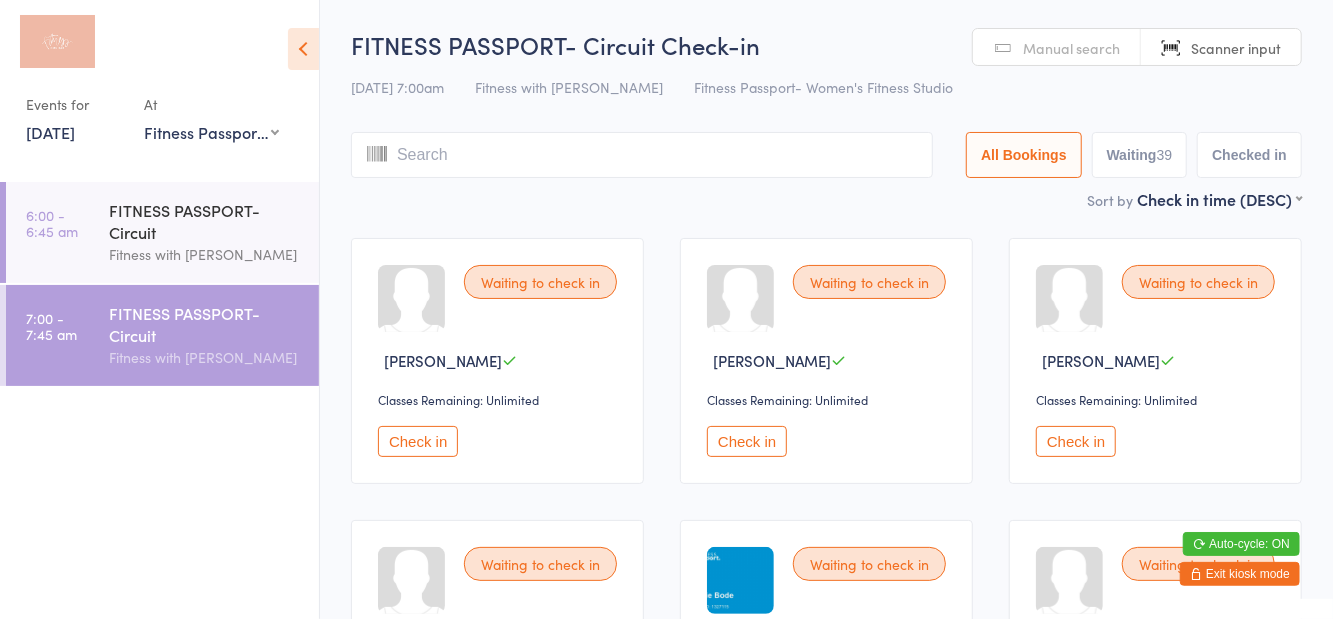click at bounding box center (642, 155) 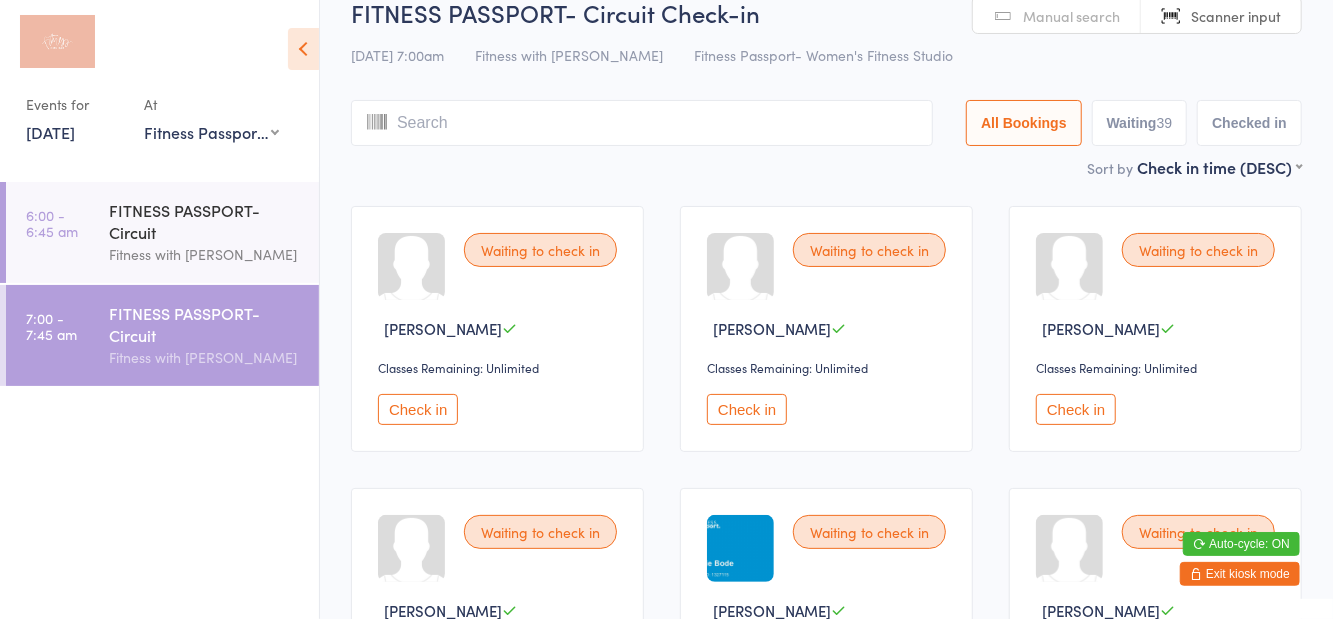 scroll, scrollTop: 133, scrollLeft: 0, axis: vertical 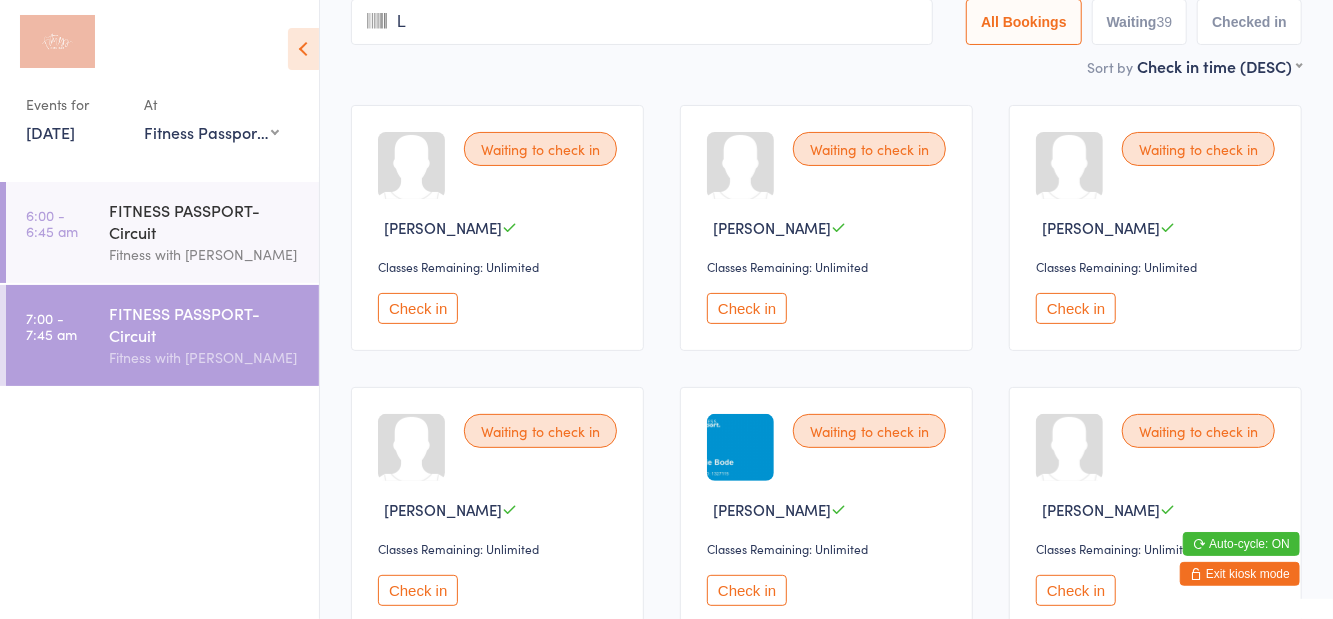 type on "Li" 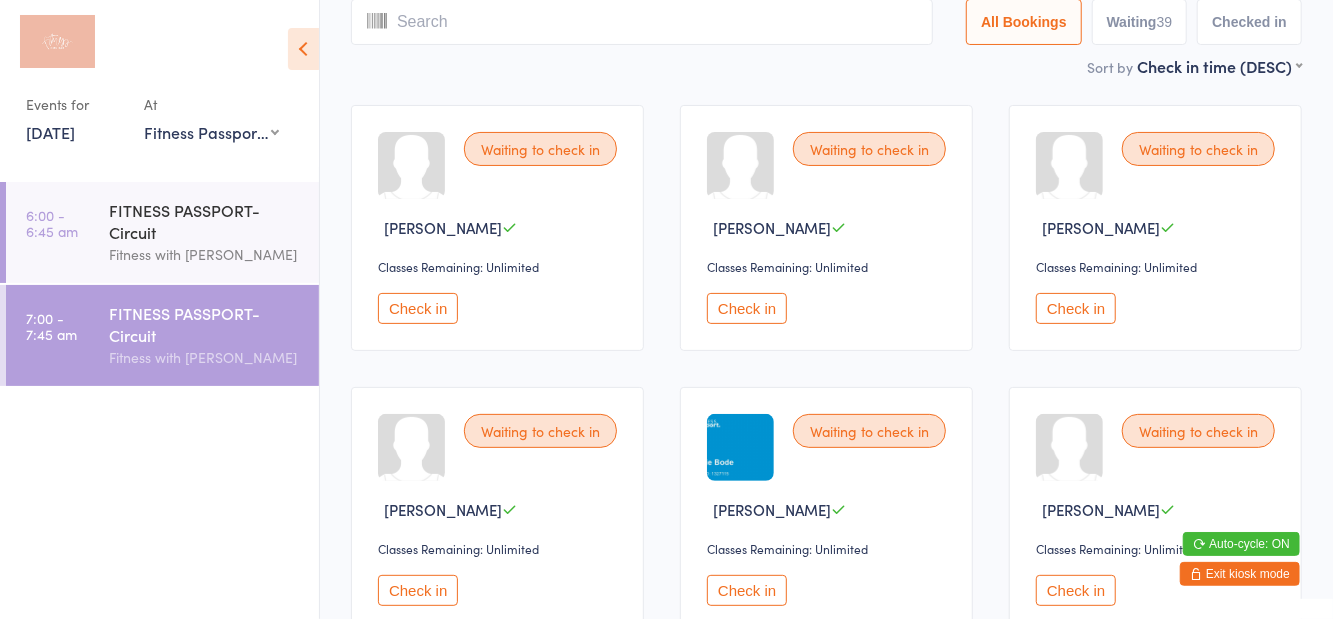 scroll, scrollTop: 0, scrollLeft: 0, axis: both 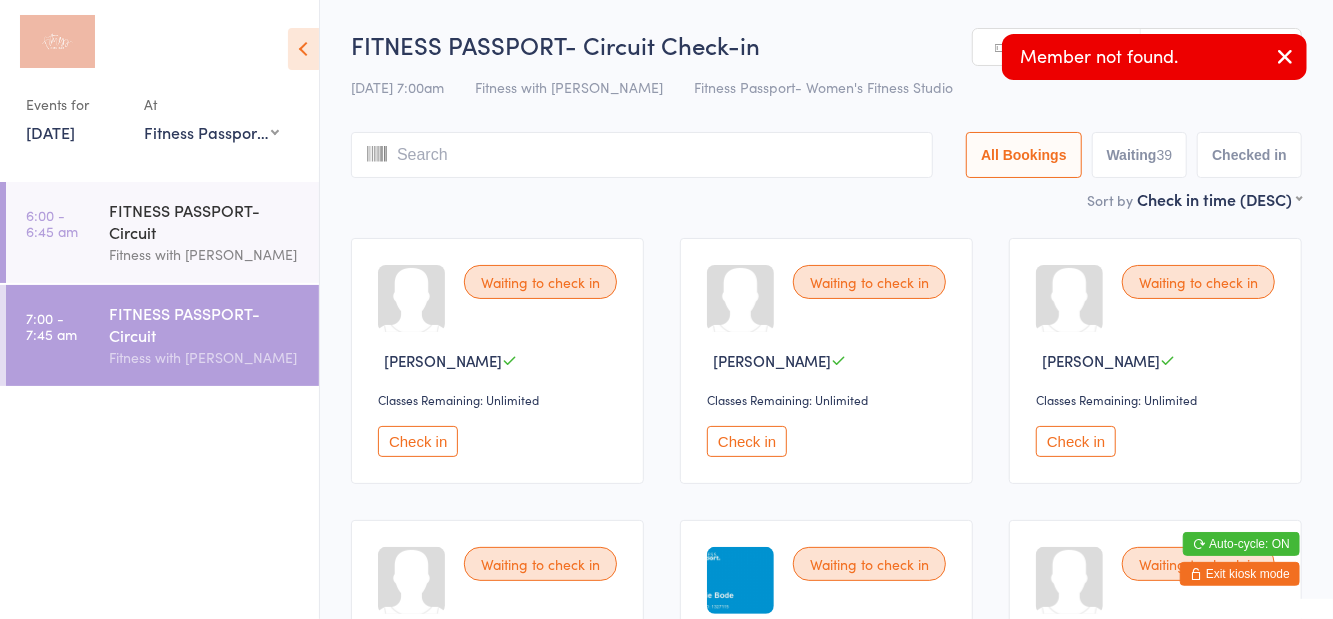 type on "N" 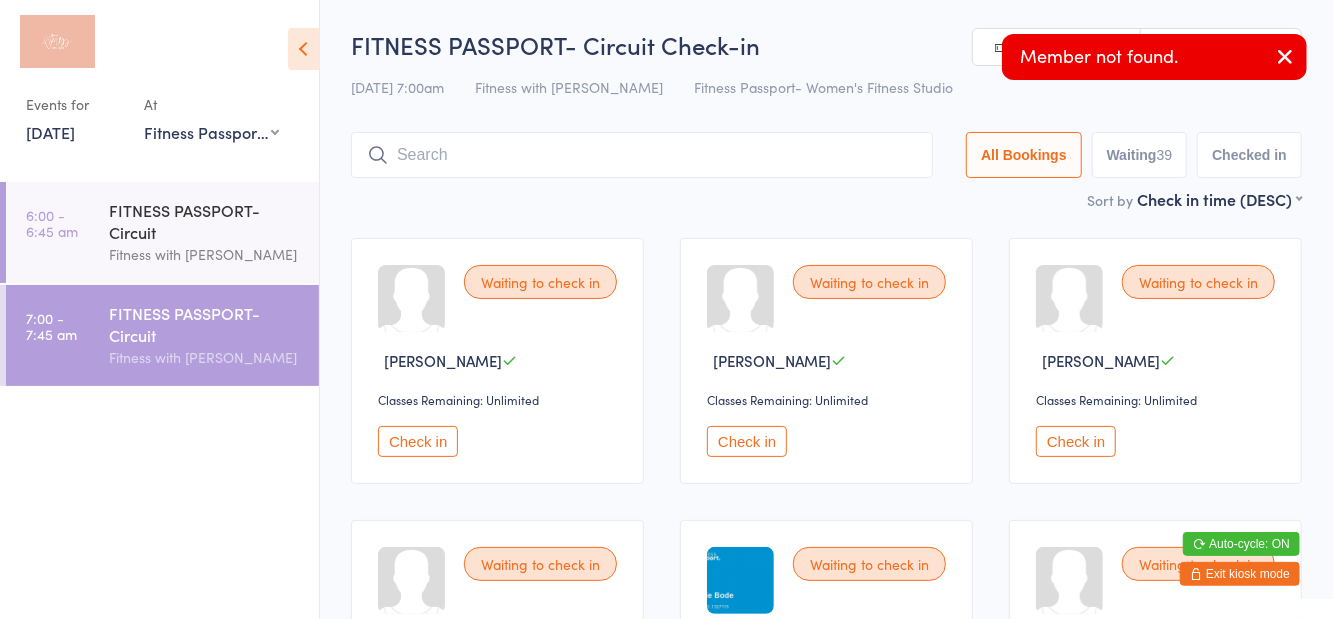 click at bounding box center (1285, 56) 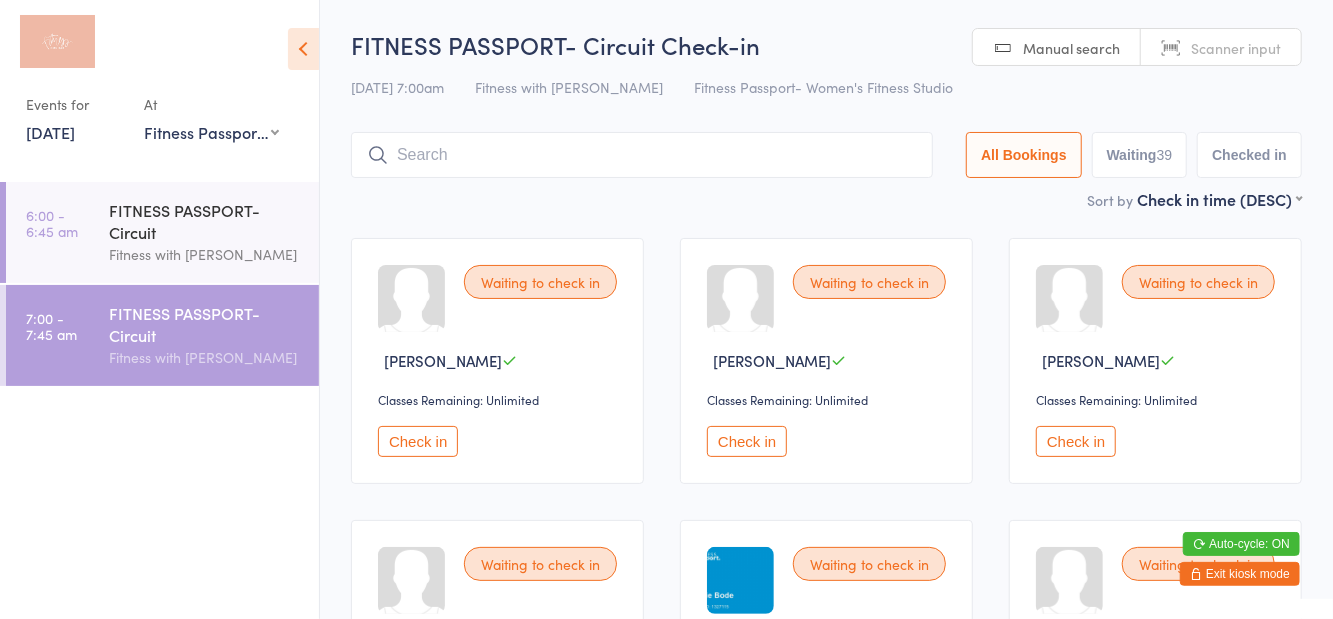click on "Scanner input" at bounding box center [1236, 48] 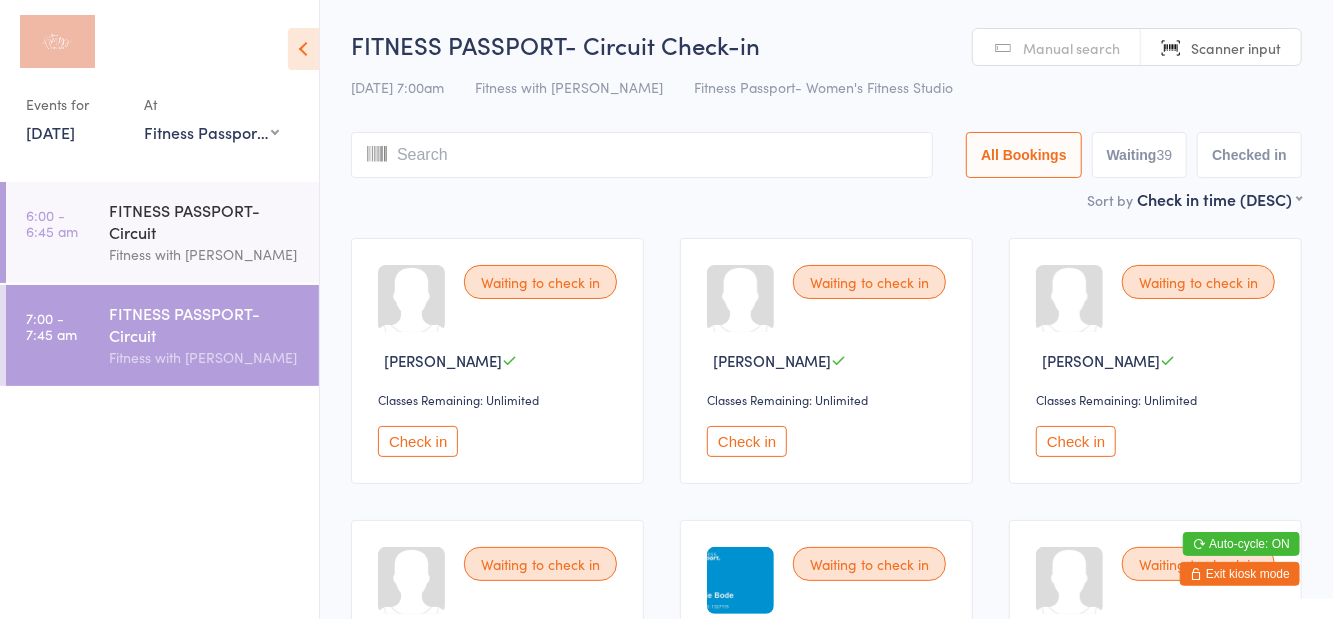 click at bounding box center [642, 155] 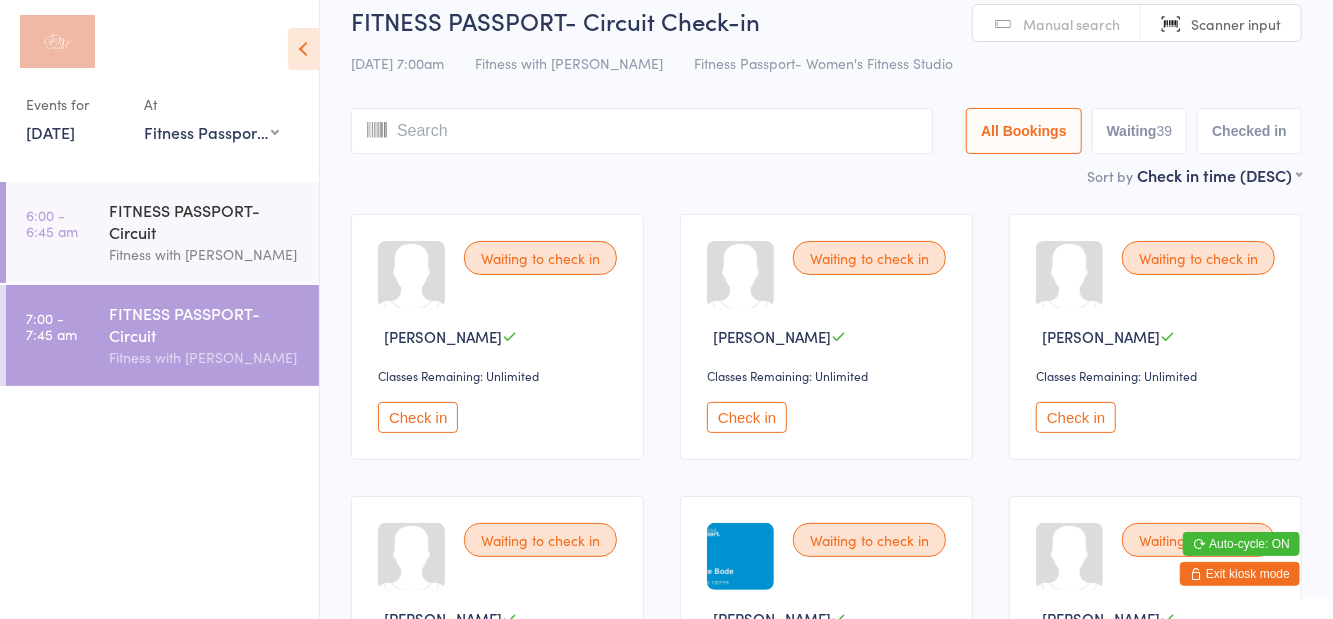 scroll, scrollTop: 0, scrollLeft: 0, axis: both 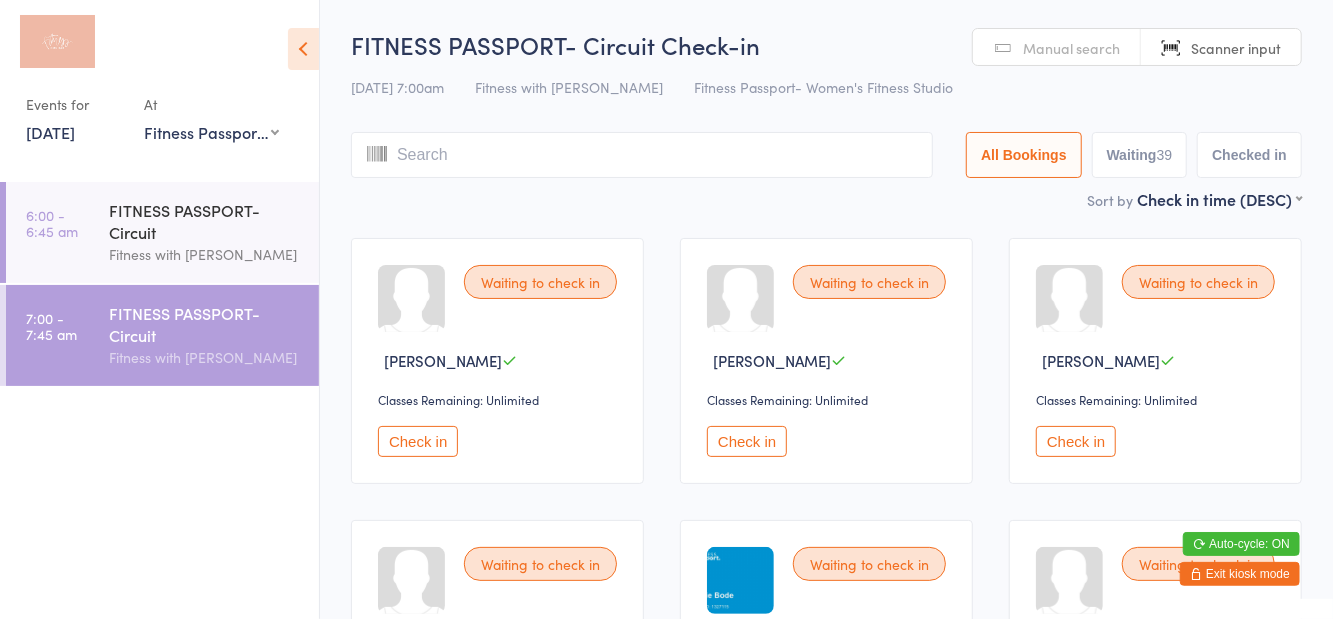 click on "Manual search" at bounding box center (1057, 48) 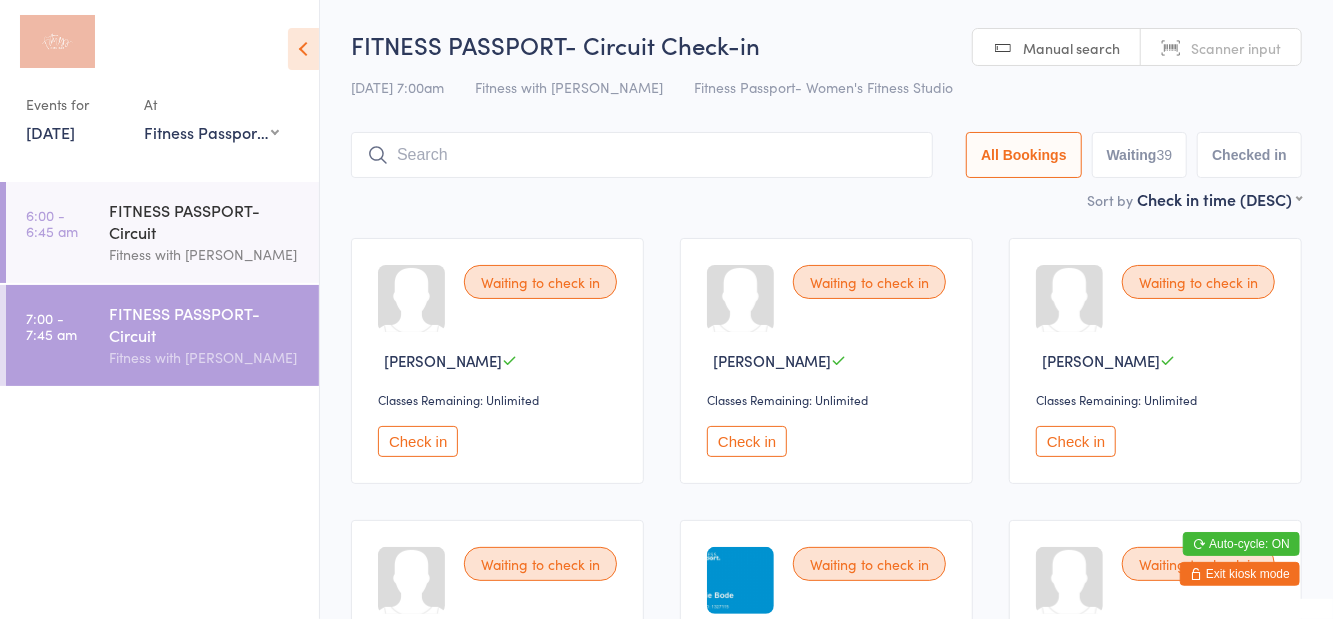 click at bounding box center (642, 155) 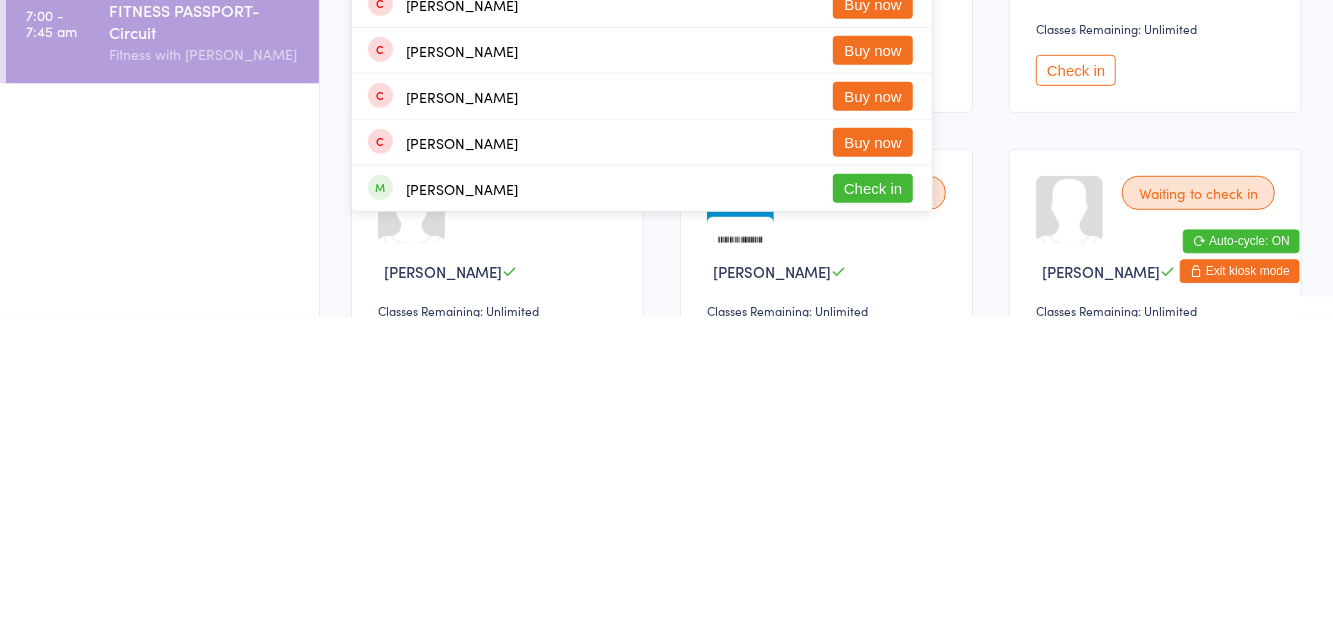 scroll, scrollTop: 368, scrollLeft: 0, axis: vertical 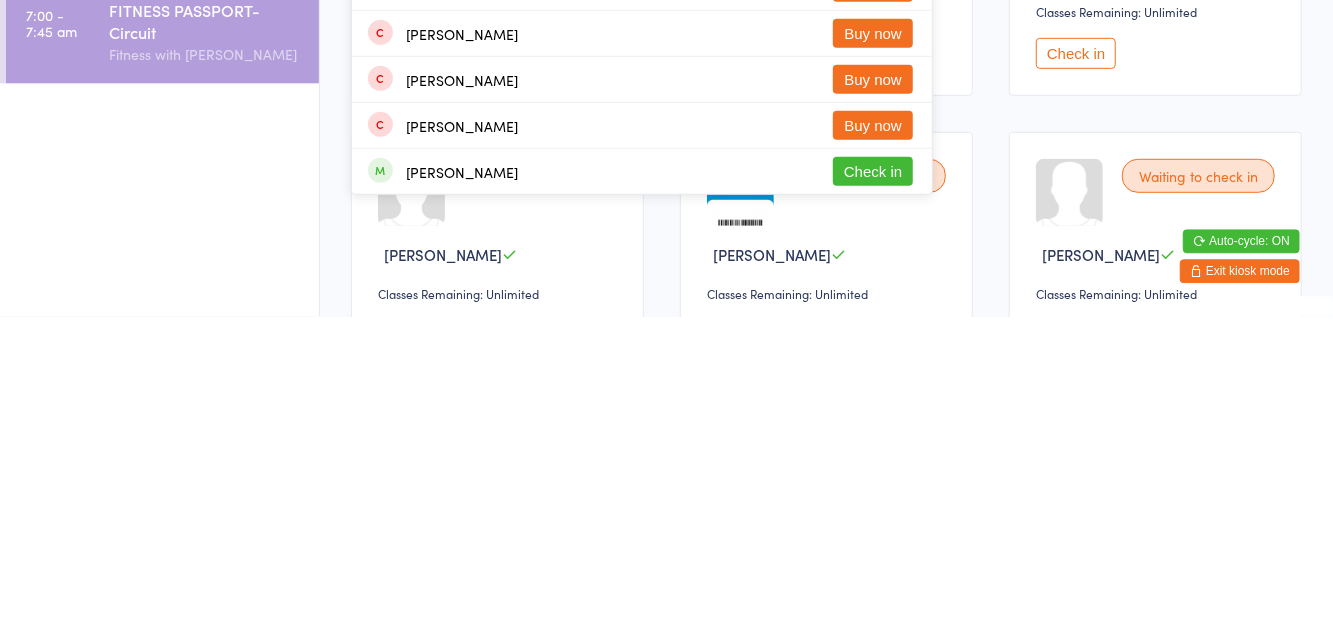 type on "Linda" 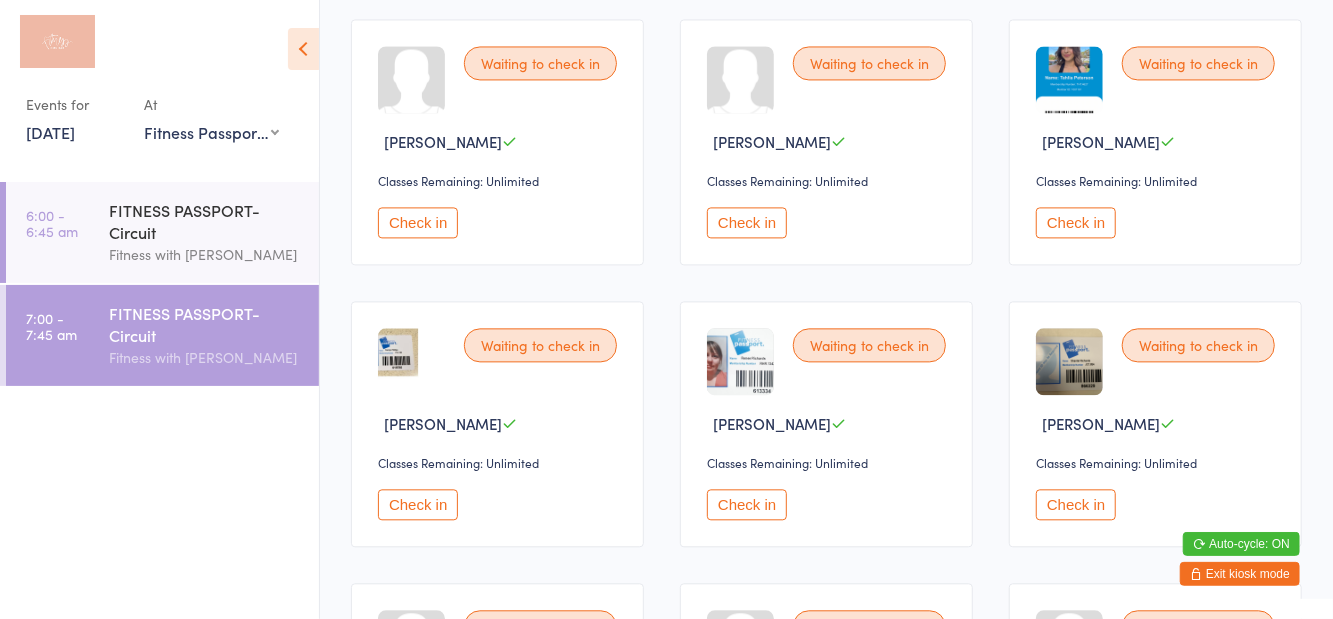 scroll, scrollTop: 2196, scrollLeft: 0, axis: vertical 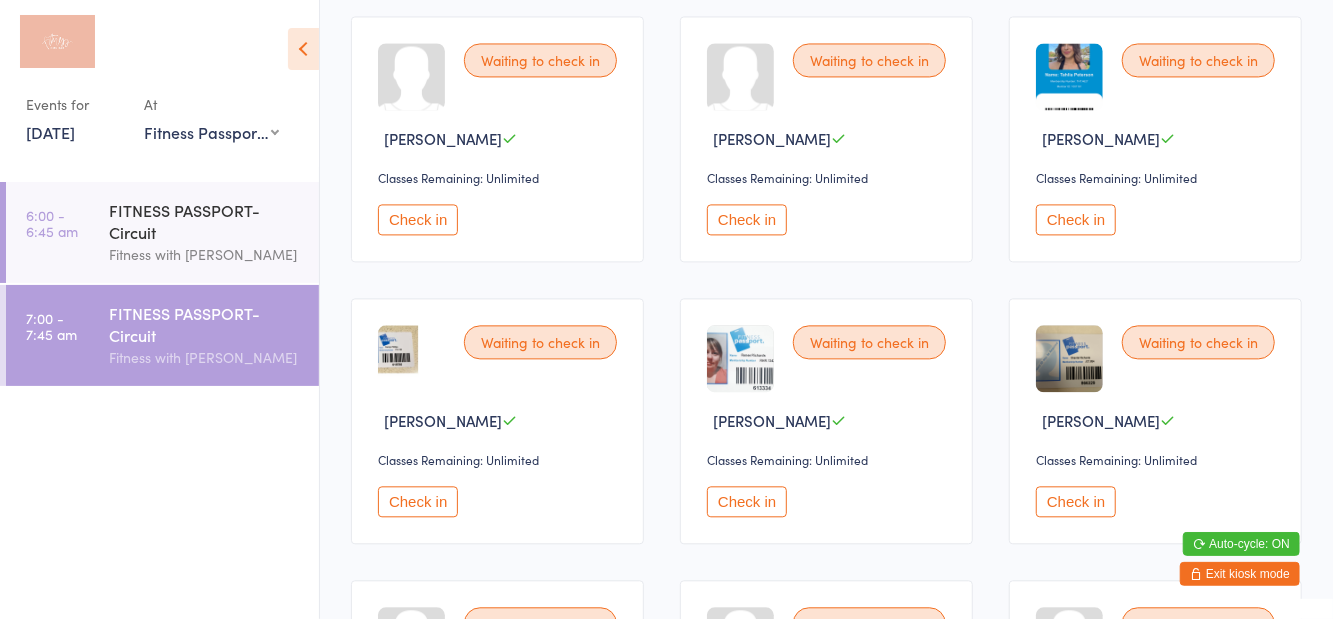 click on "Check in" at bounding box center (747, 501) 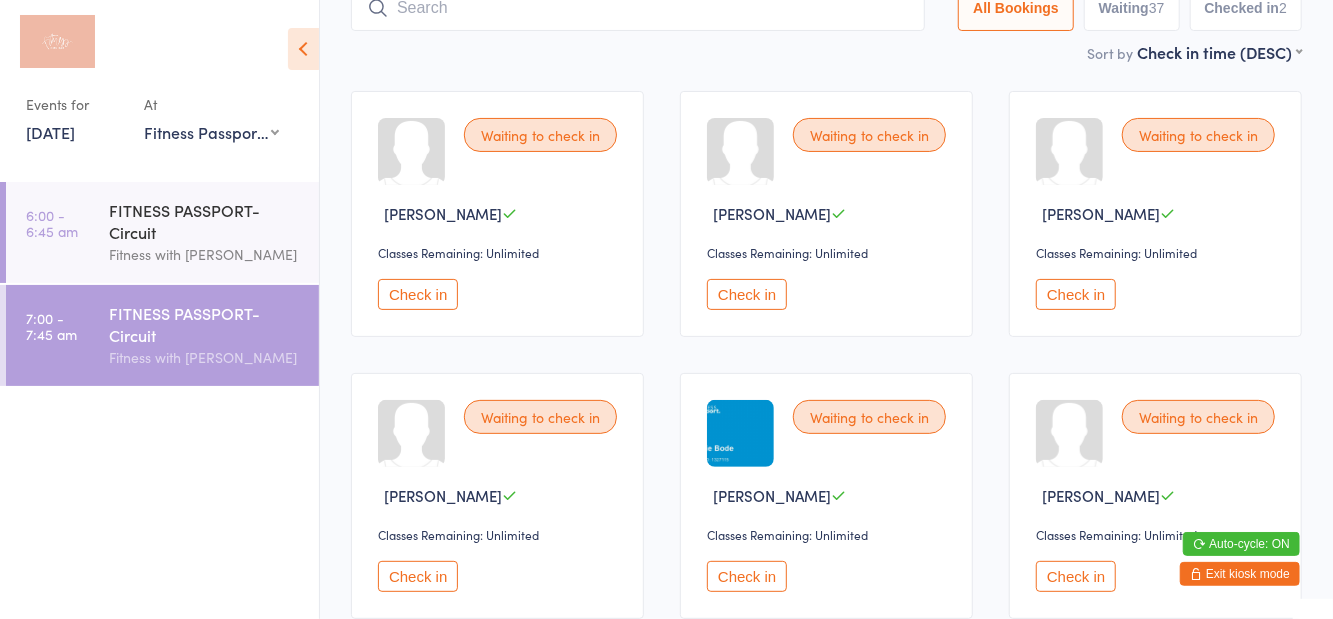 scroll, scrollTop: 146, scrollLeft: 0, axis: vertical 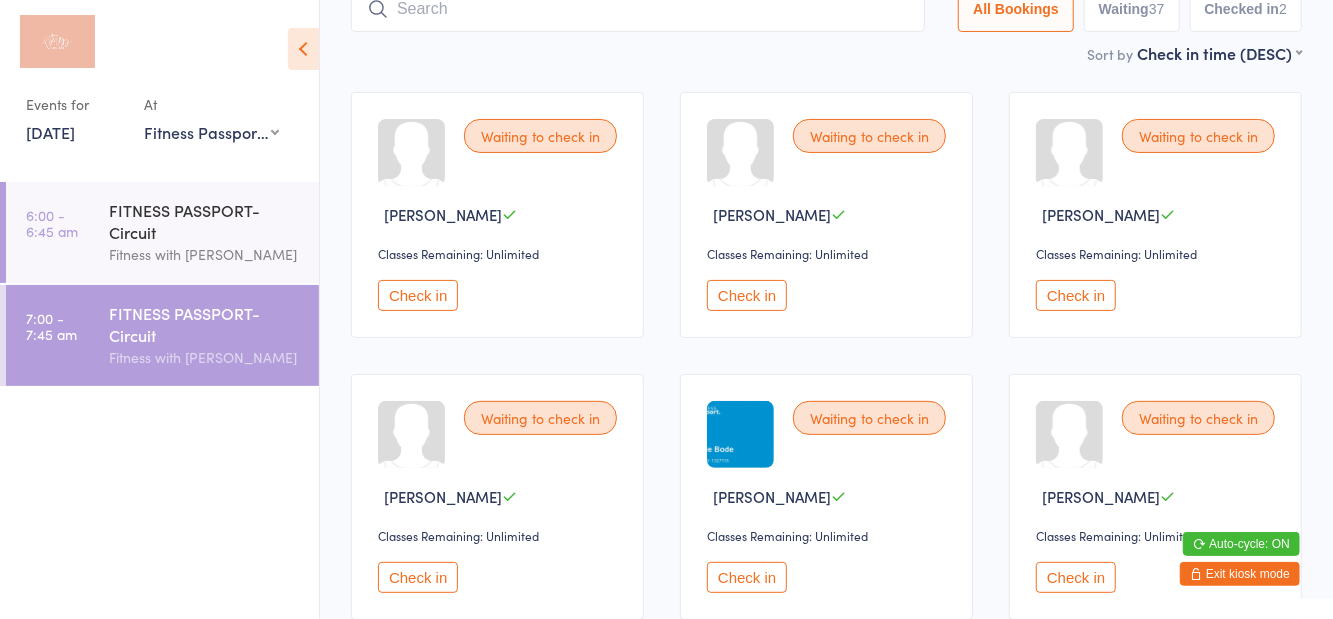 click on "Check in" at bounding box center [1076, 295] 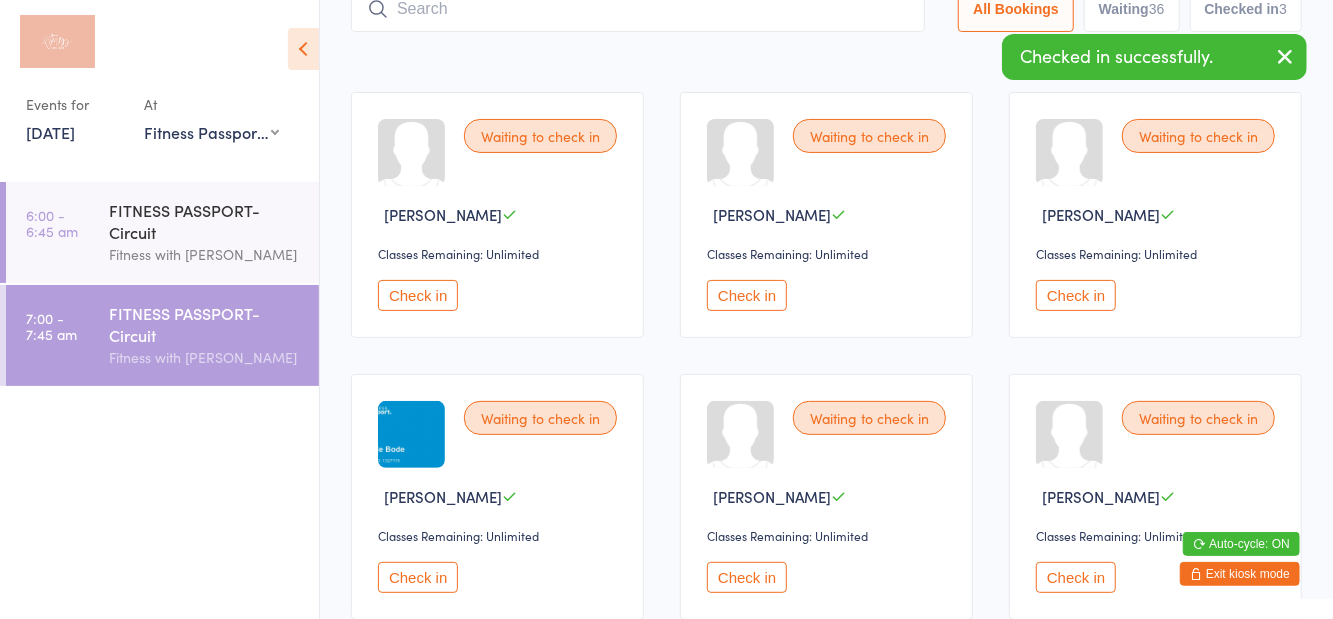 click on "Check in" at bounding box center (747, 295) 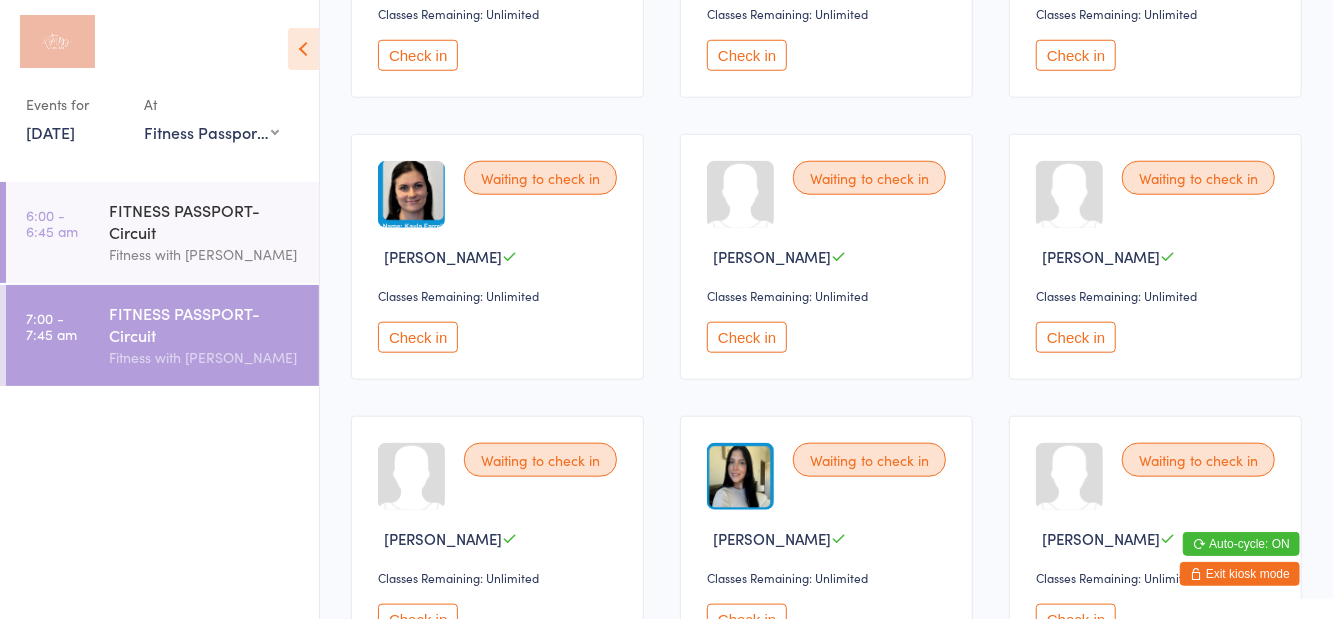 scroll, scrollTop: 0, scrollLeft: 0, axis: both 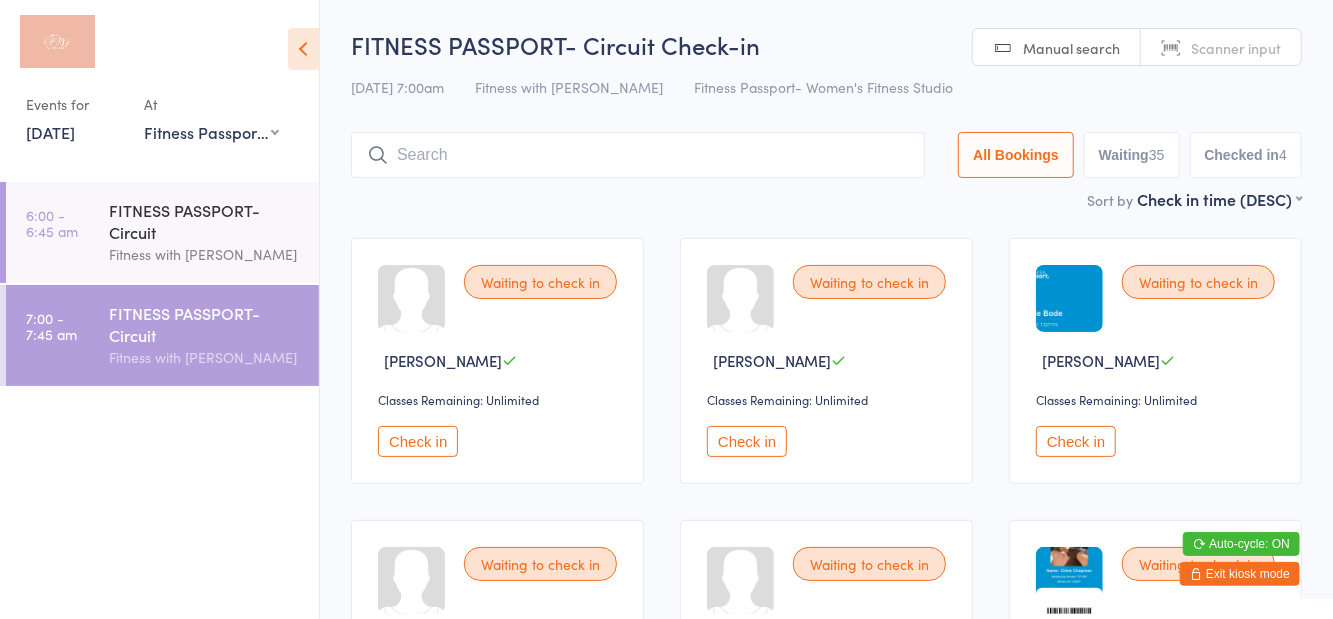 click on "Waiting  35" at bounding box center (1132, 155) 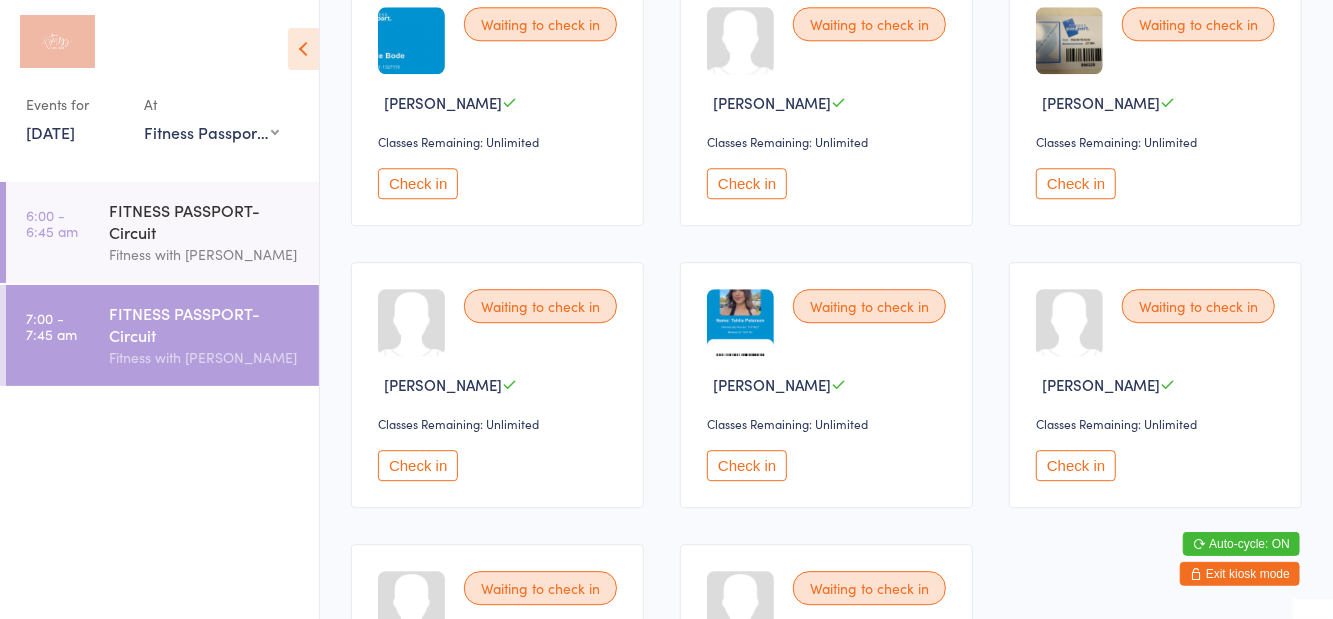 scroll, scrollTop: 2854, scrollLeft: 0, axis: vertical 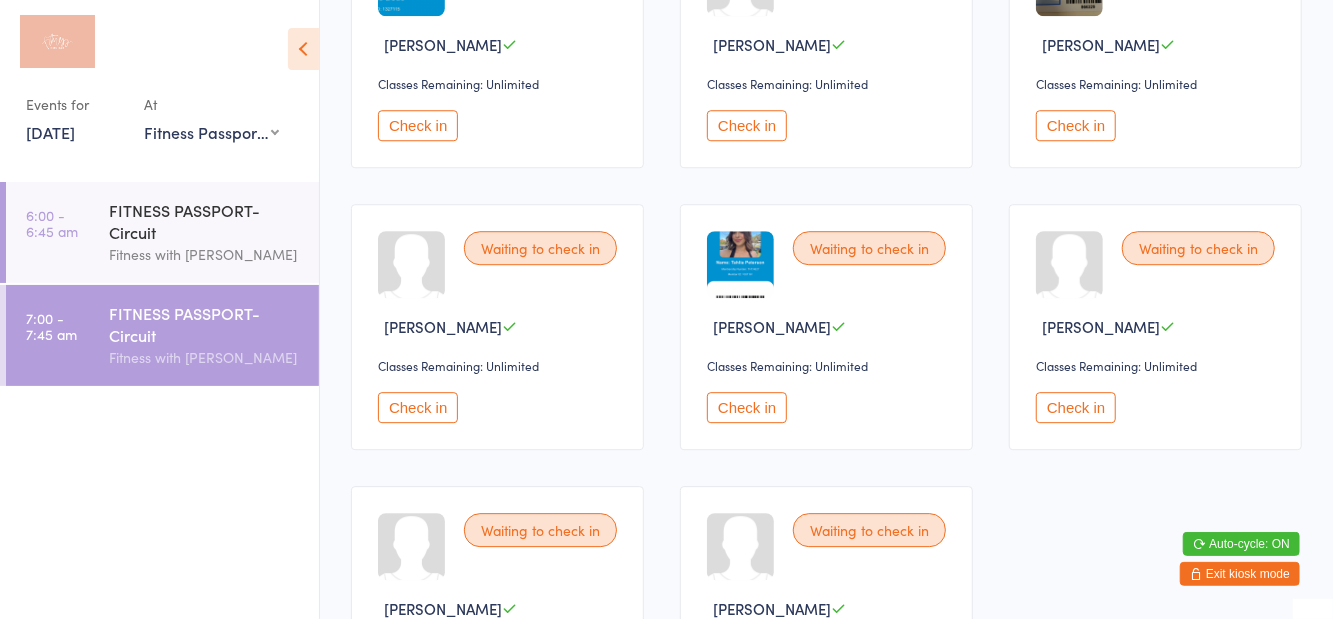 click on "Check in" at bounding box center [418, 407] 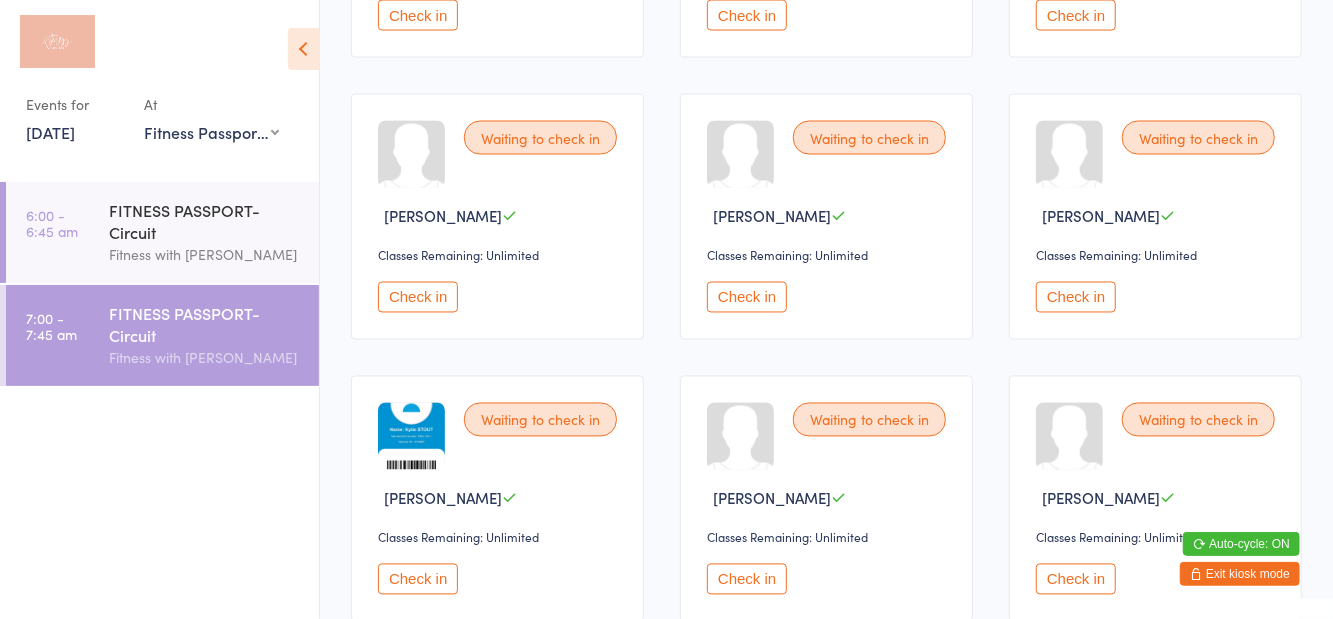 scroll, scrollTop: 1833, scrollLeft: 0, axis: vertical 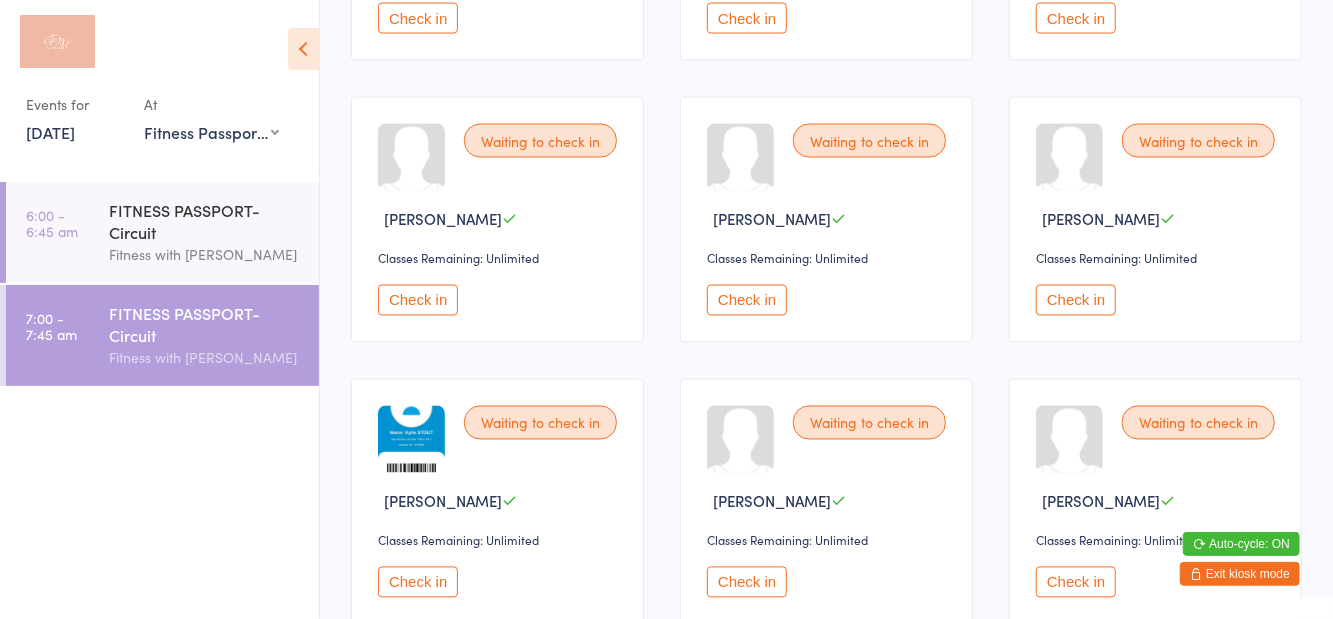 click on "Check in" at bounding box center [747, 300] 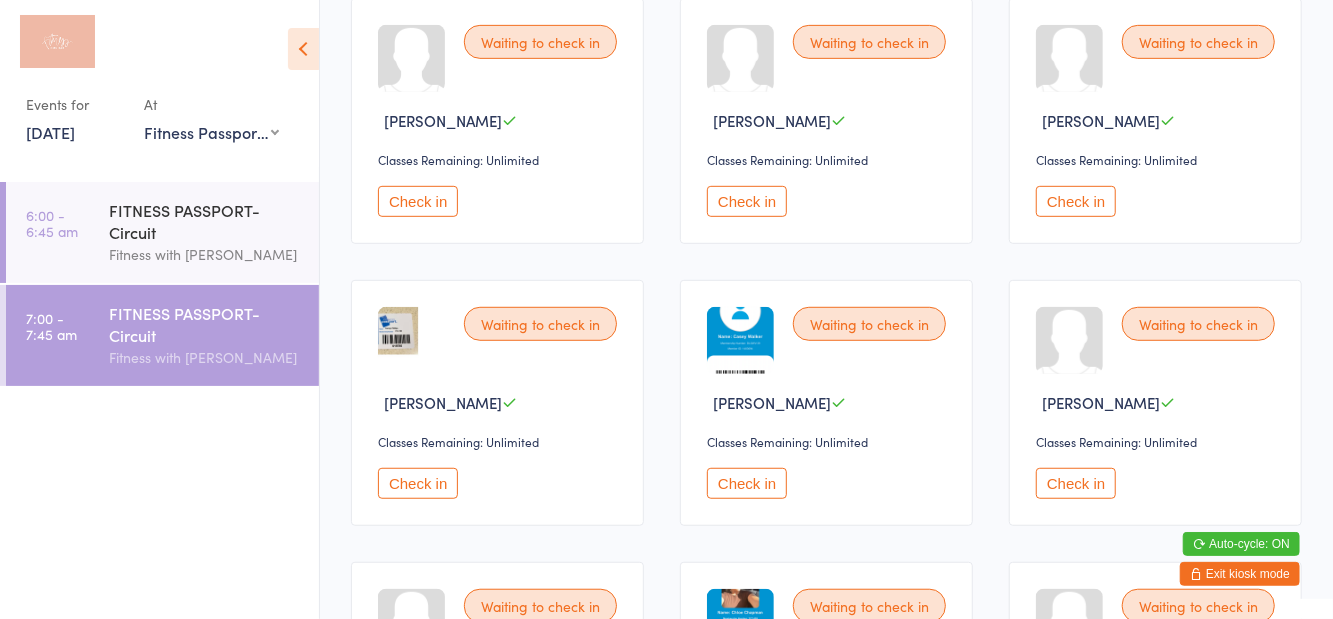 scroll, scrollTop: 525, scrollLeft: 0, axis: vertical 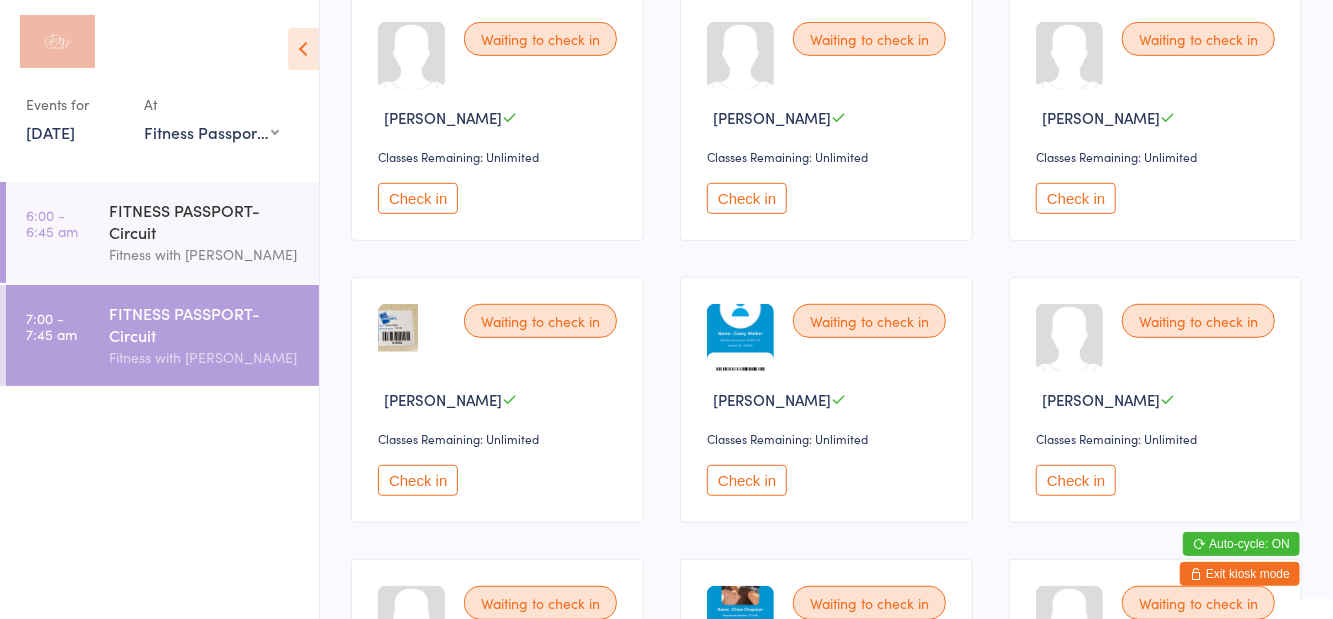 click on "Check in" at bounding box center [418, 480] 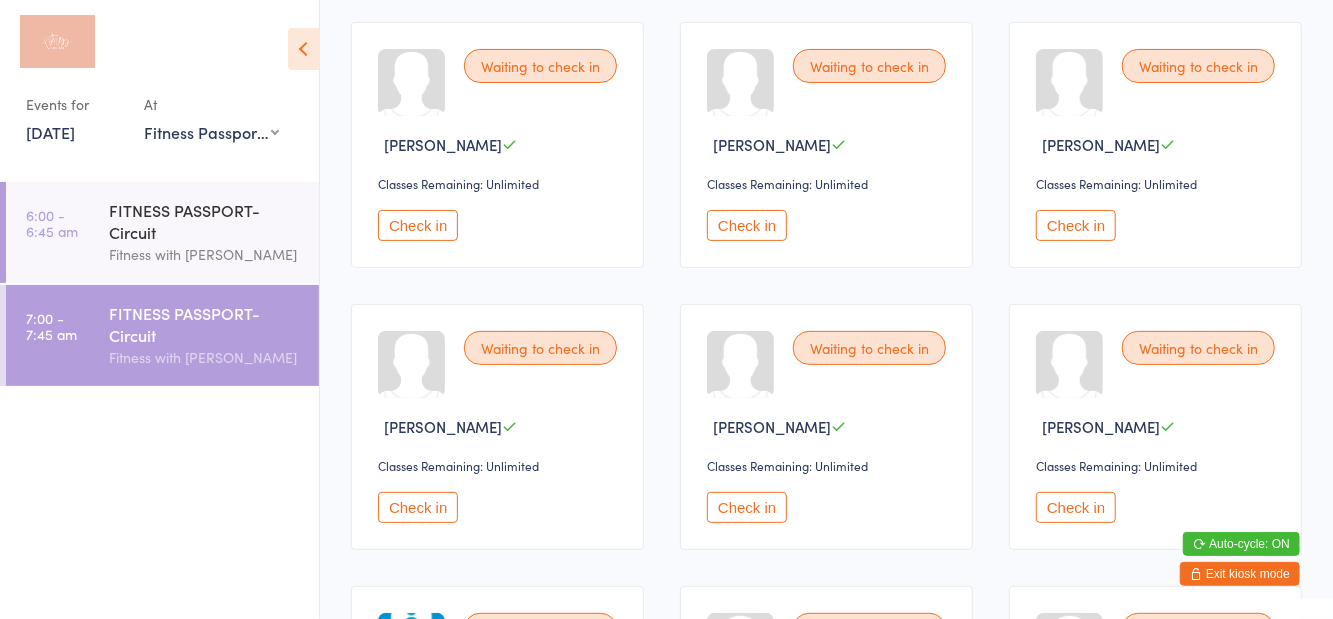 scroll, scrollTop: 0, scrollLeft: 0, axis: both 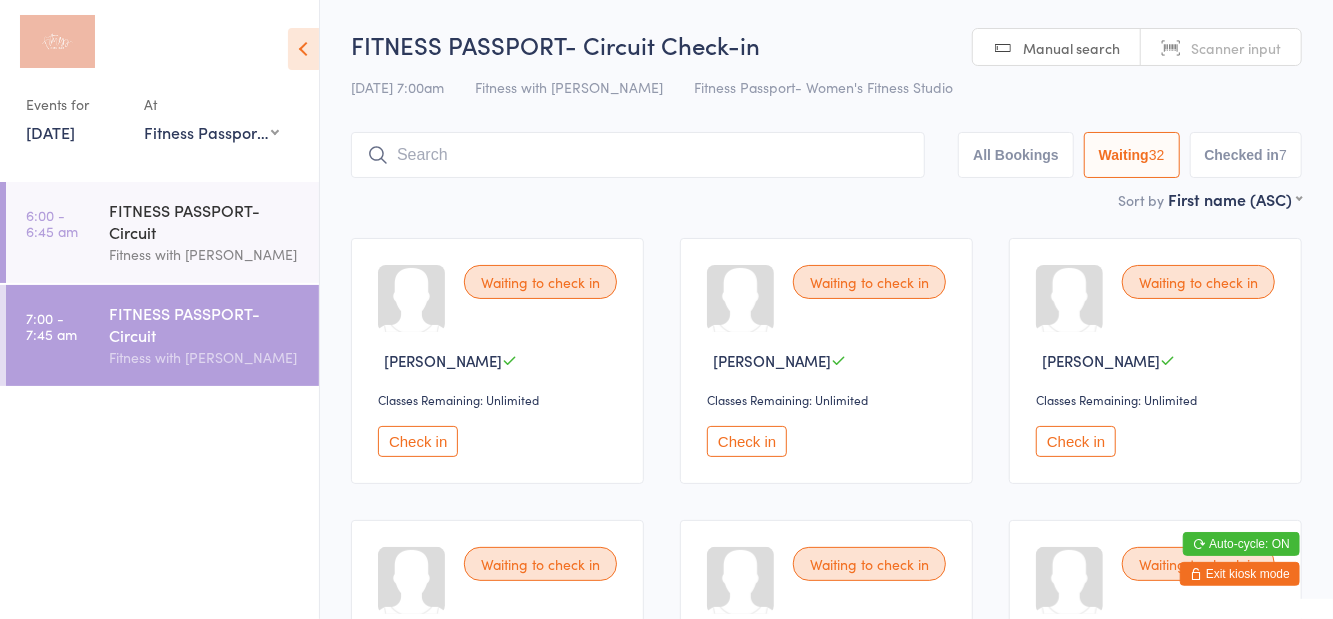 click on "Check in" at bounding box center [418, 441] 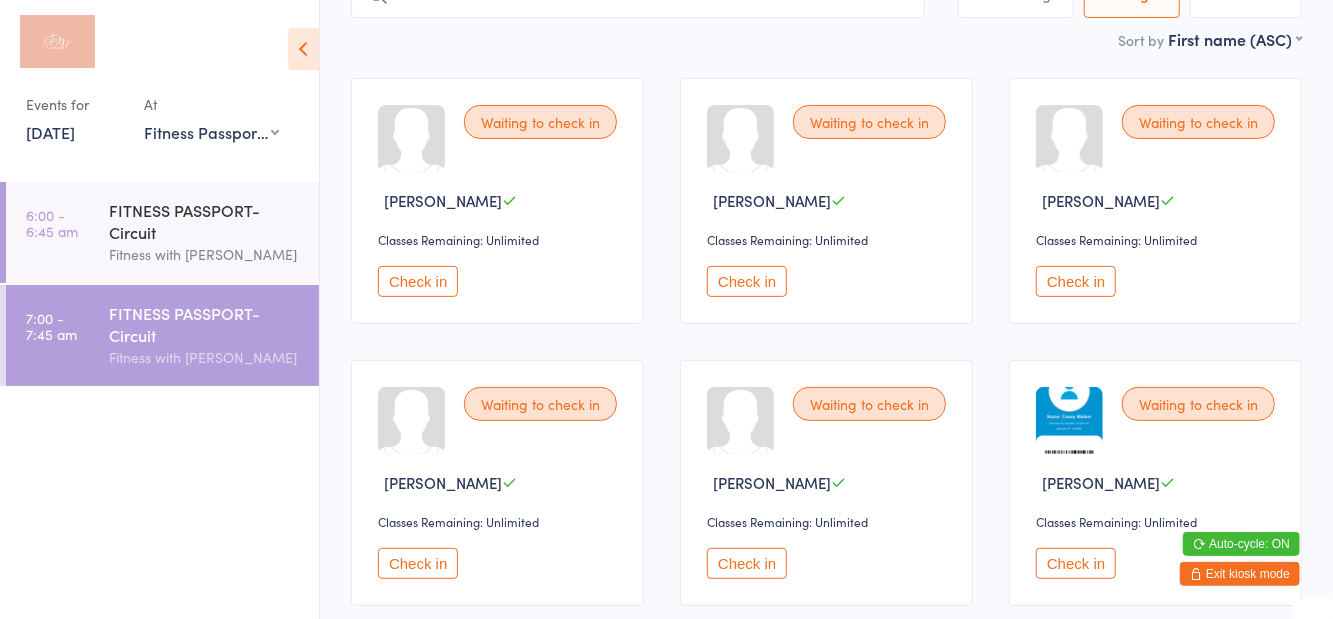 scroll, scrollTop: 188, scrollLeft: 0, axis: vertical 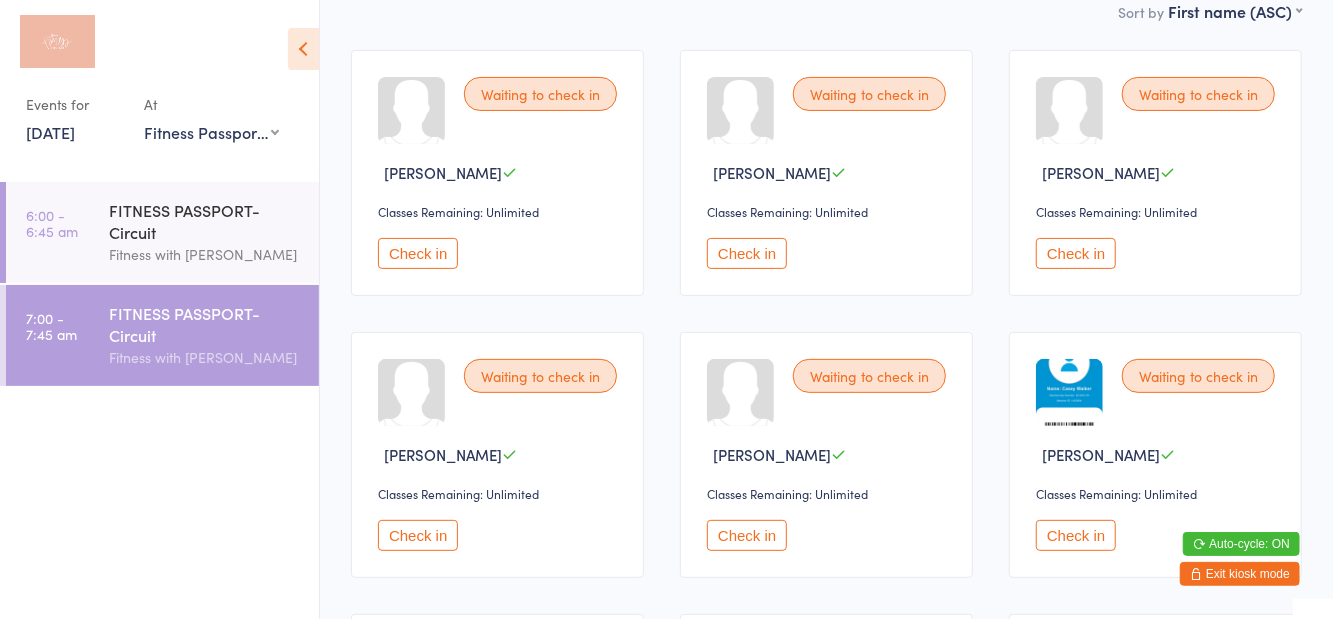click on "Check in" at bounding box center [1076, 535] 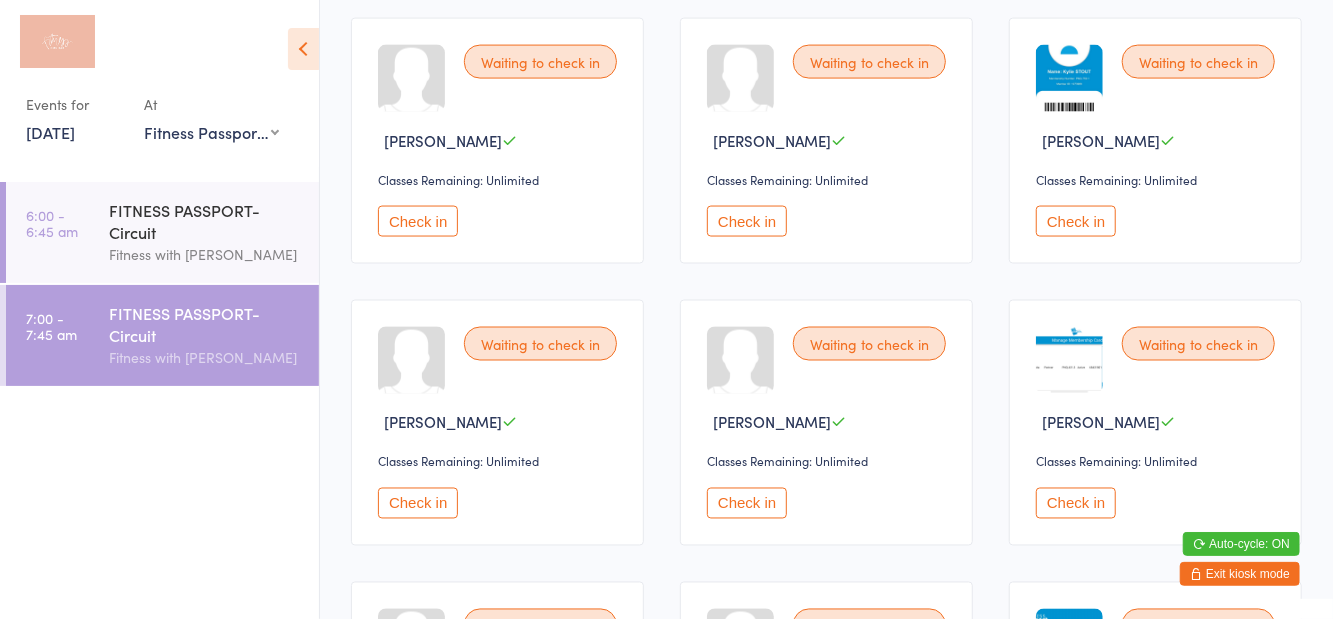 scroll, scrollTop: 1686, scrollLeft: 0, axis: vertical 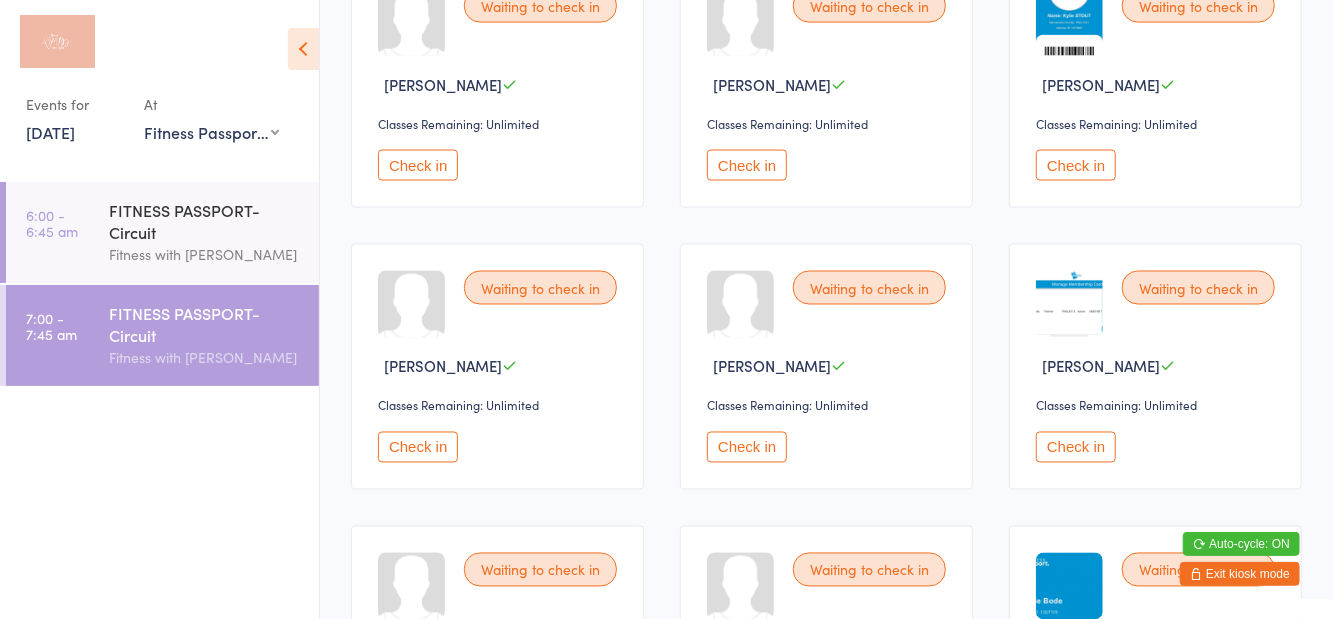 click on "Check in" at bounding box center (1076, 447) 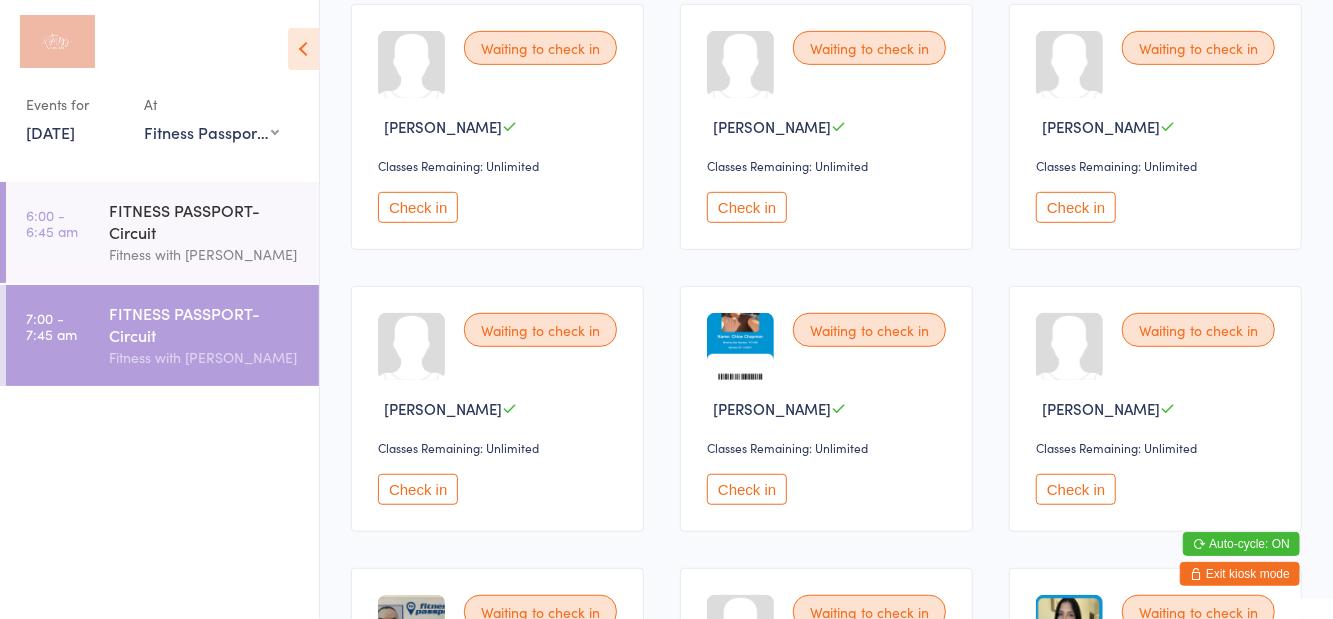 scroll, scrollTop: 0, scrollLeft: 0, axis: both 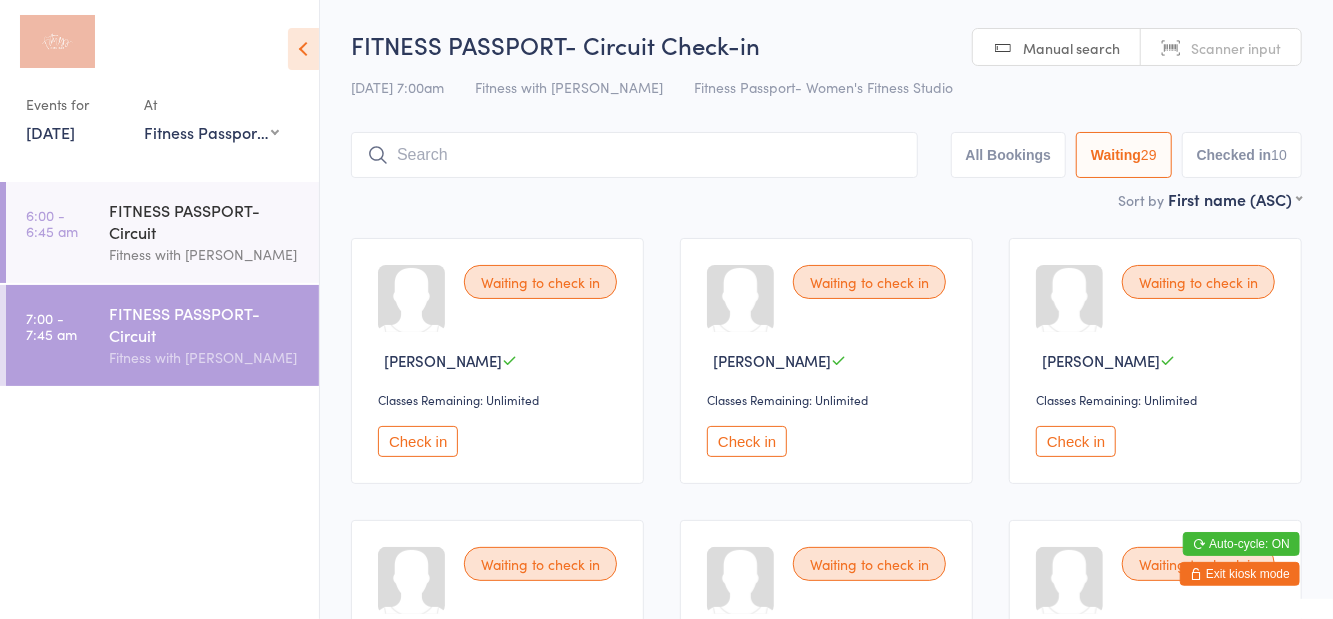 click at bounding box center [634, 155] 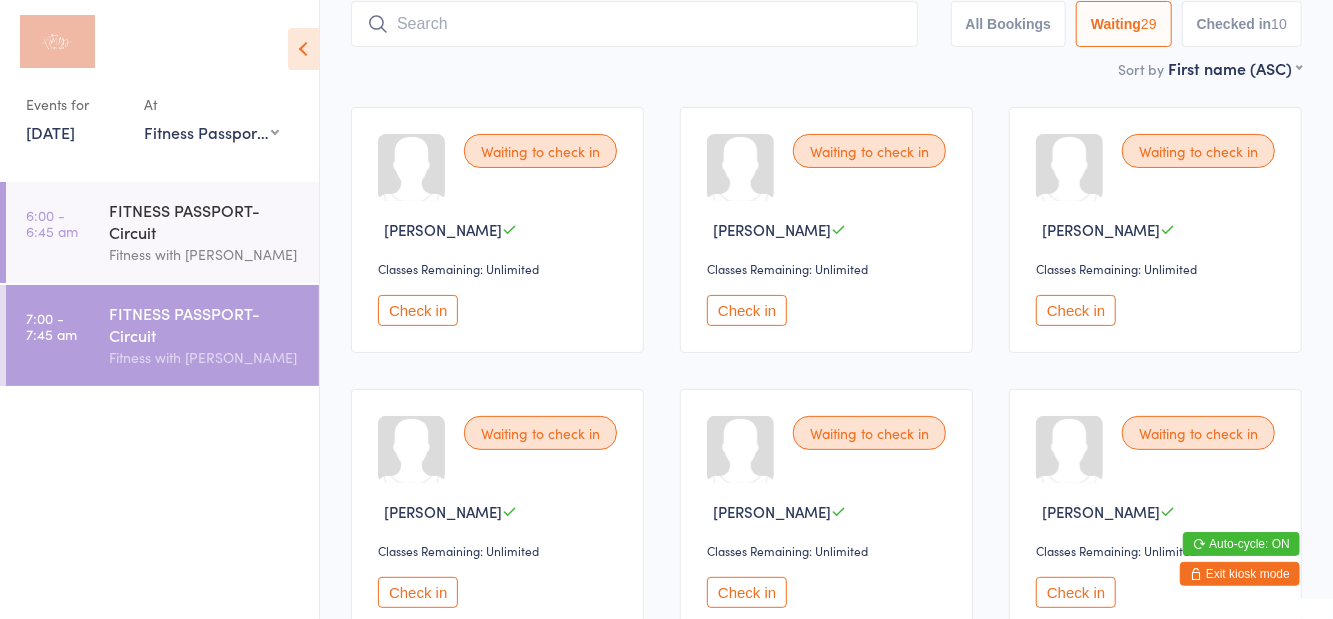 scroll, scrollTop: 133, scrollLeft: 0, axis: vertical 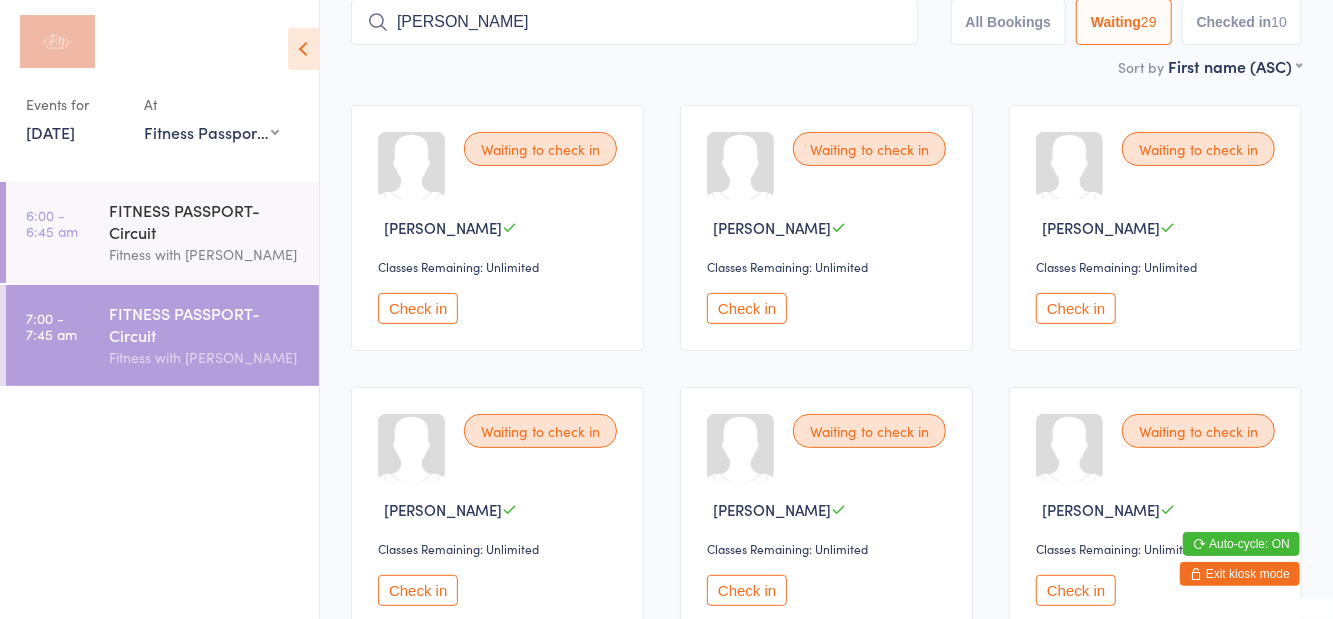 type on "Caitlin bethel" 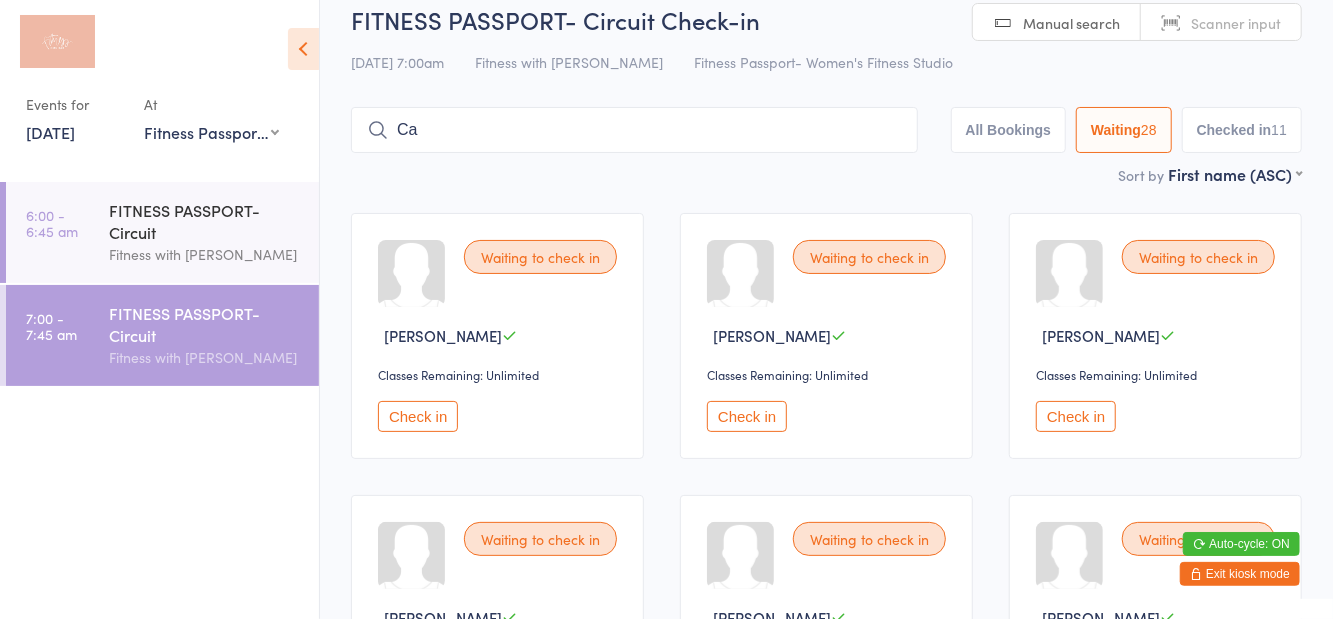 scroll, scrollTop: 22, scrollLeft: 0, axis: vertical 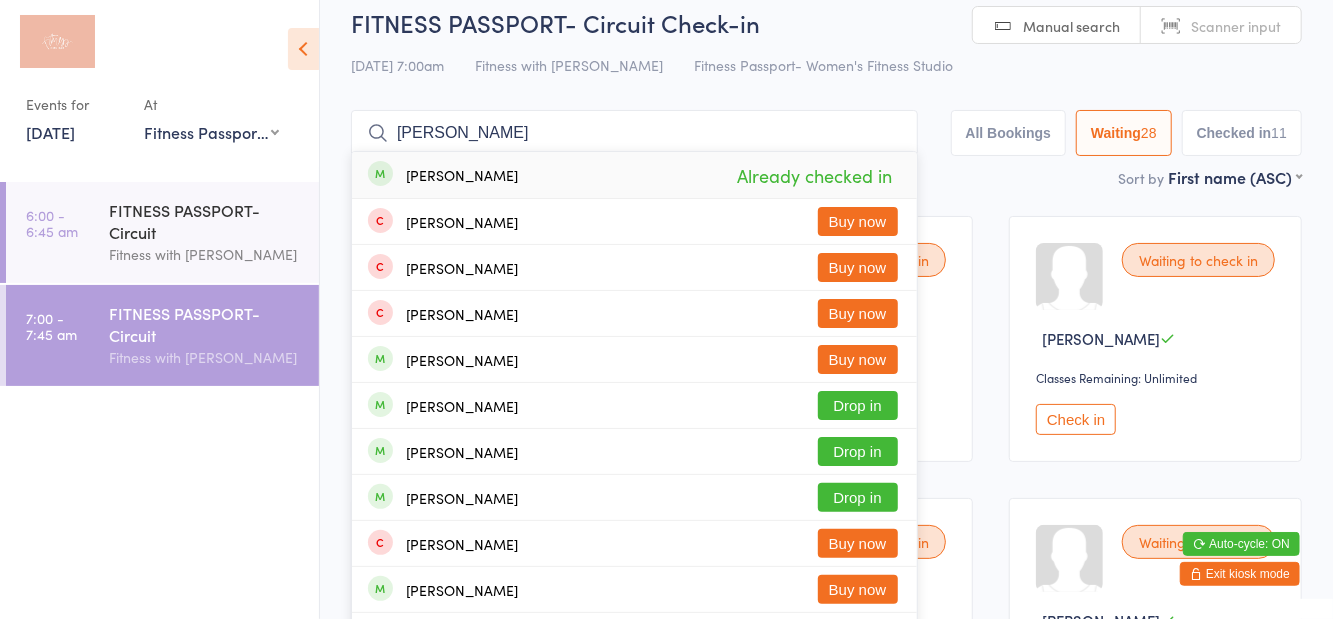 type on "Caitlin bethel" 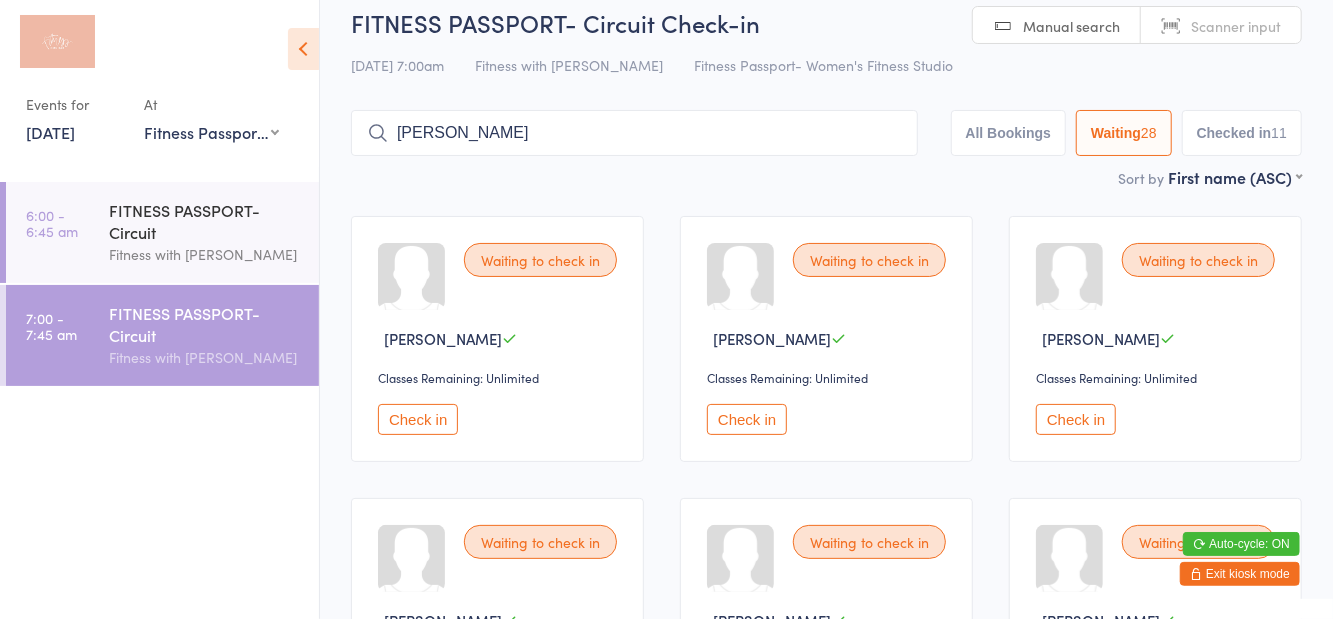 click on "Check in" at bounding box center (747, 419) 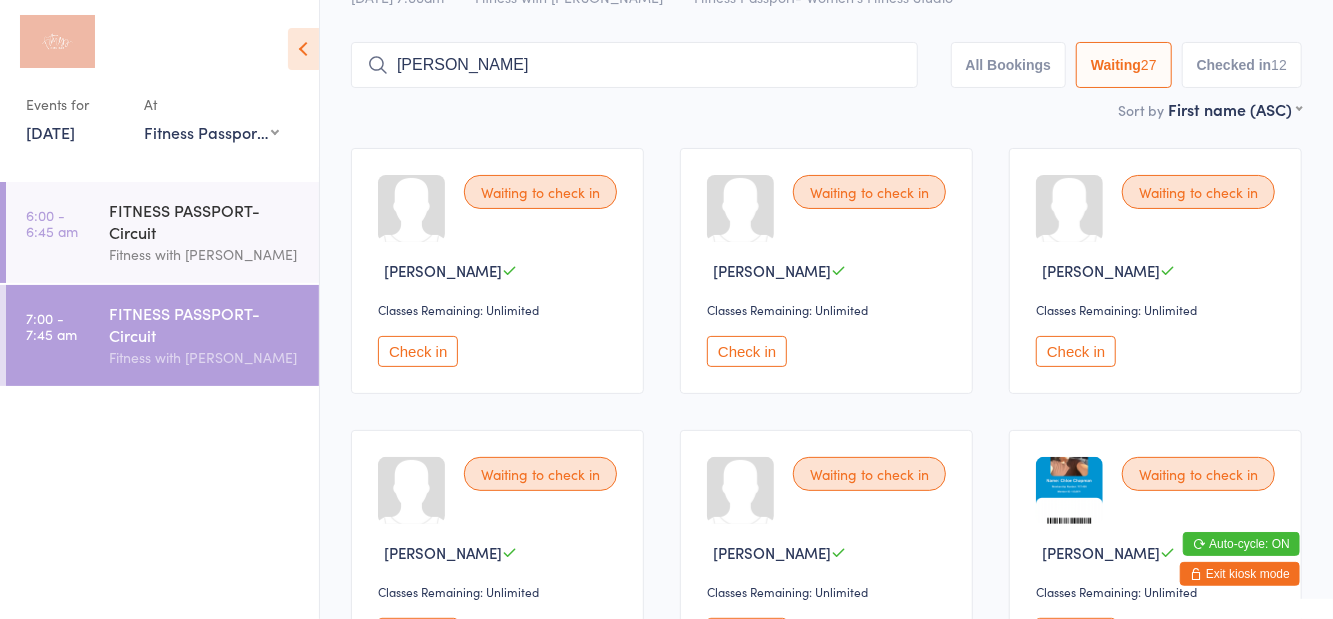 scroll, scrollTop: 90, scrollLeft: 0, axis: vertical 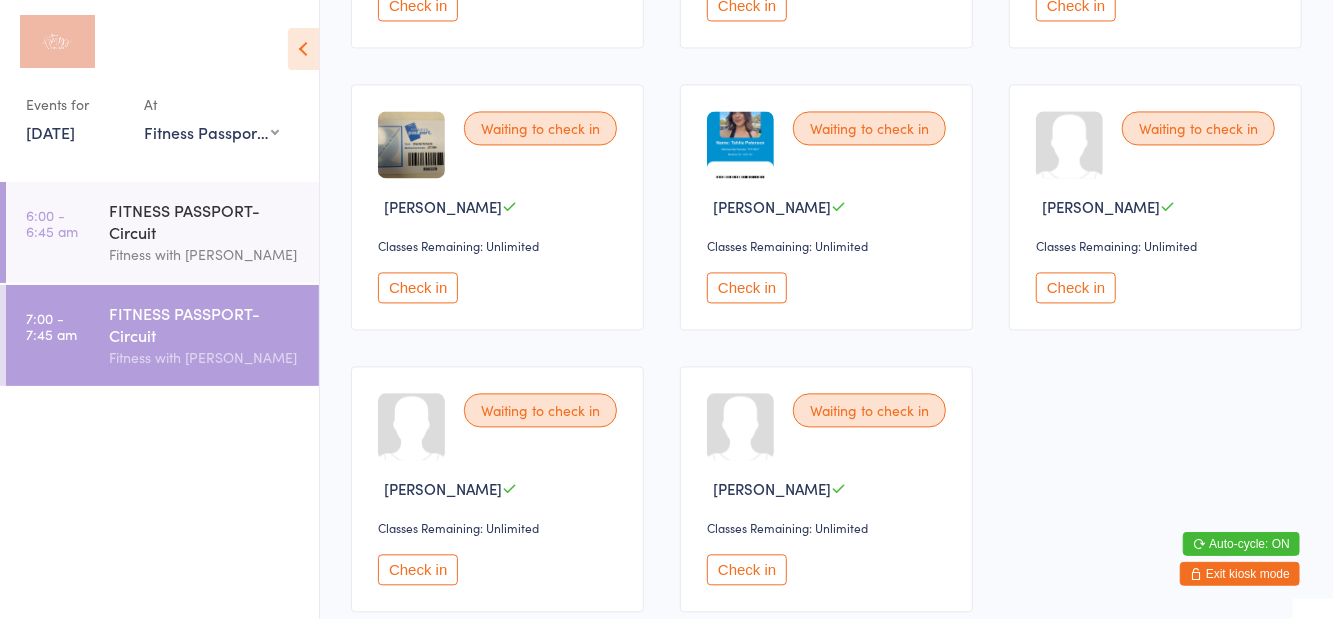 click on "Check in" at bounding box center (1076, 287) 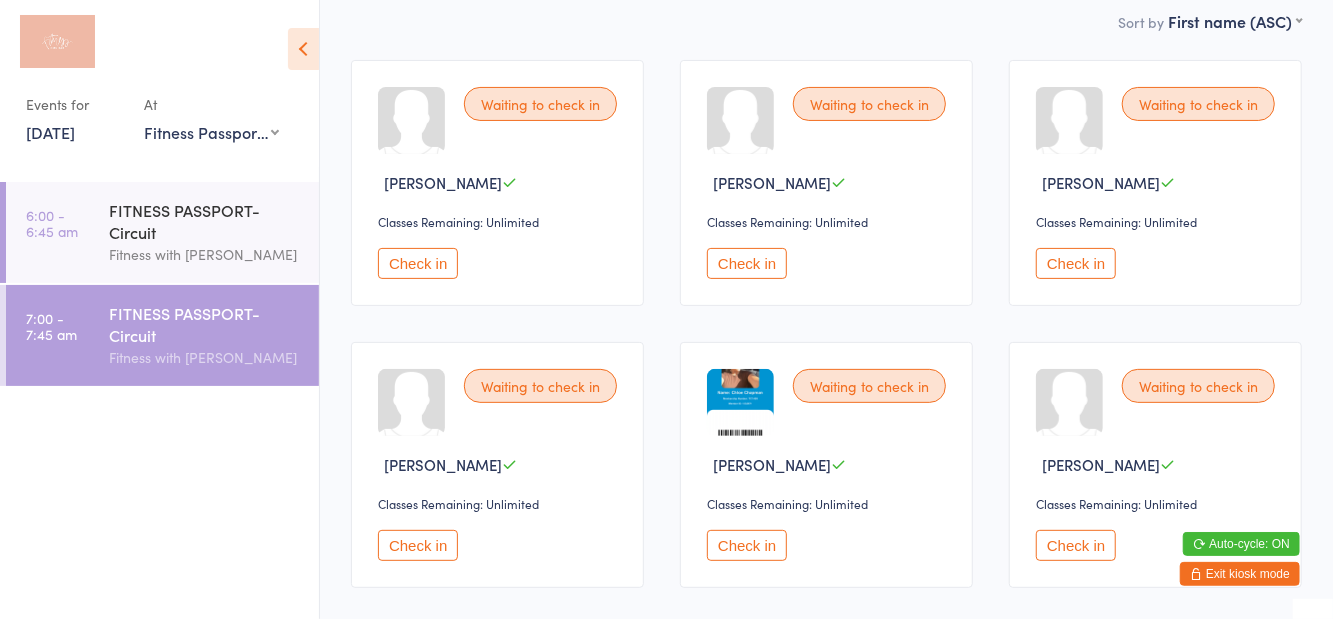 scroll, scrollTop: 156, scrollLeft: 0, axis: vertical 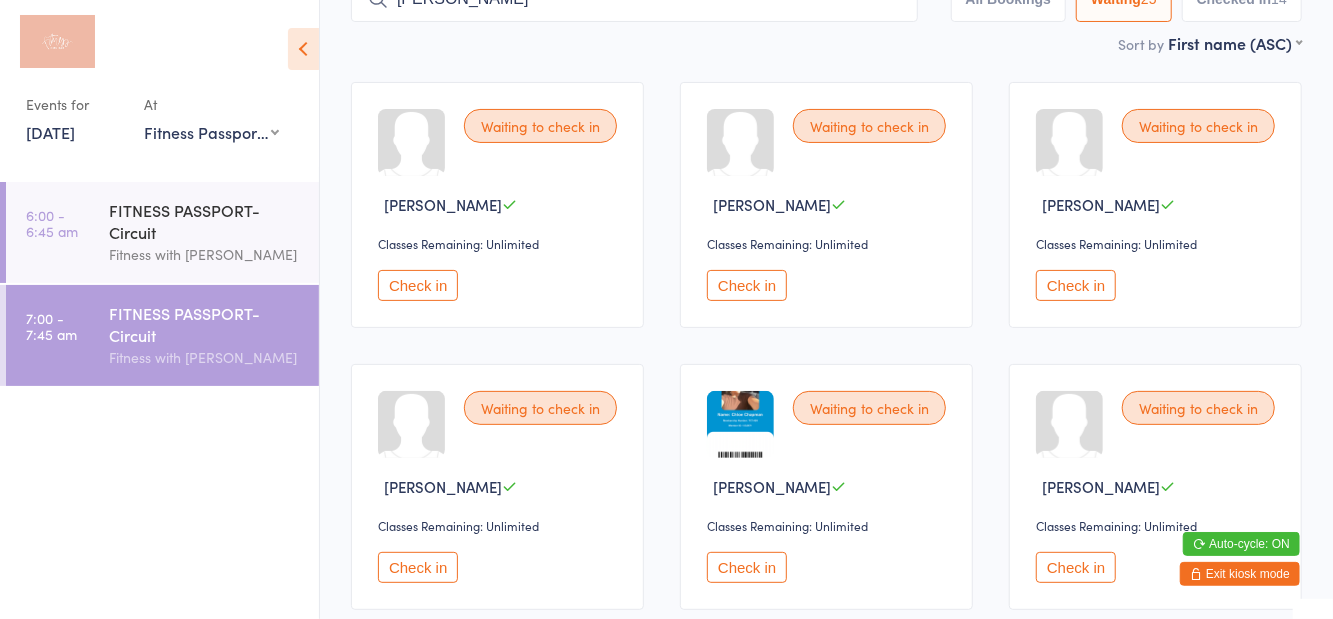 click on "Check in" at bounding box center (747, 285) 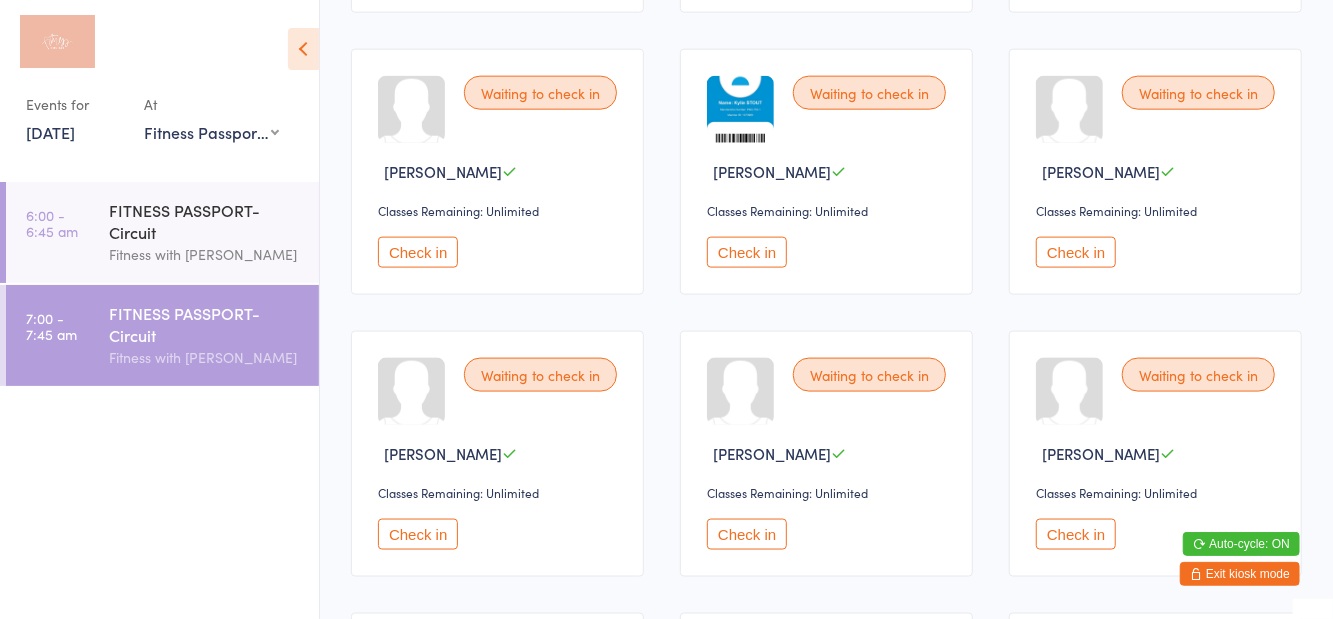 scroll, scrollTop: 1318, scrollLeft: 0, axis: vertical 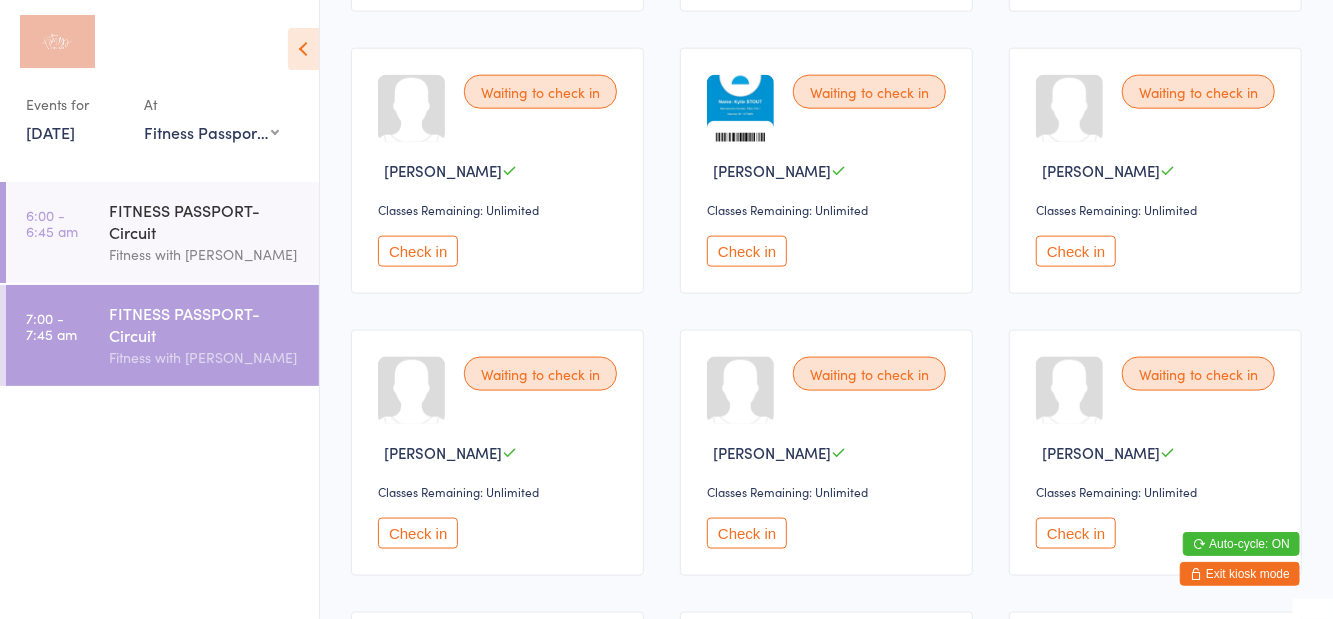 click on "Check in" at bounding box center (1076, 251) 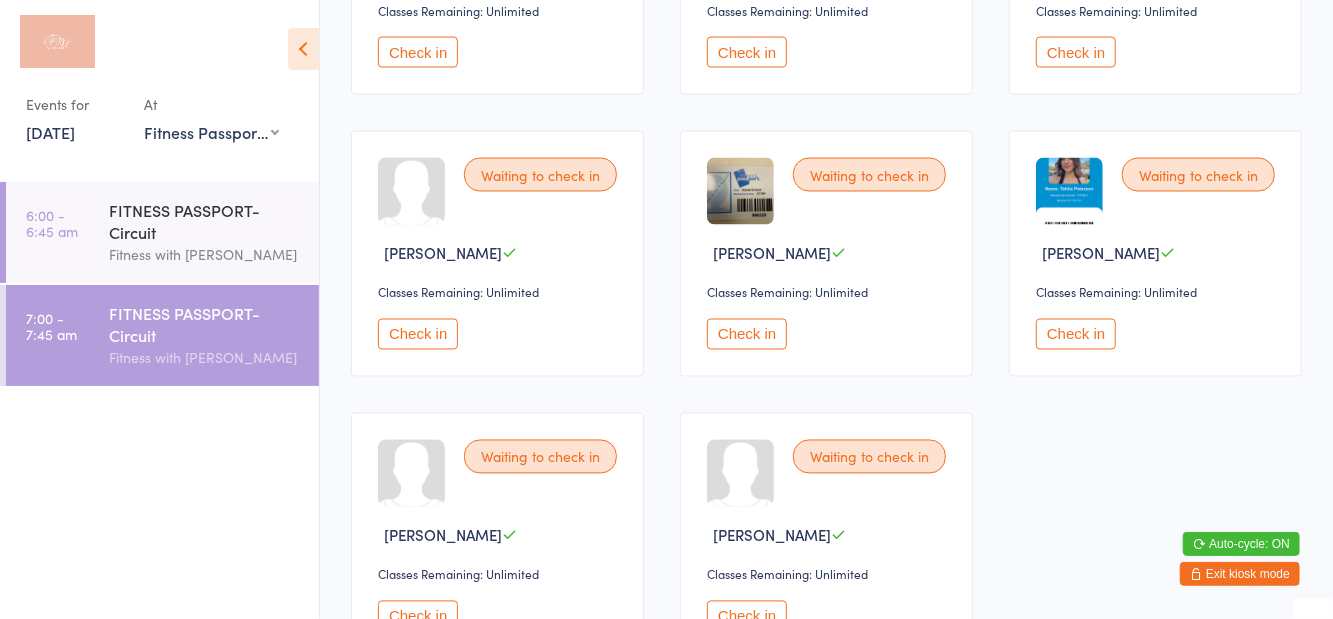 scroll, scrollTop: 1798, scrollLeft: 0, axis: vertical 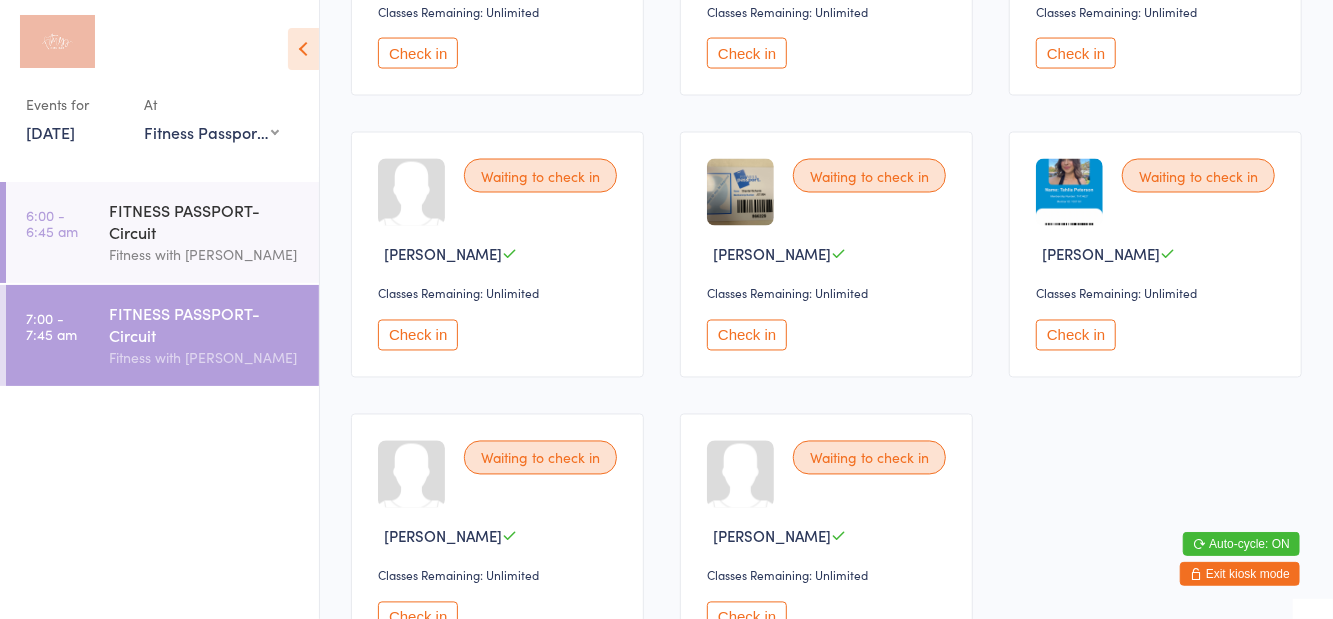 click on "Fitness with [PERSON_NAME]" at bounding box center [205, 254] 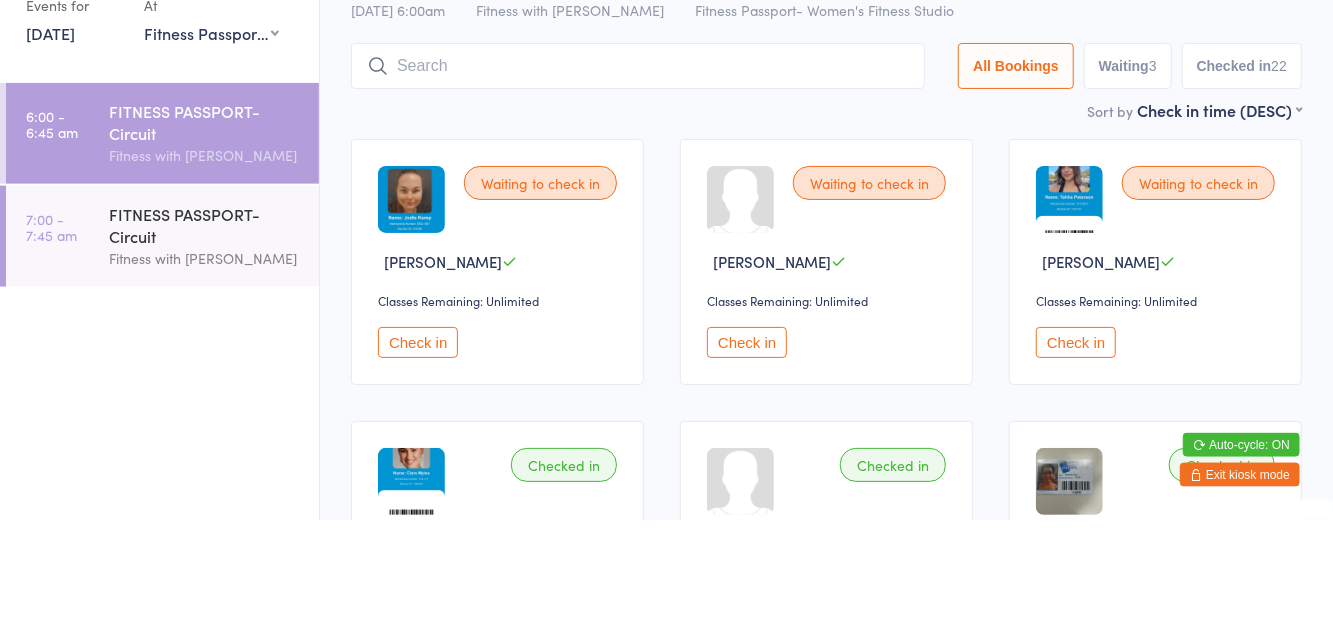 click on "FITNESS PASSPORT- Circuit" at bounding box center (205, 324) 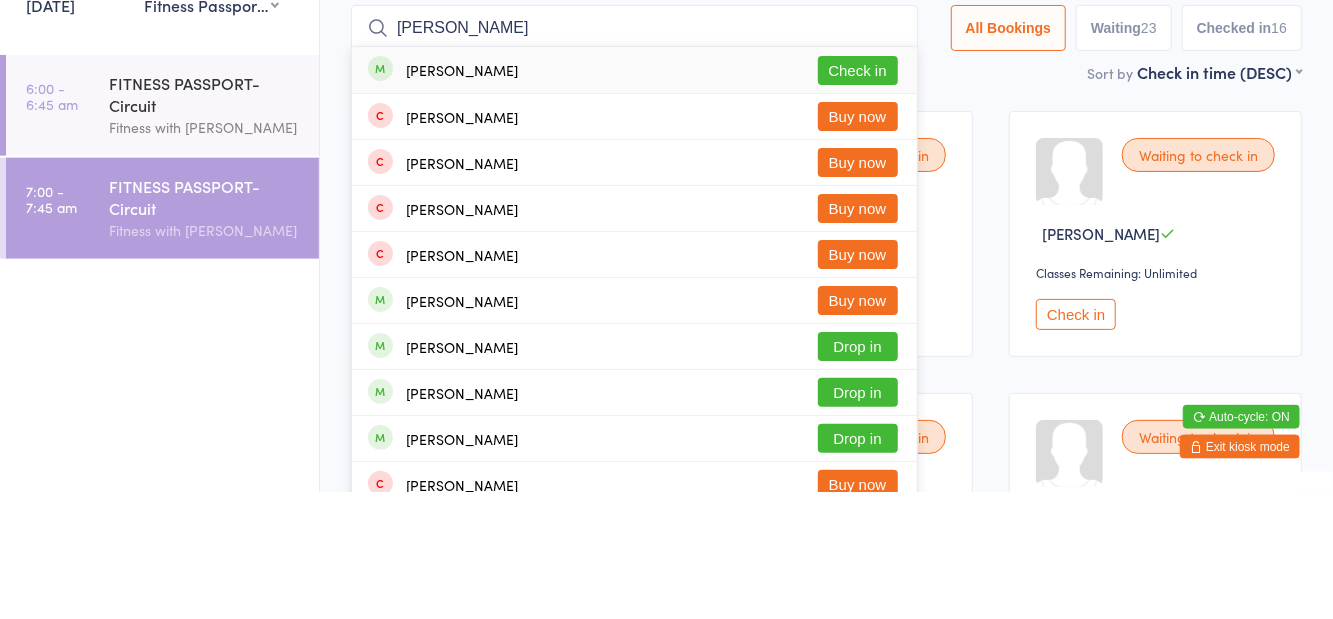 type on "Chenise" 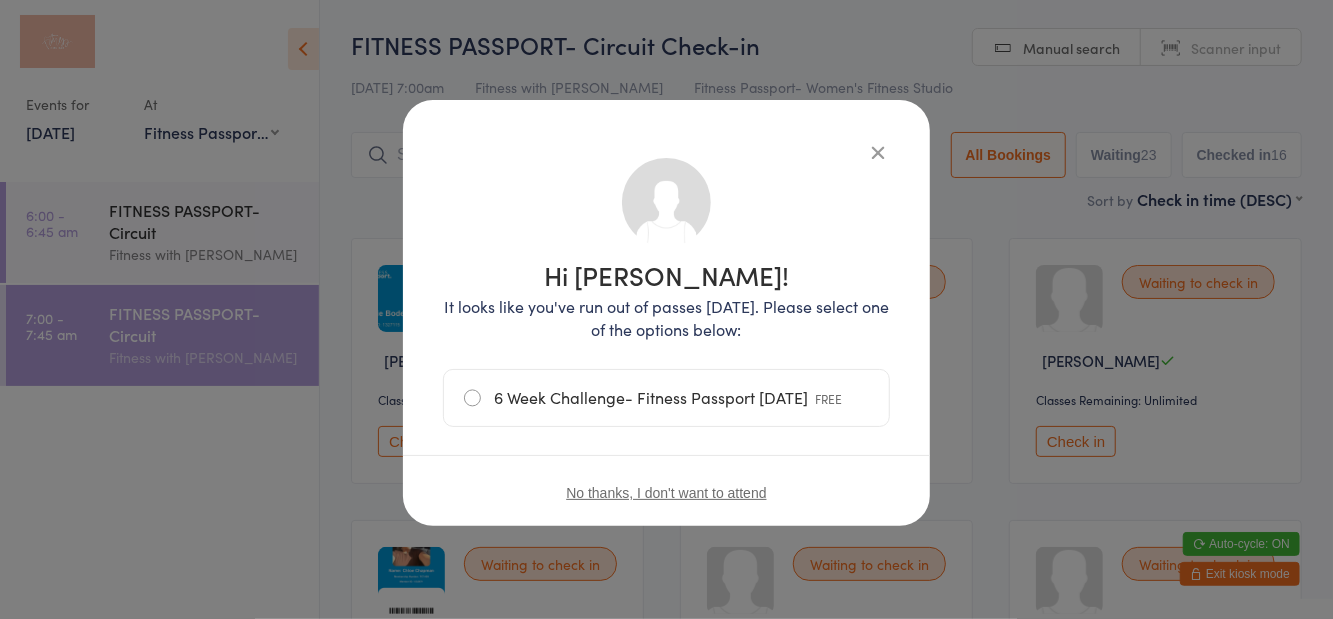 click at bounding box center (878, 152) 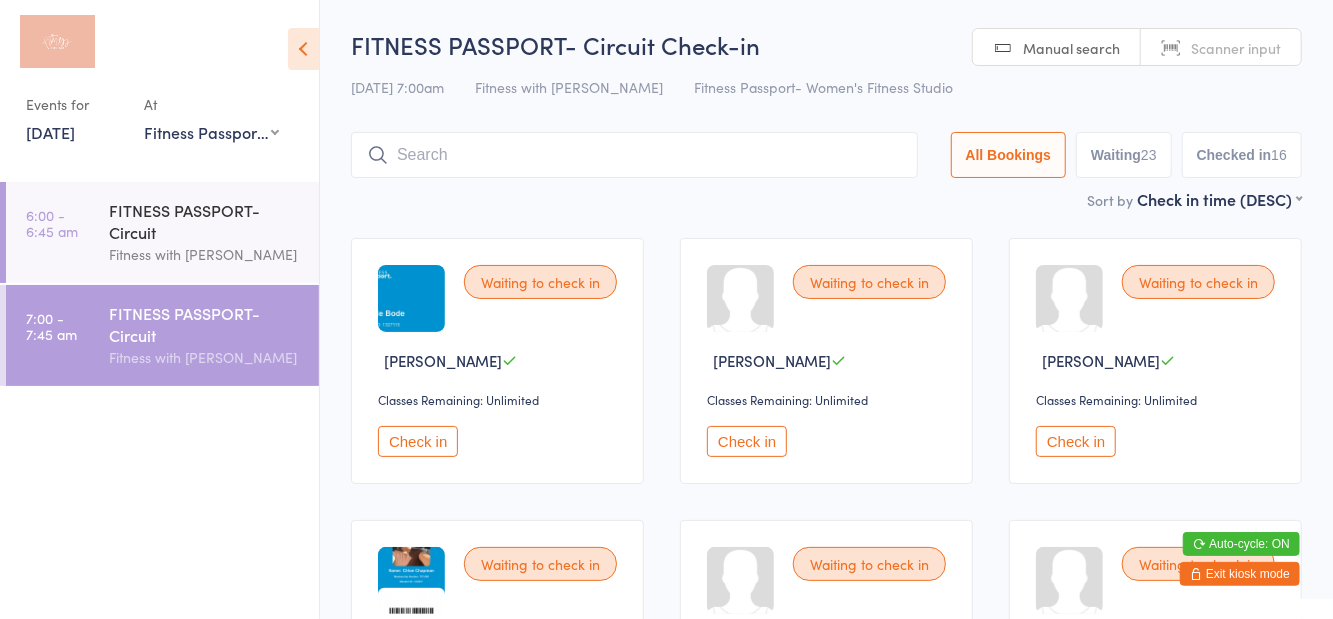 click at bounding box center [634, 155] 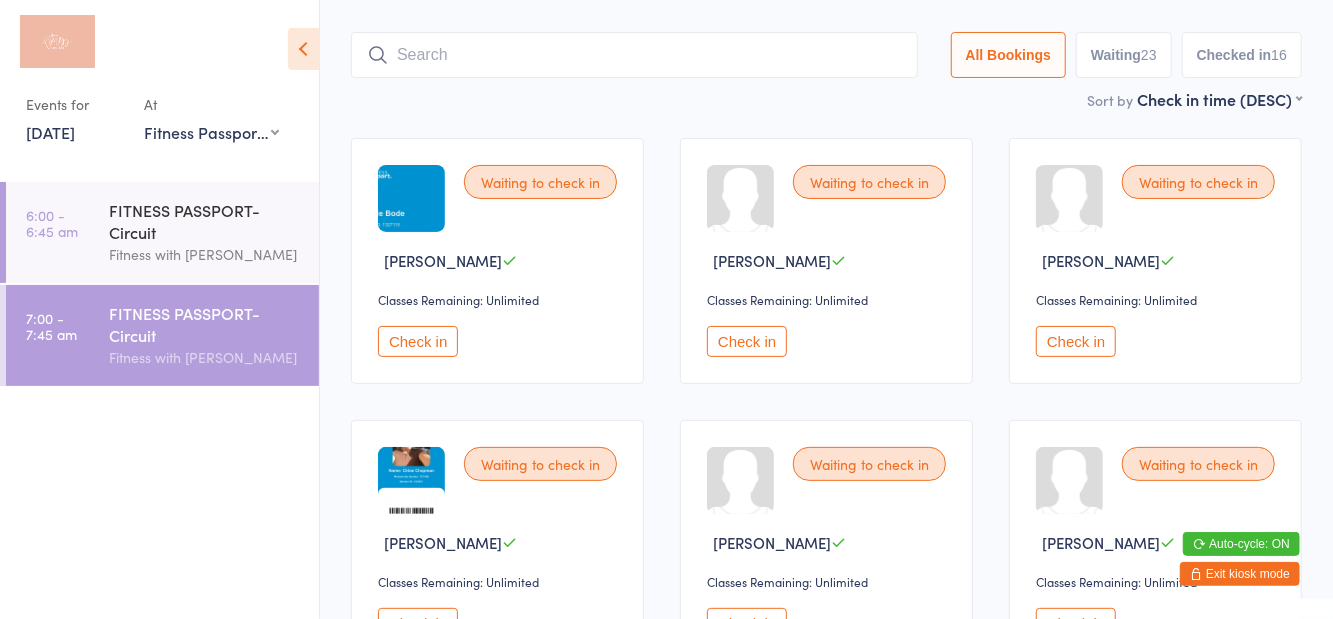 scroll, scrollTop: 133, scrollLeft: 0, axis: vertical 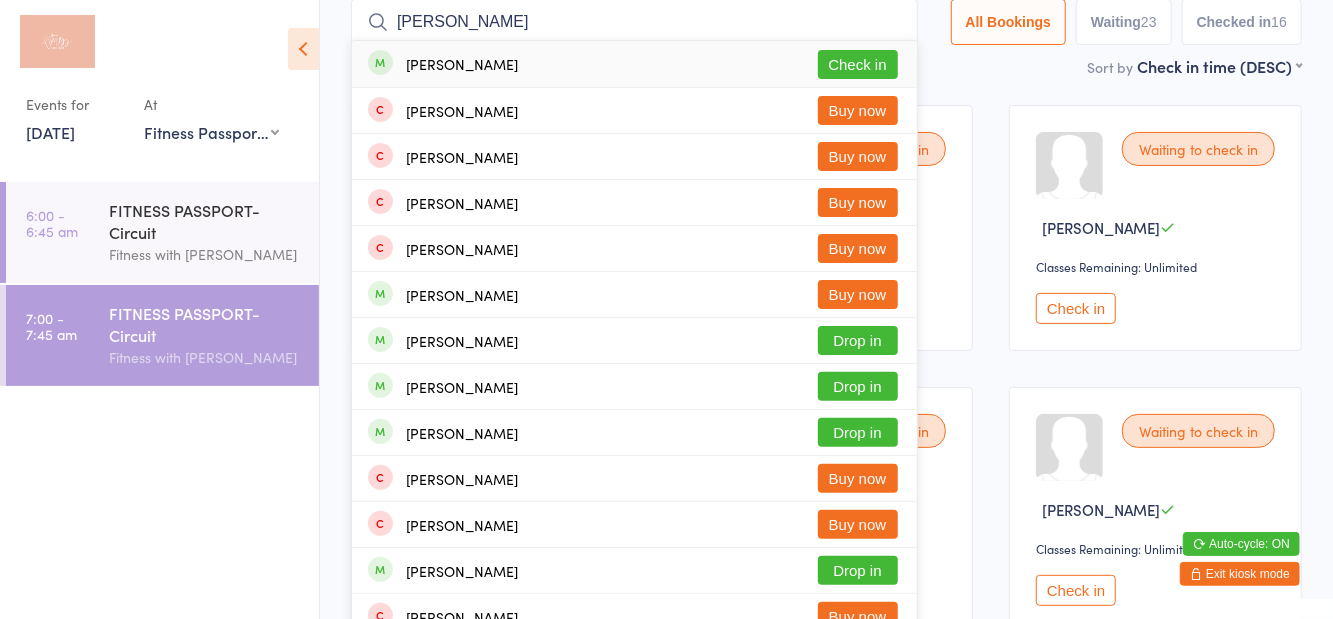 type on "Chenise" 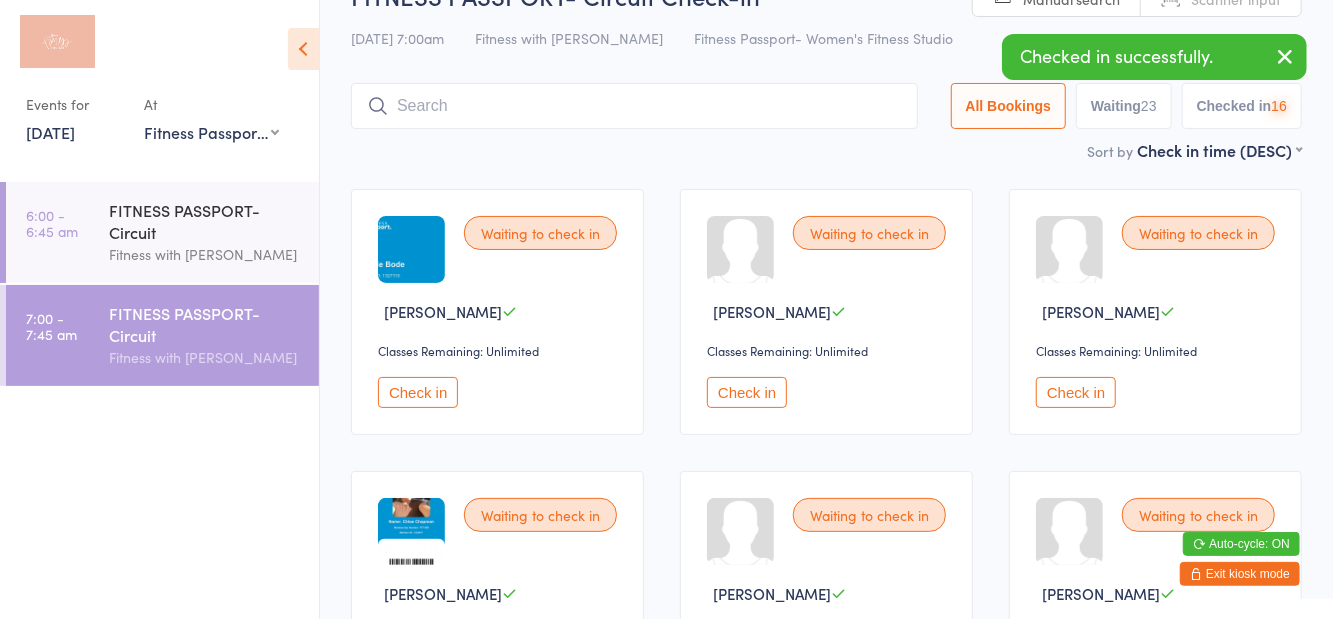 scroll, scrollTop: 22, scrollLeft: 0, axis: vertical 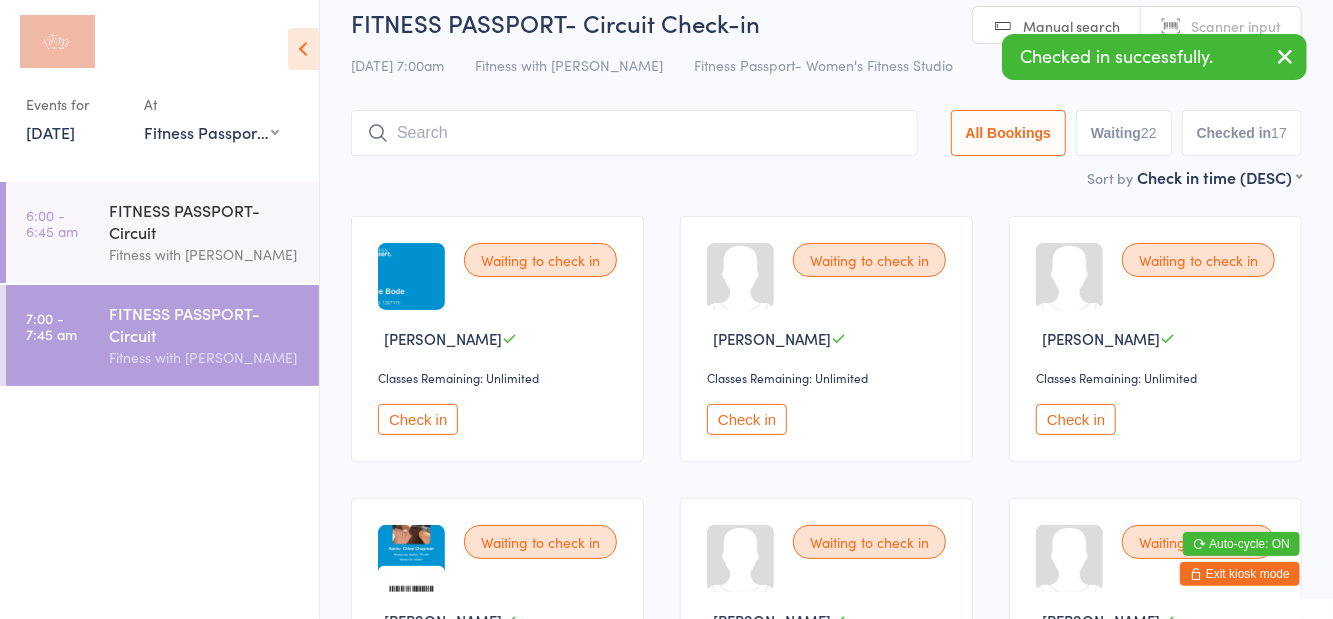 click on "FITNESS PASSPORT- Circuit Check-in 12 Jul 7:00am  Fitness with Zoe  Fitness Passport- Women's Fitness Studio  Manual search Scanner input All Bookings Waiting  22 Checked in  17 Sort by   Check in time (DESC) First name (ASC) First name (DESC) Last name (ASC) Last name (DESC) Check in time (ASC) Check in time (DESC) Waiting to check in Robin Bode  Classes Remaining: Unlimited   Check in Waiting to check in Tennille Castillo  Classes Remaining: Unlimited   Check in Waiting to check in Andrea Chandrarajan  Classes Remaining: Unlimited   Check in Waiting to check in Chloe Chapman  Classes Remaining: Unlimited   Check in Waiting to check in Jordan Davies  Classes Remaining: Unlimited   Check in Waiting to check in Rachel Doyle  Classes Remaining: Unlimited   Check in Waiting to check in Kayla Farrell  Classes Remaining: Unlimited   Check in Waiting to check in Edyta Kubieniec  Classes Remaining: Unlimited   Check in Waiting to check in Heidi Kuhn  Classes Remaining: Unlimited   Check in Waiting to check in" at bounding box center [826, 1935] 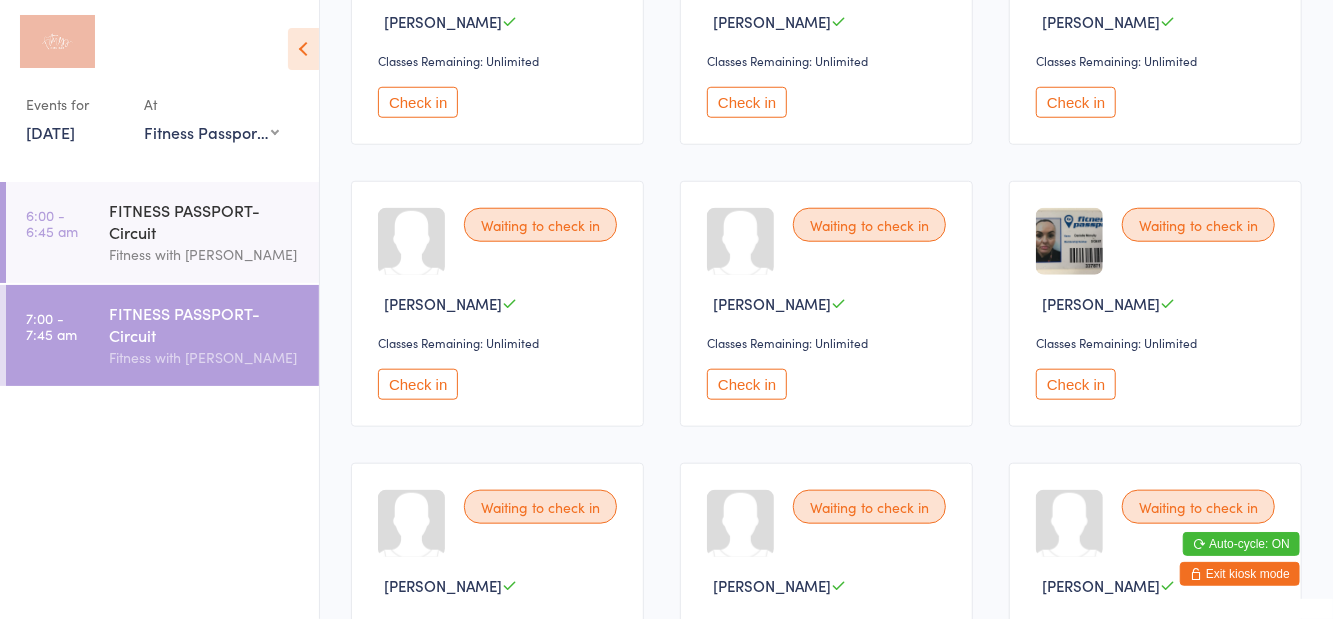 scroll, scrollTop: 906, scrollLeft: 0, axis: vertical 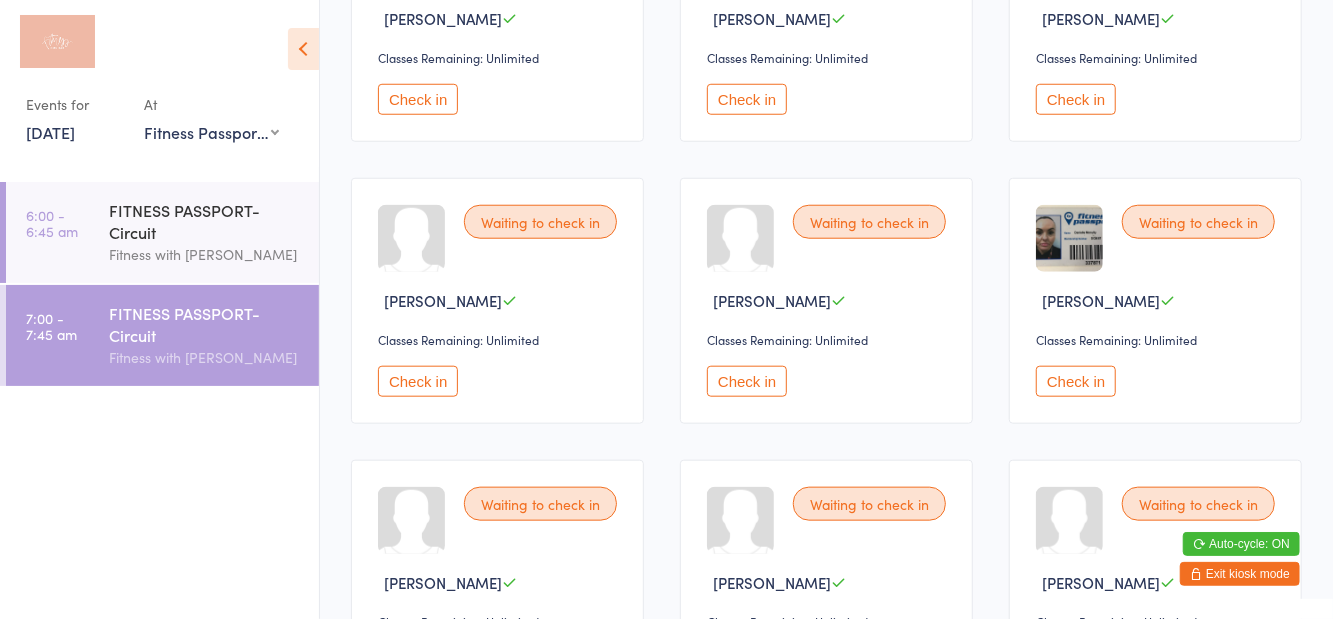 click on "Check in" at bounding box center [418, 381] 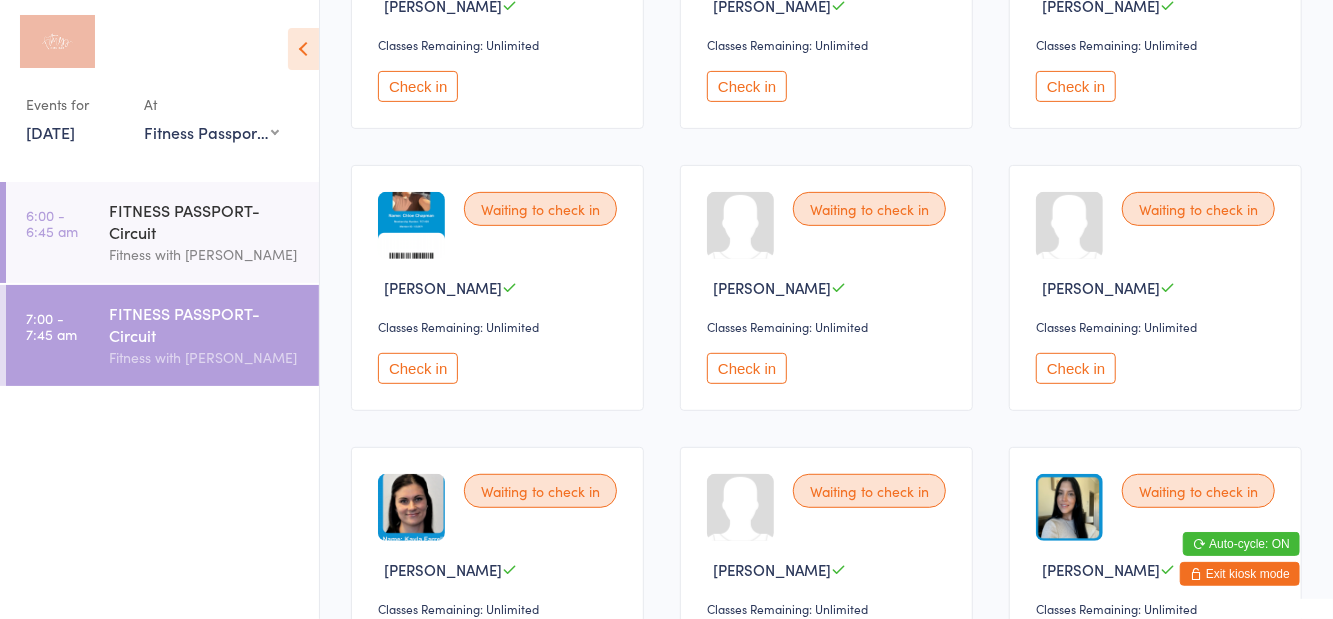 scroll, scrollTop: 354, scrollLeft: 0, axis: vertical 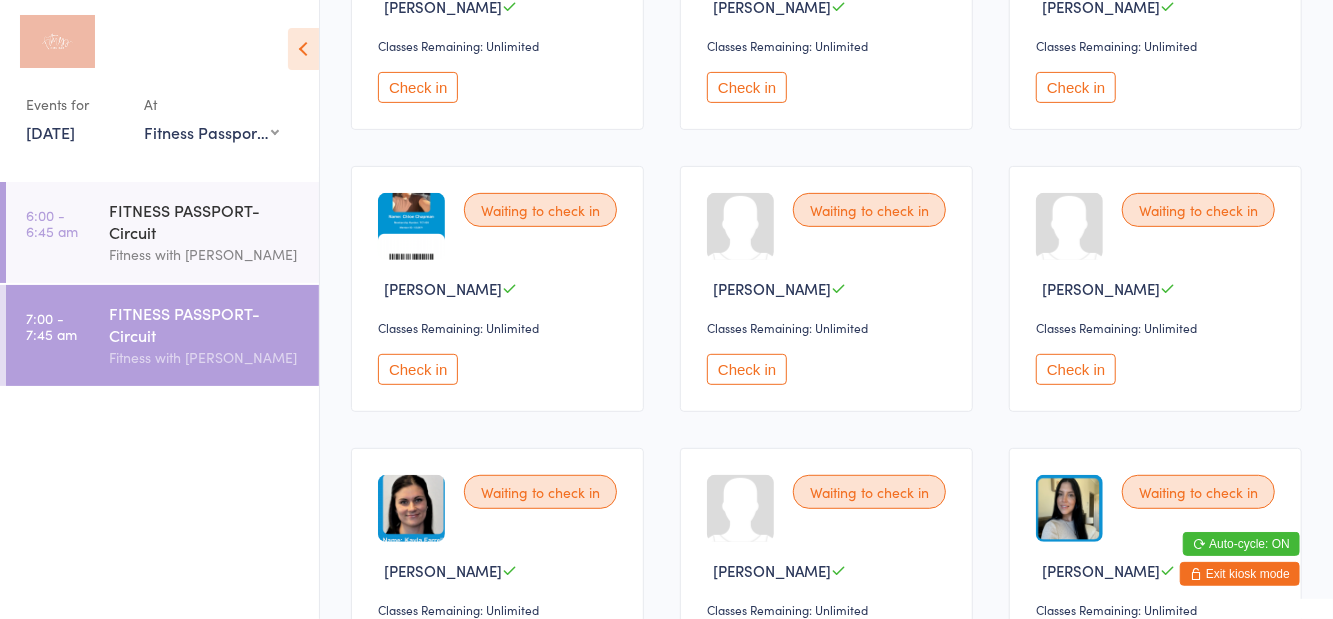click on "Check in" at bounding box center [747, 369] 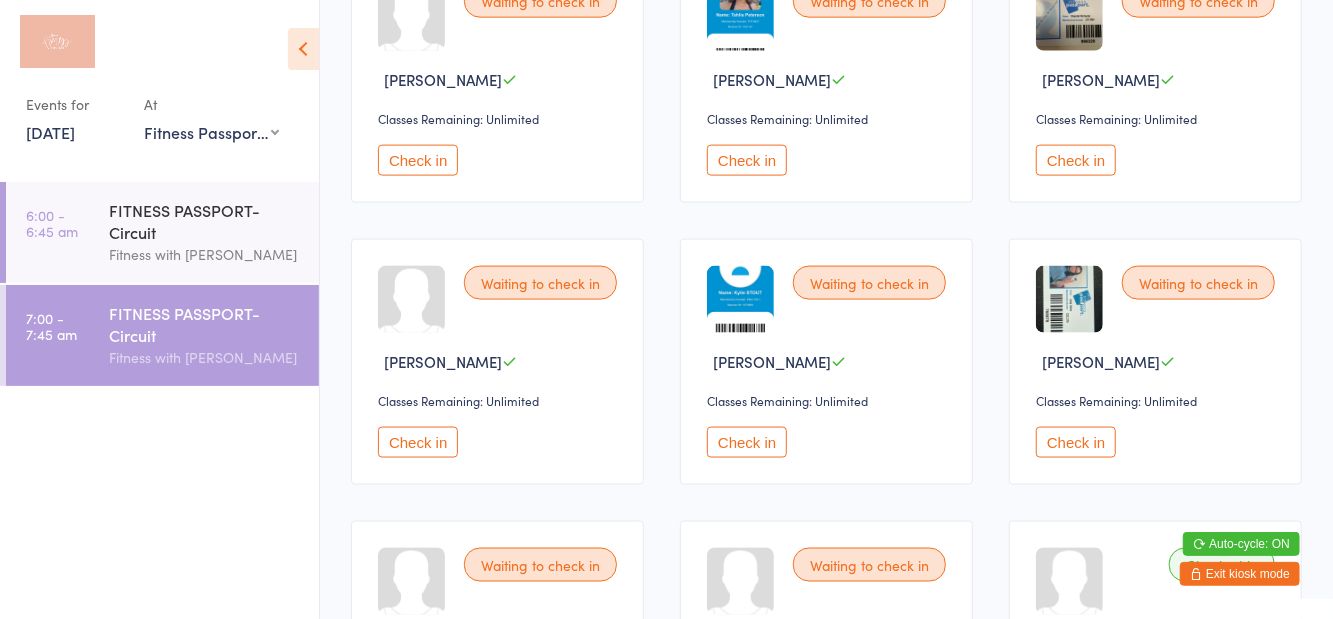 scroll, scrollTop: 1412, scrollLeft: 0, axis: vertical 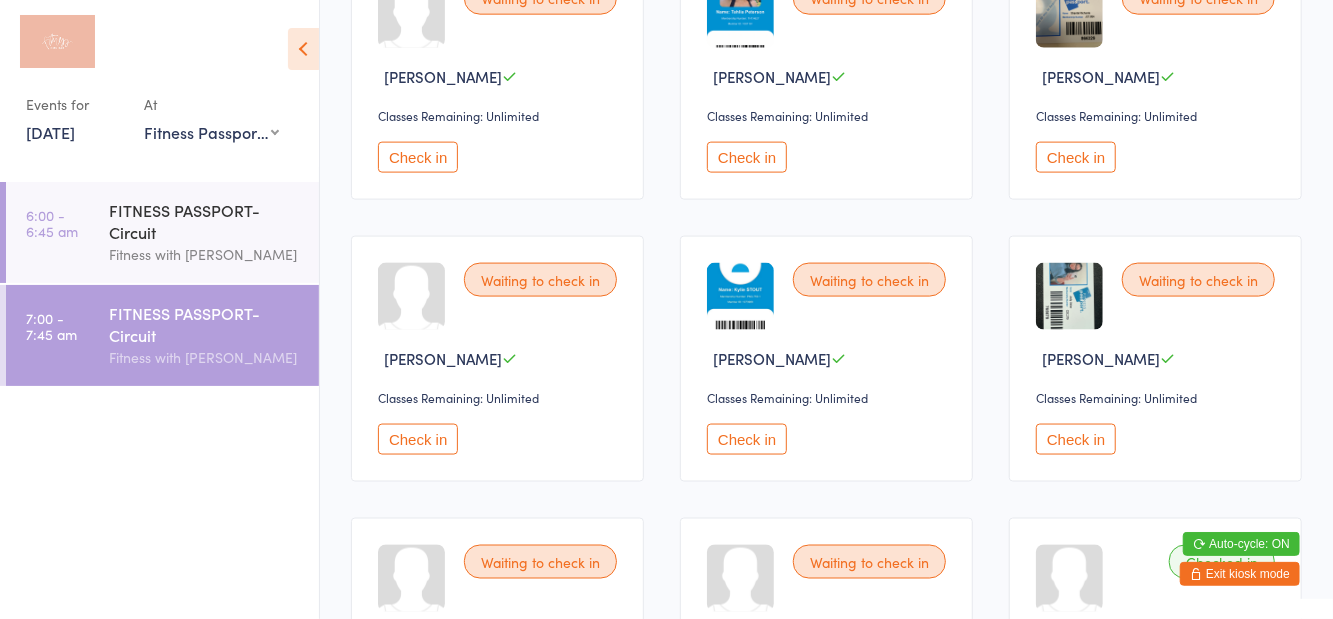 click on "Check in" at bounding box center (418, 439) 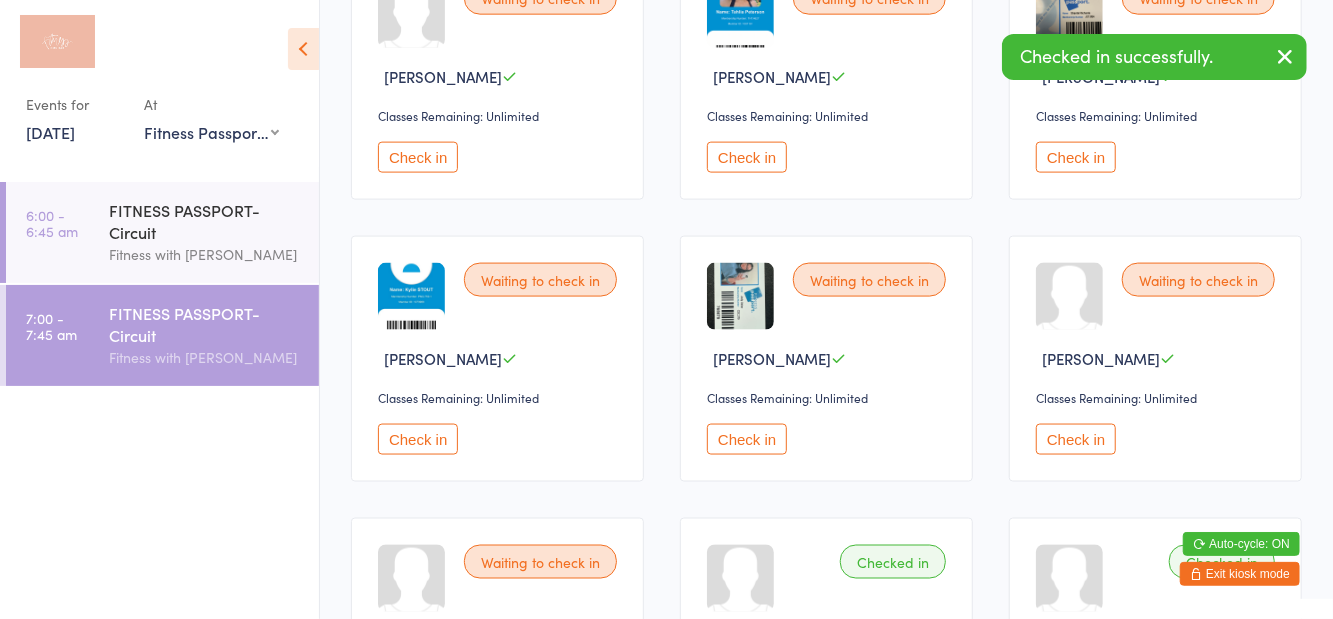 click at bounding box center [303, 49] 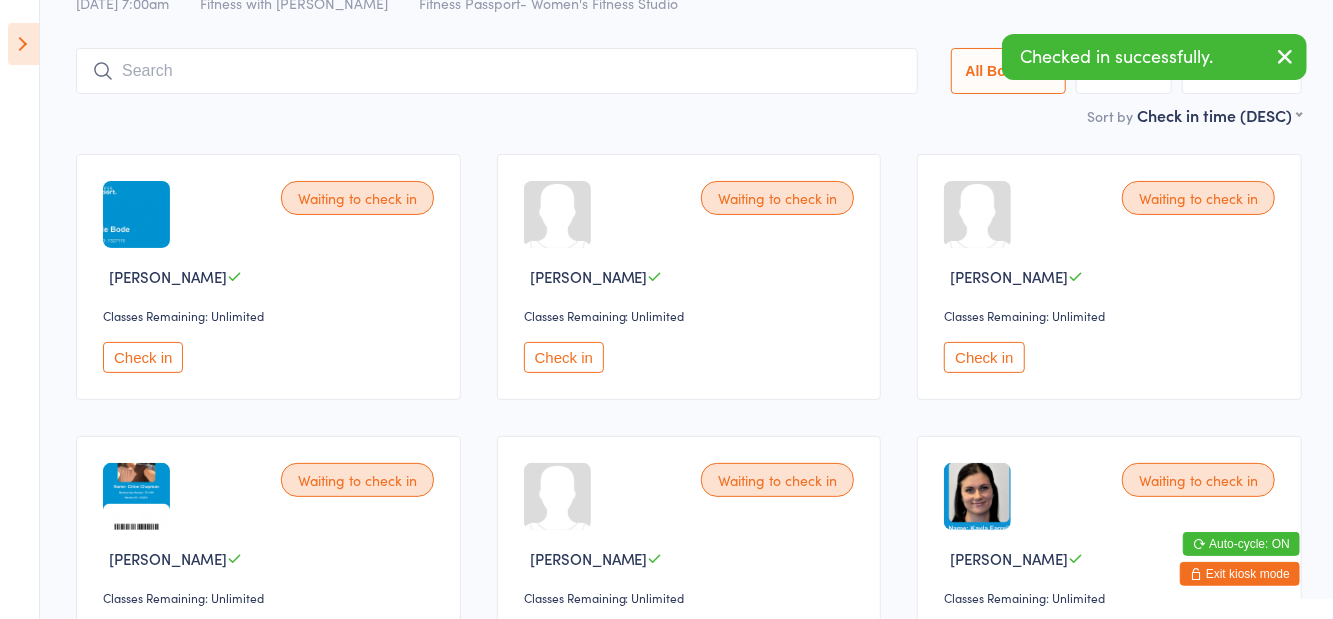 scroll, scrollTop: 0, scrollLeft: 0, axis: both 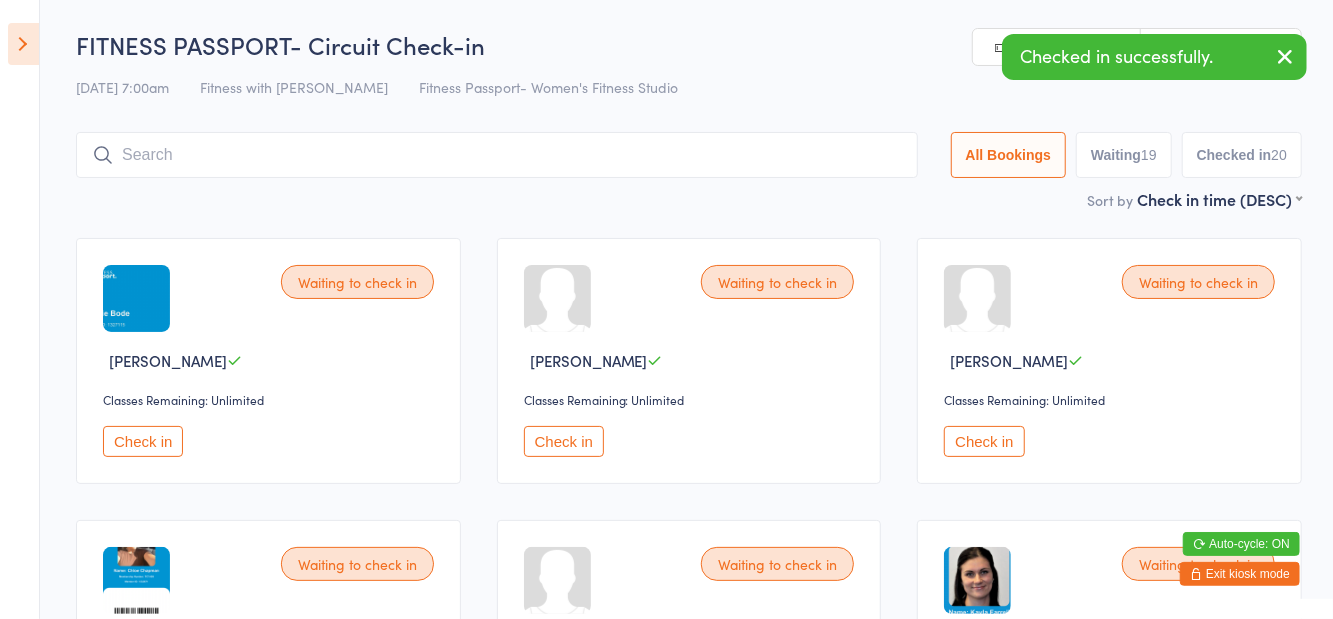 click on "Waiting  19" at bounding box center (1124, 155) 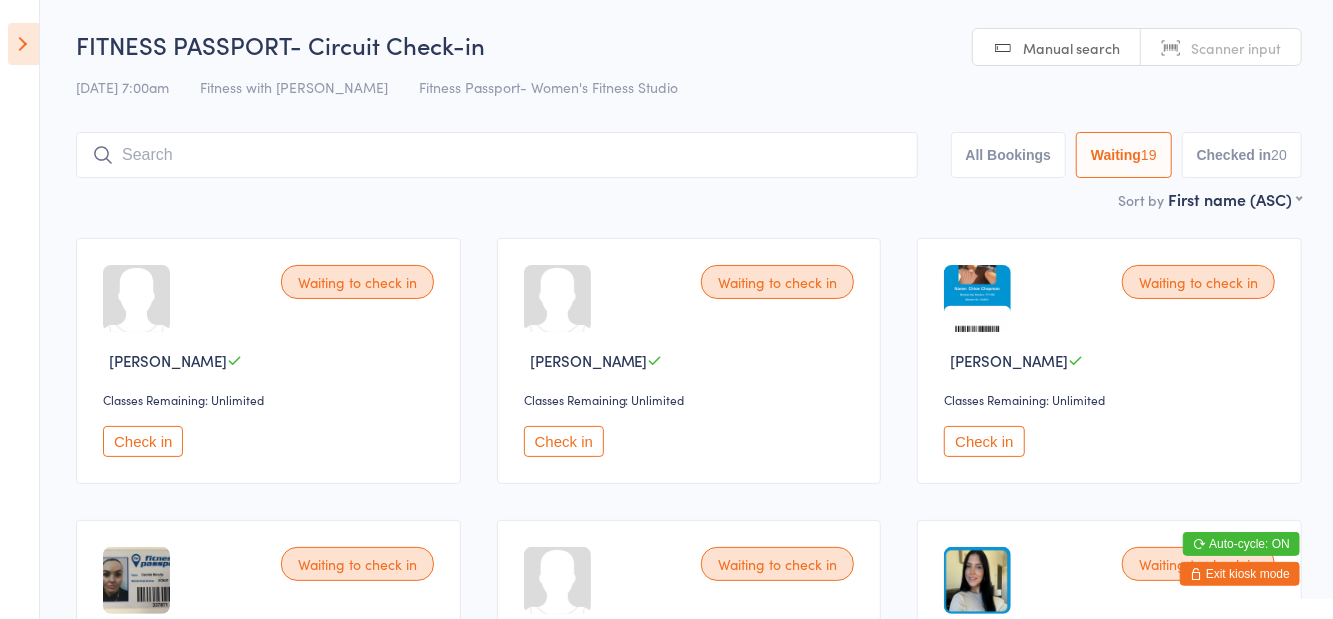 click at bounding box center (497, 155) 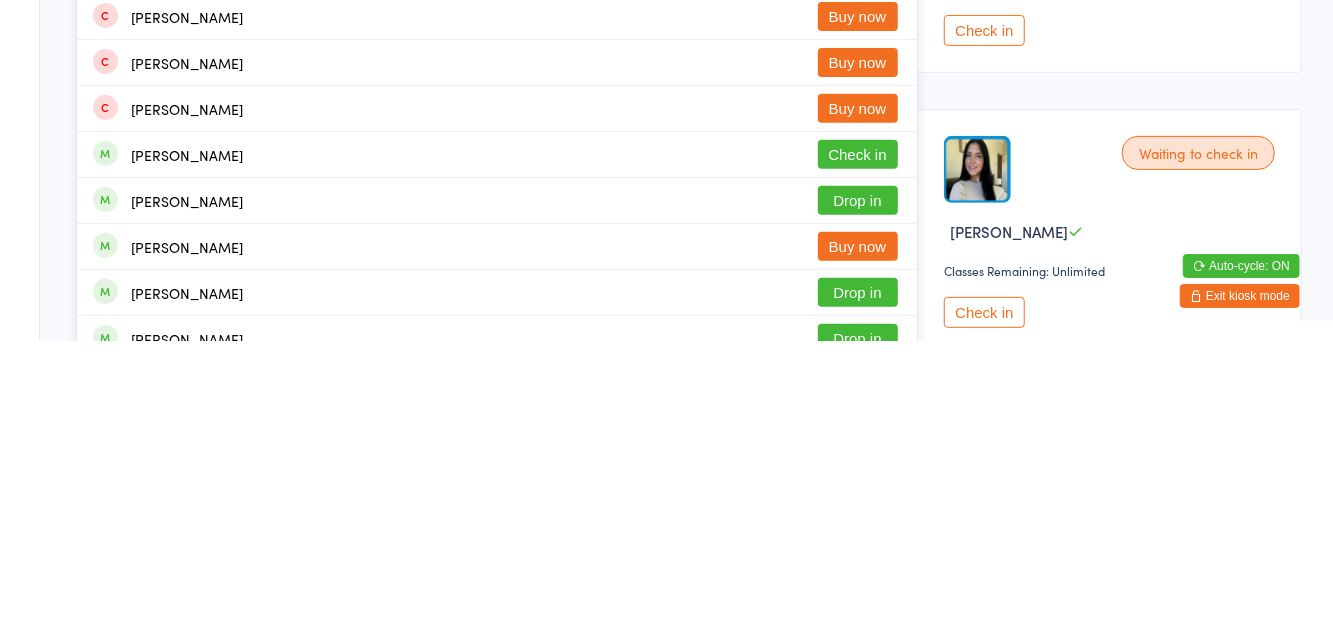 scroll, scrollTop: 133, scrollLeft: 0, axis: vertical 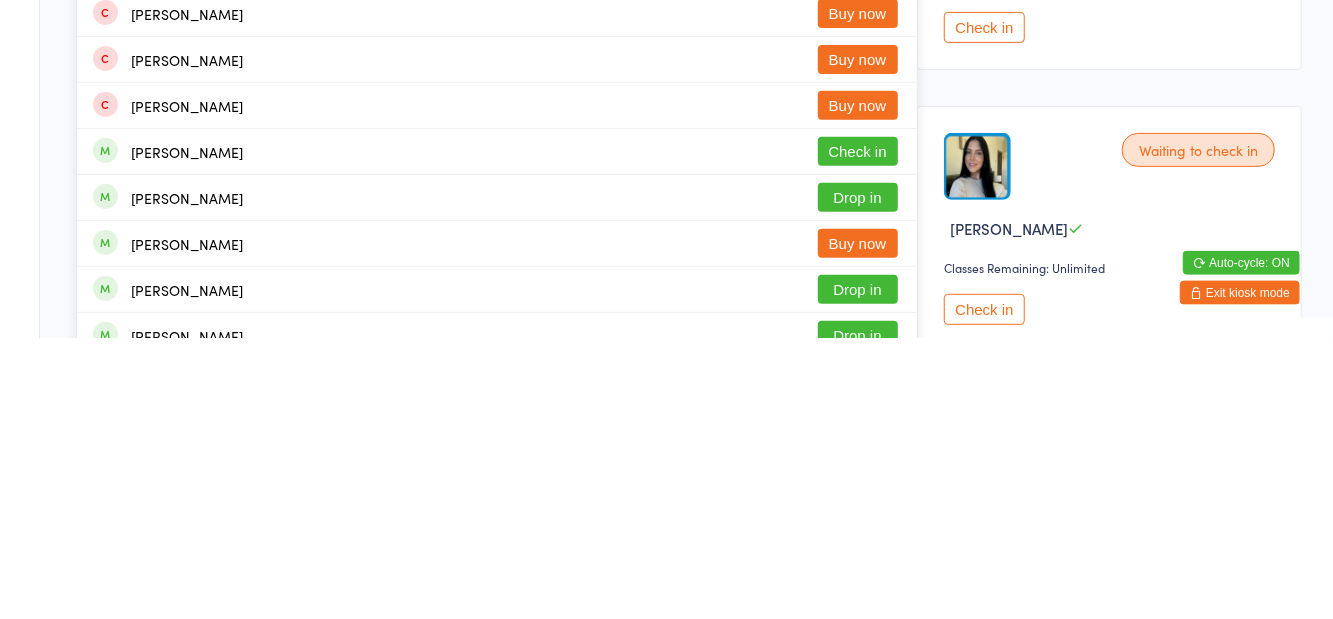 type on "Kirsty" 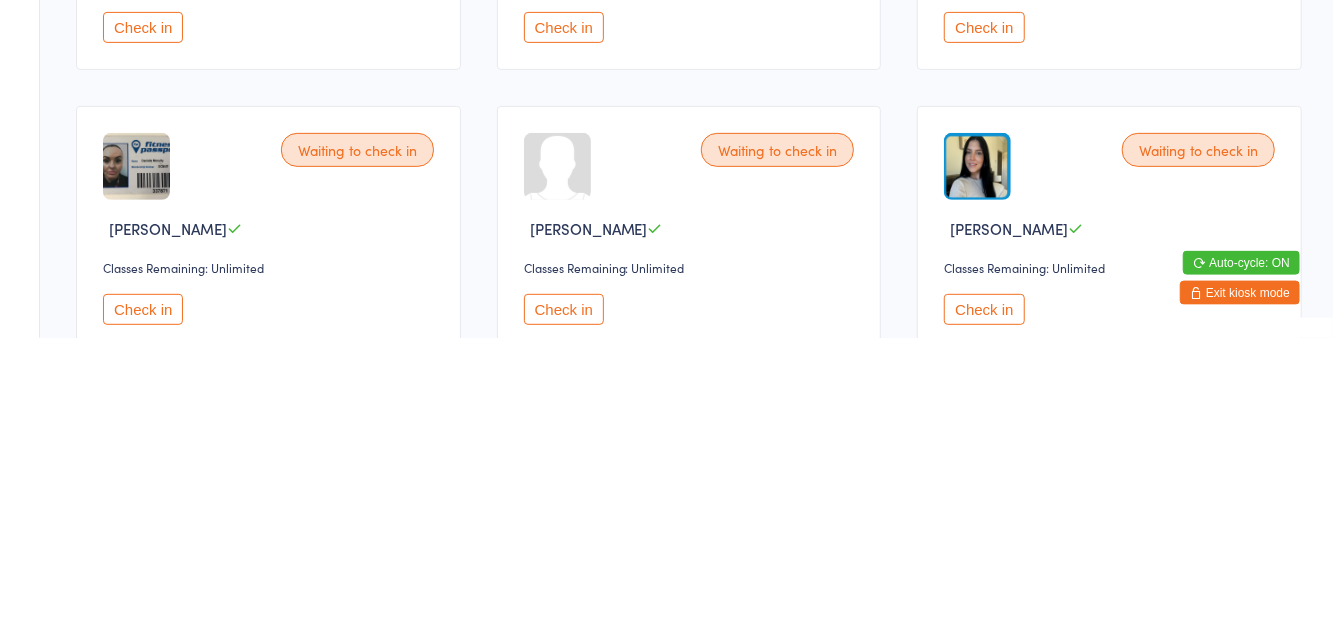 scroll, scrollTop: 0, scrollLeft: 0, axis: both 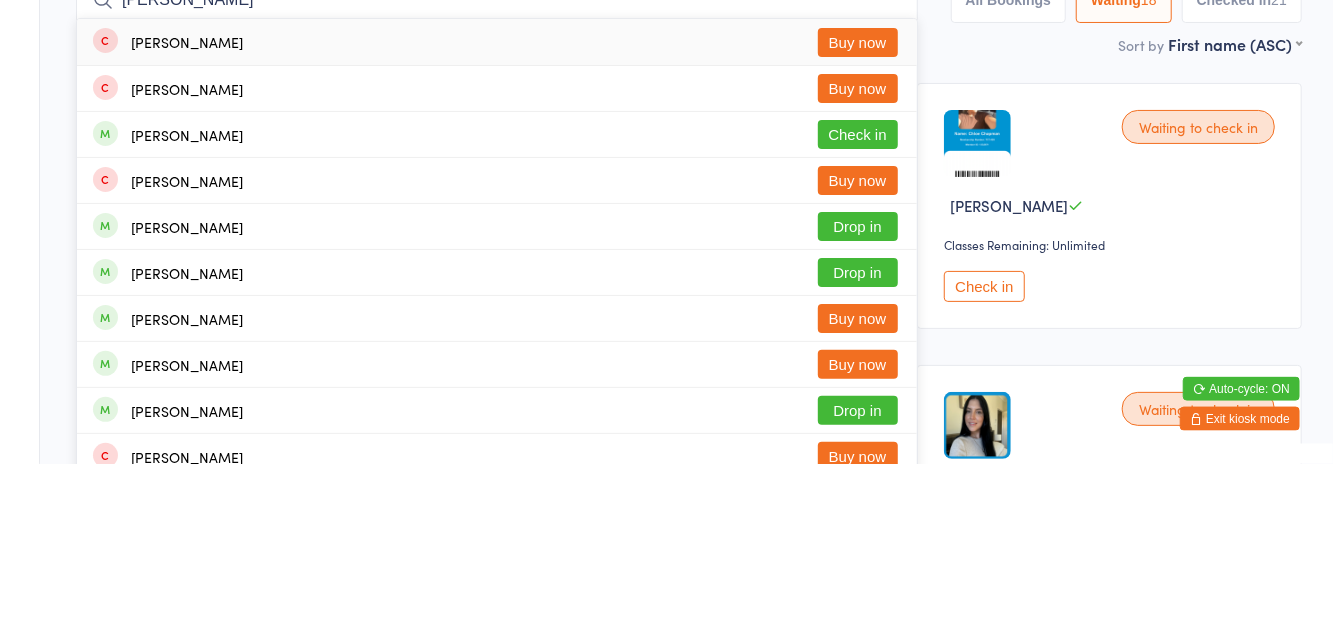 type on "Rob" 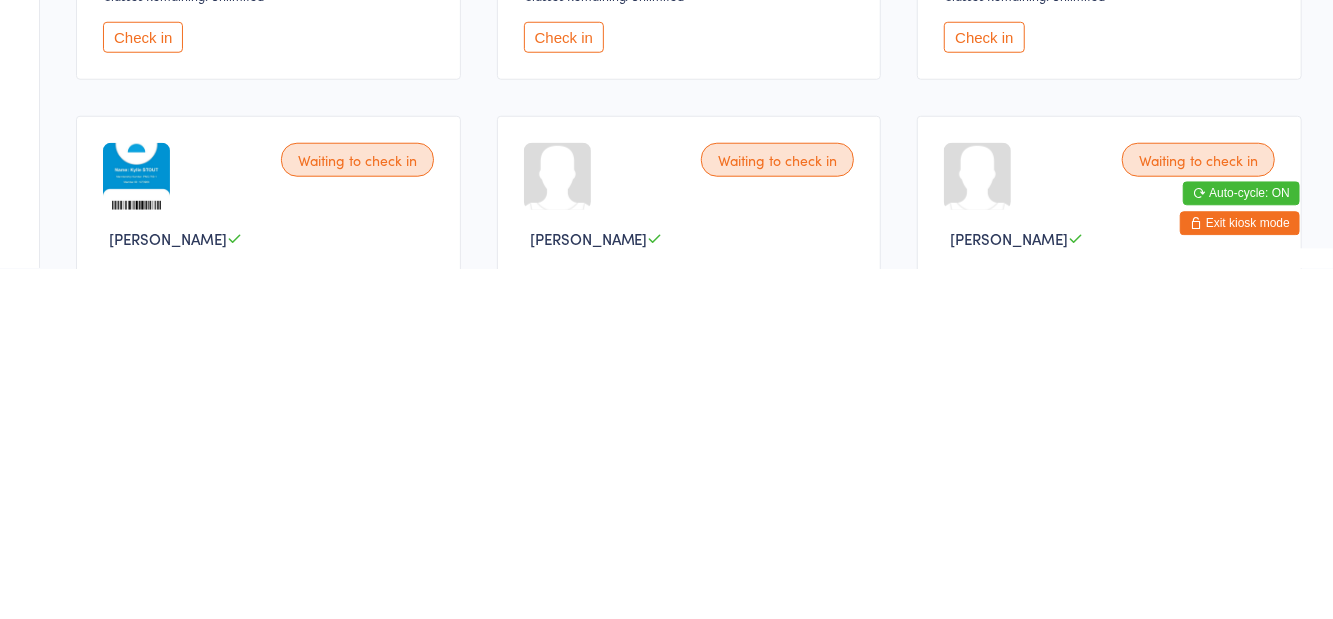 click on "Check in" at bounding box center (984, 387) 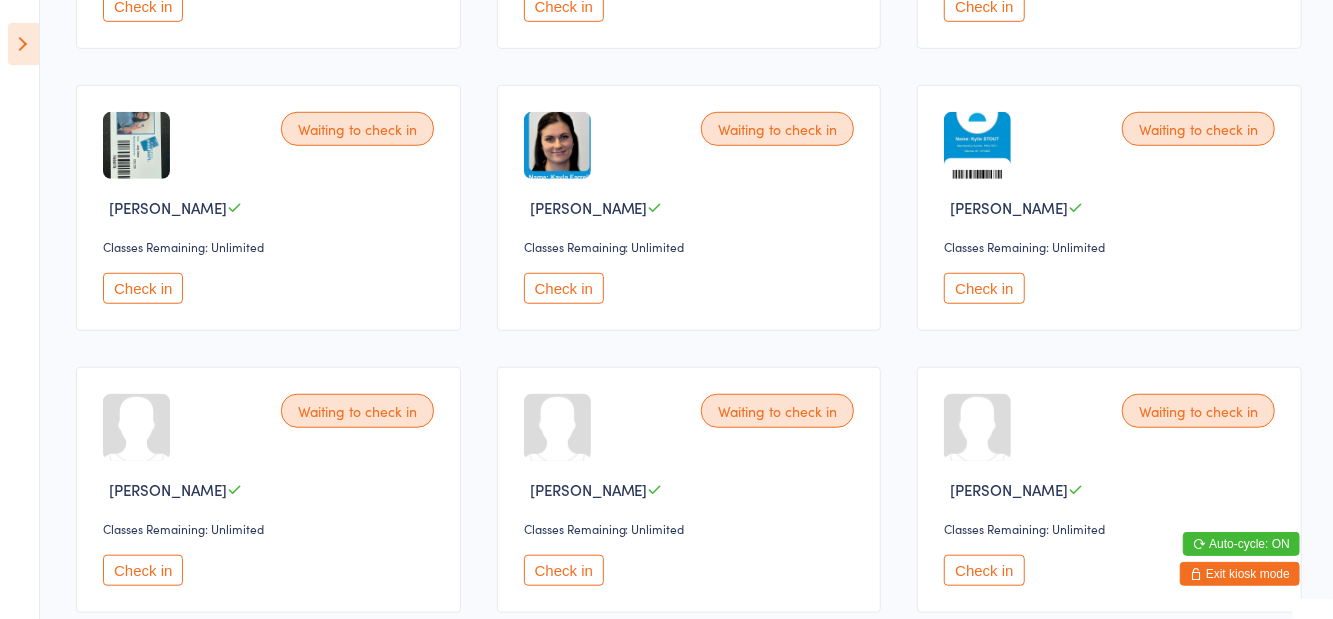 scroll, scrollTop: 720, scrollLeft: 0, axis: vertical 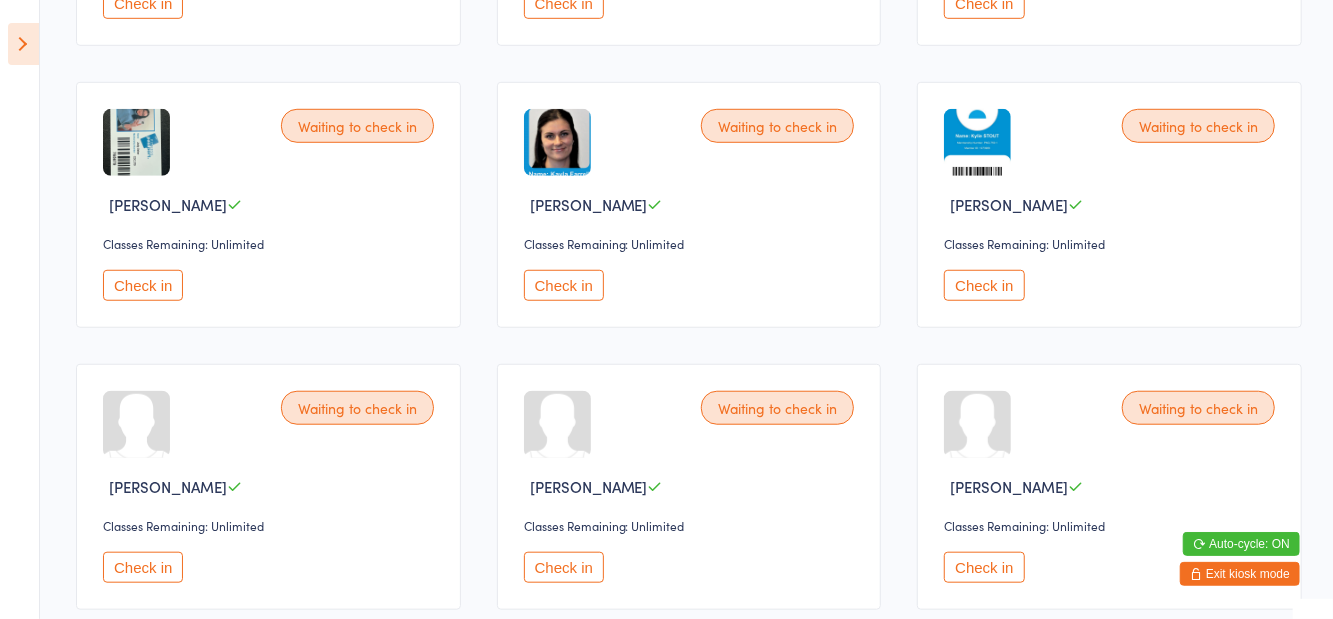 click on "Check in" at bounding box center (564, 567) 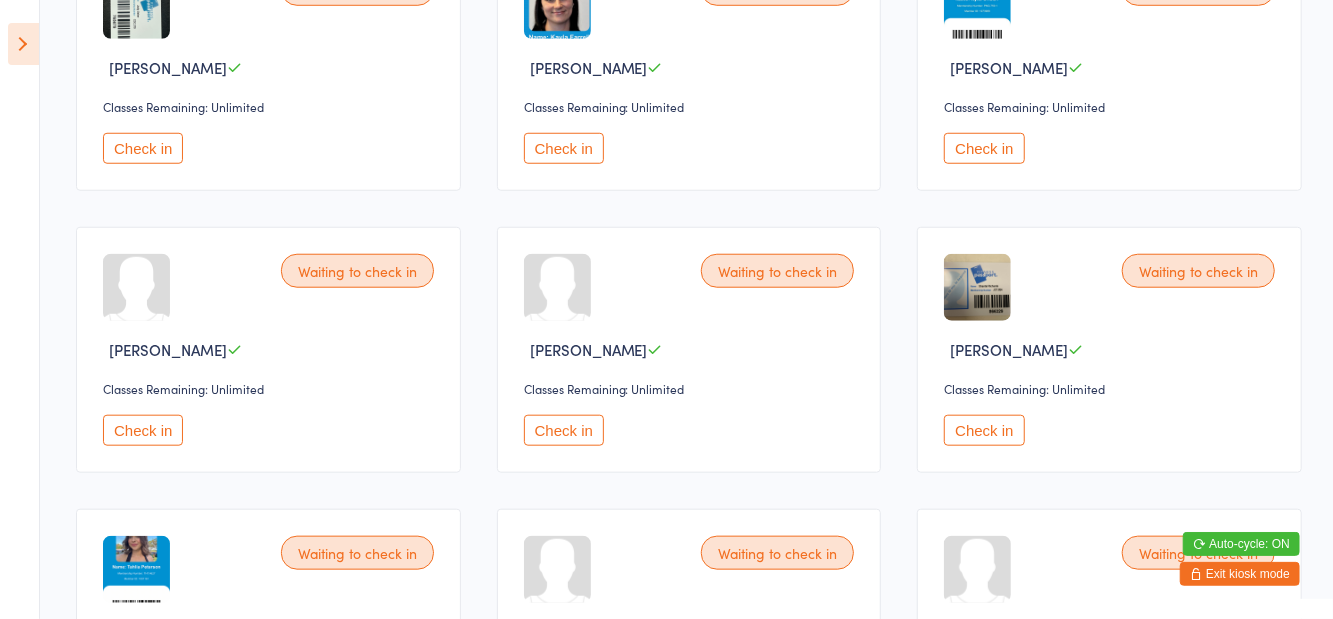 scroll, scrollTop: 875, scrollLeft: 0, axis: vertical 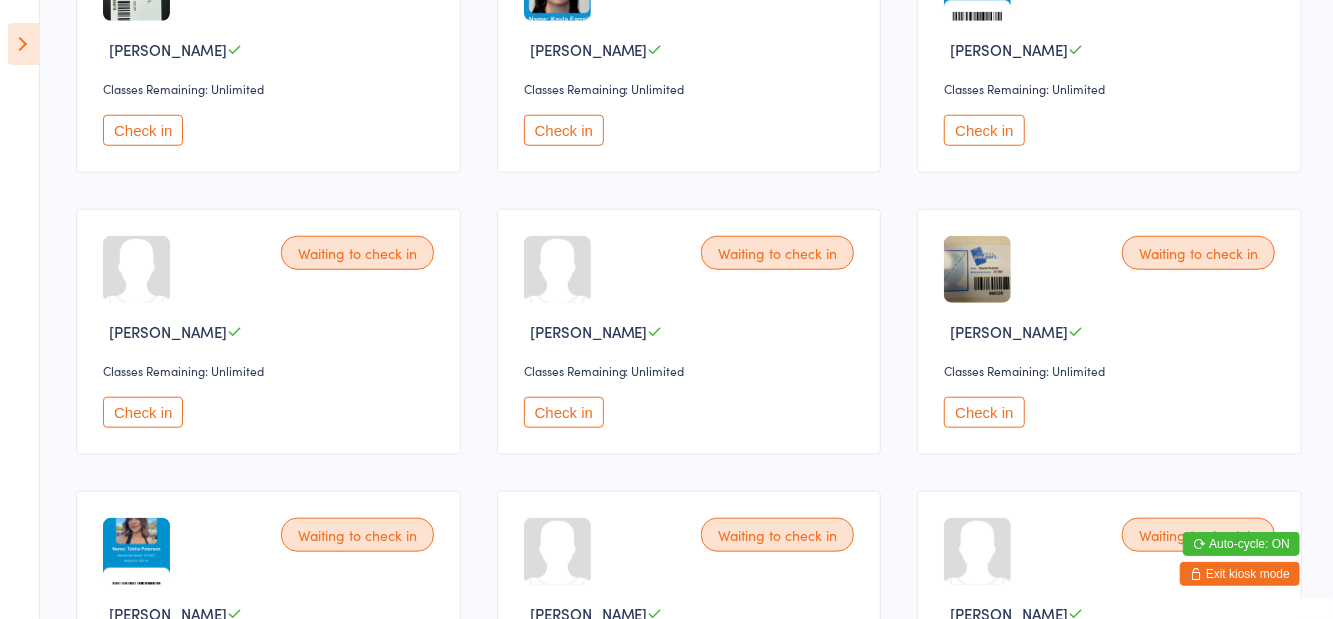 click on "Check in" at bounding box center [984, 412] 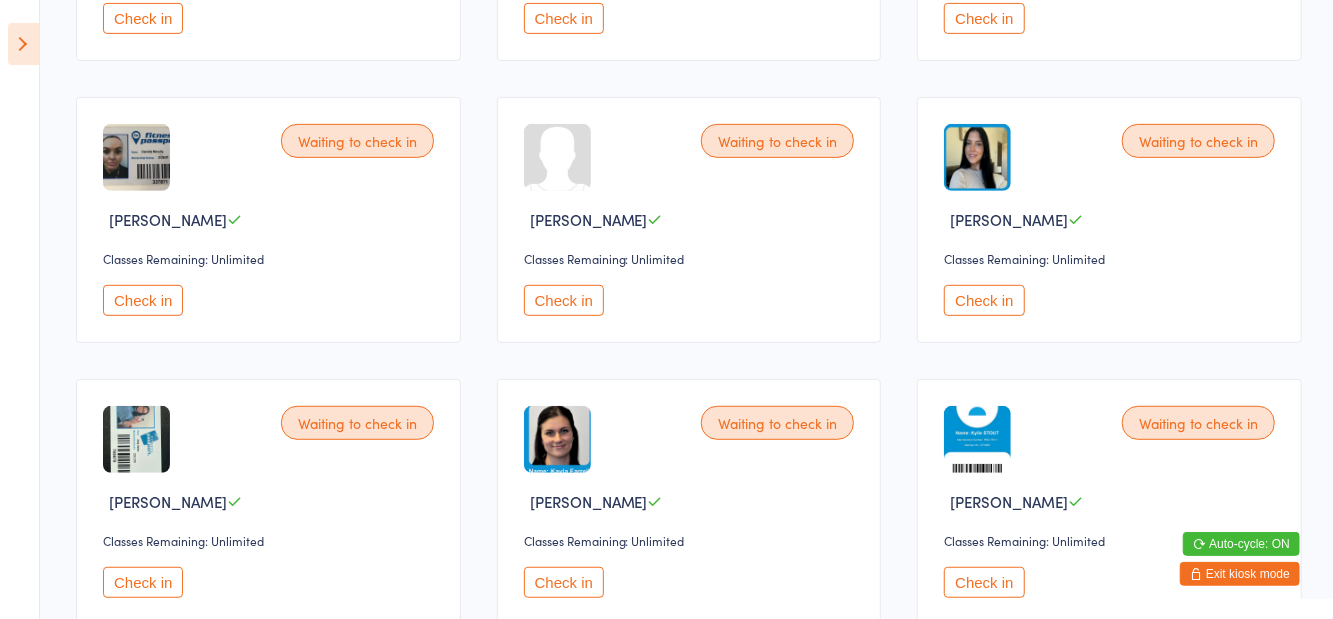 scroll, scrollTop: 0, scrollLeft: 0, axis: both 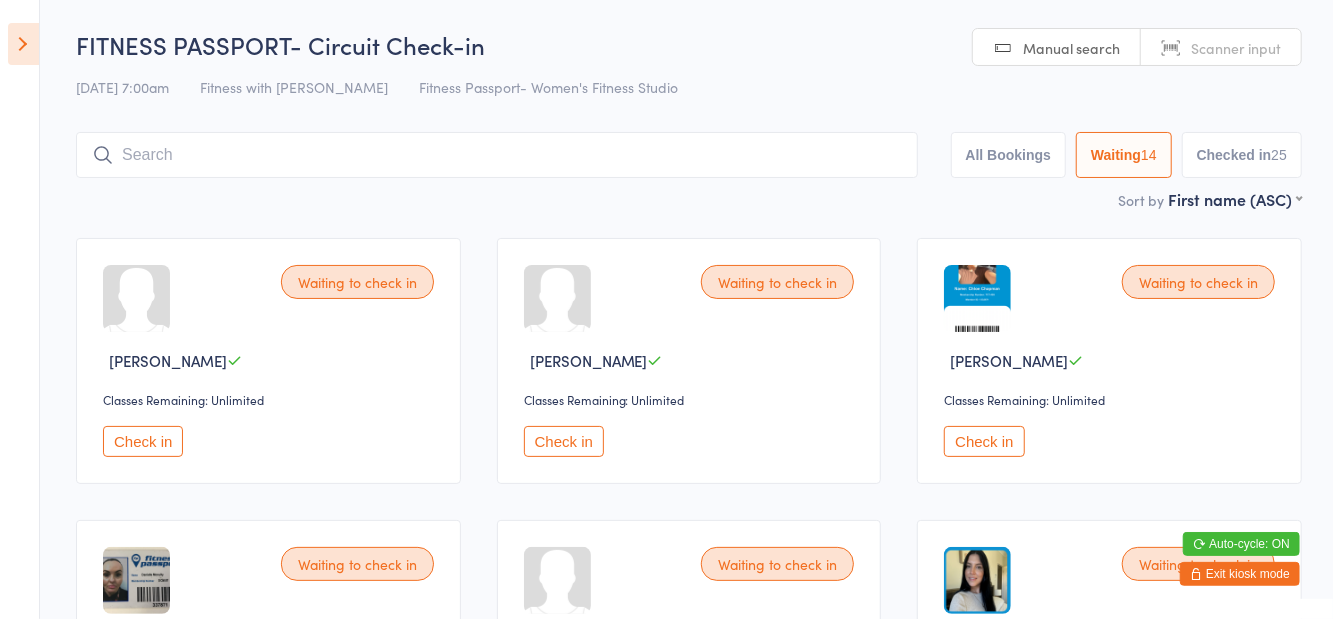 click at bounding box center (497, 155) 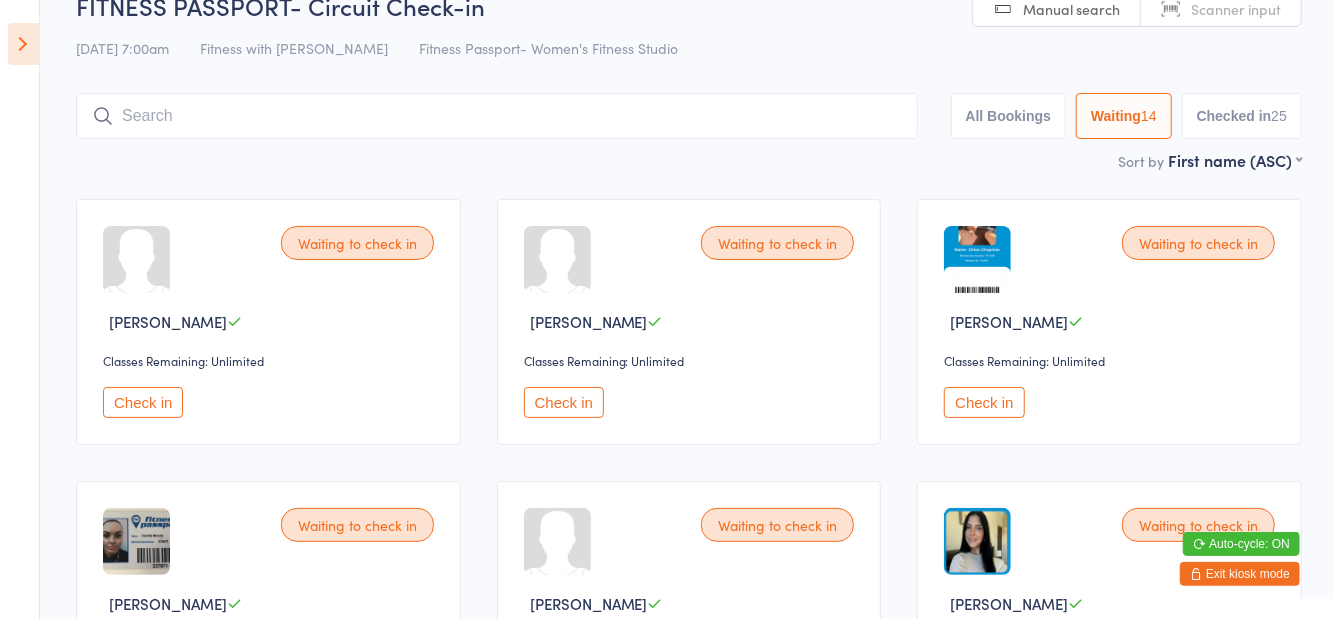 scroll, scrollTop: 133, scrollLeft: 0, axis: vertical 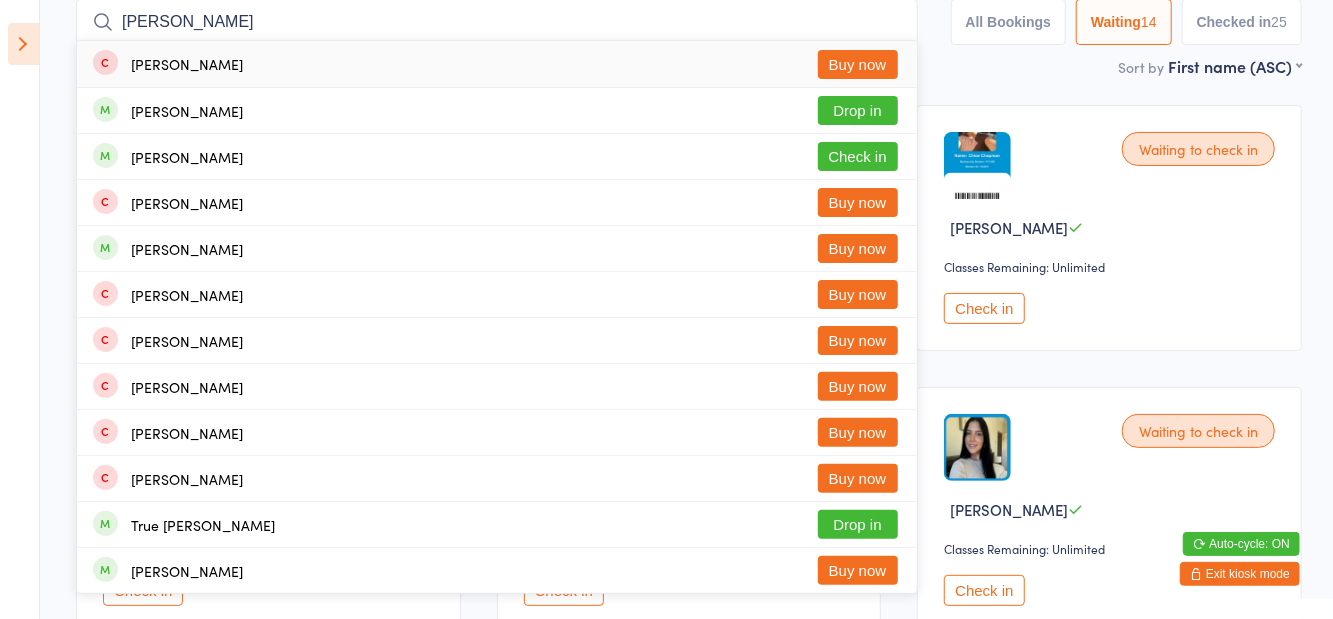 type on "Trudy" 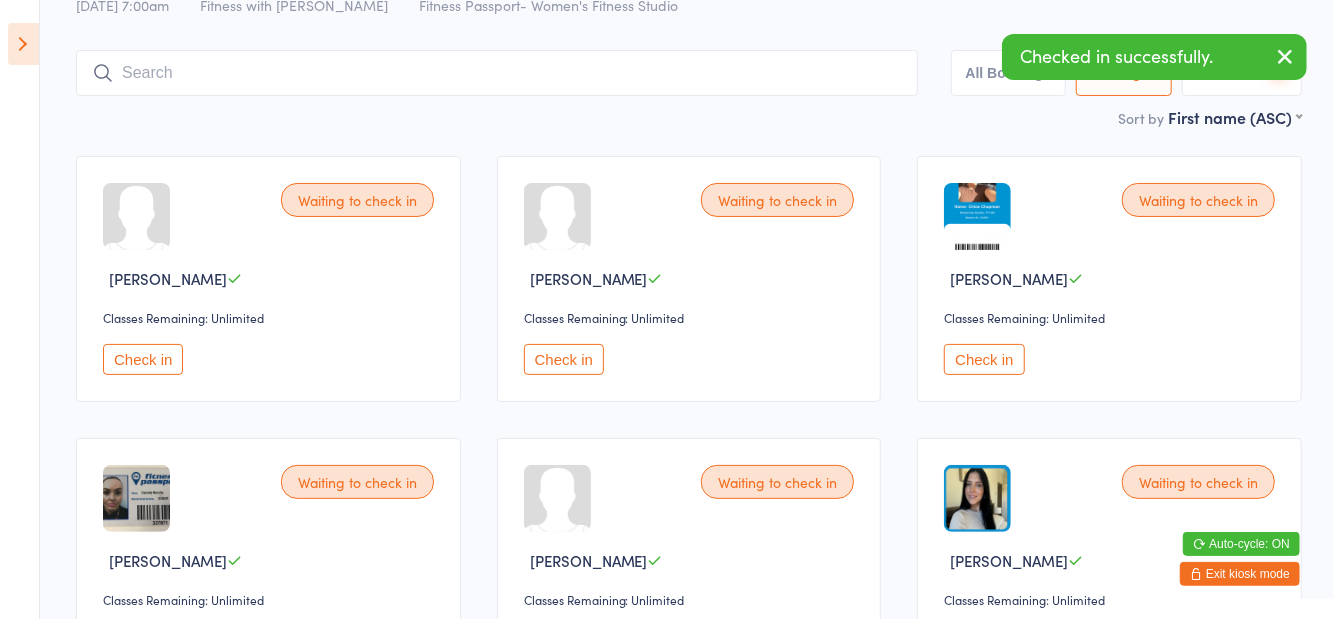 scroll, scrollTop: 22, scrollLeft: 0, axis: vertical 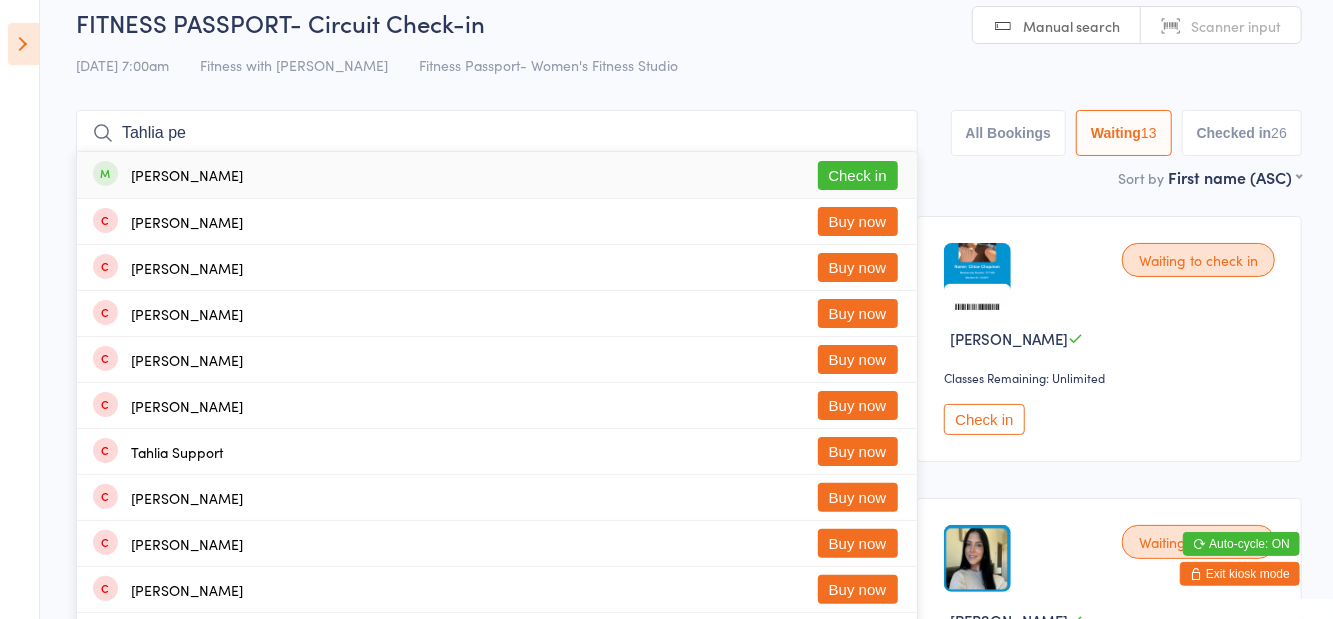 type on "Tahlia pe" 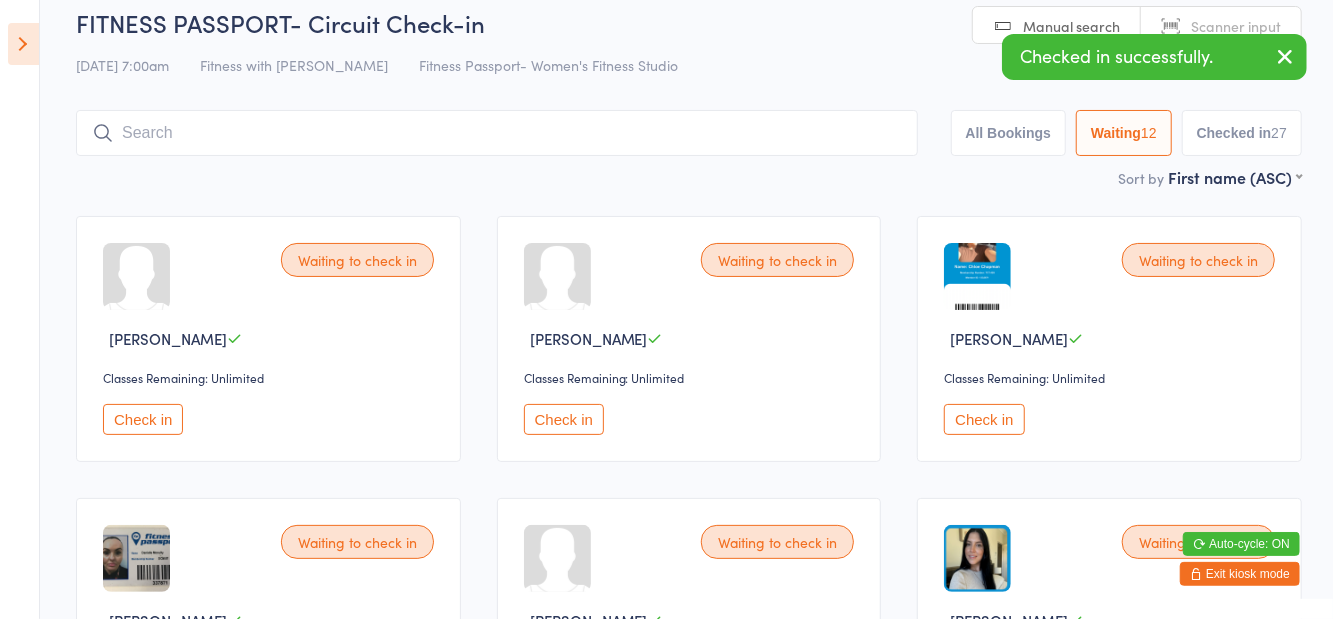 click on "12 Jul 7:00am  Fitness with Zoe  Fitness Passport- Women's Fitness Studio" at bounding box center [689, 65] 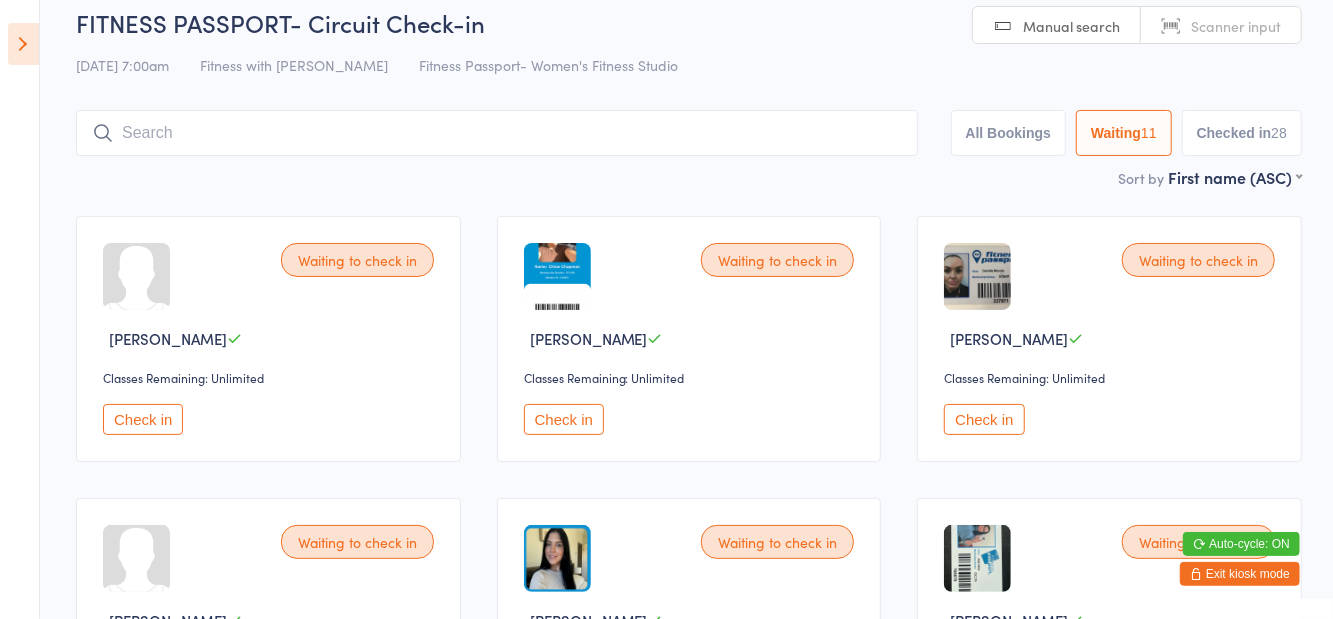 click on "Check in" at bounding box center [143, 419] 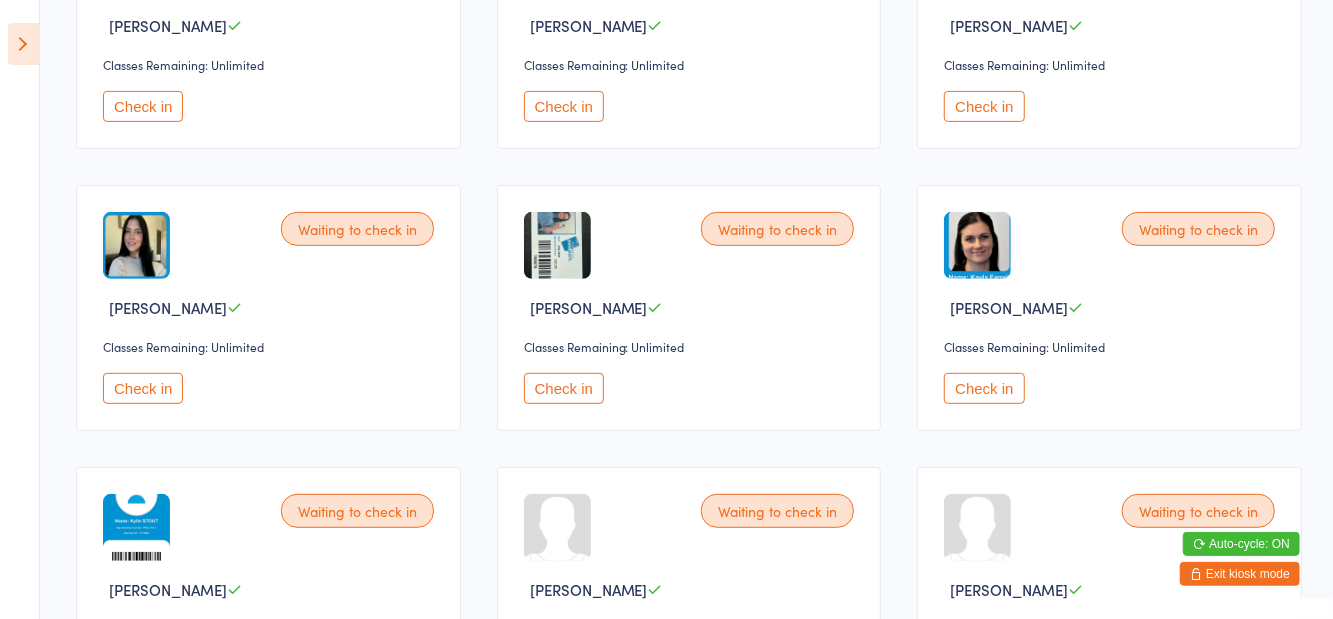 scroll, scrollTop: 352, scrollLeft: 0, axis: vertical 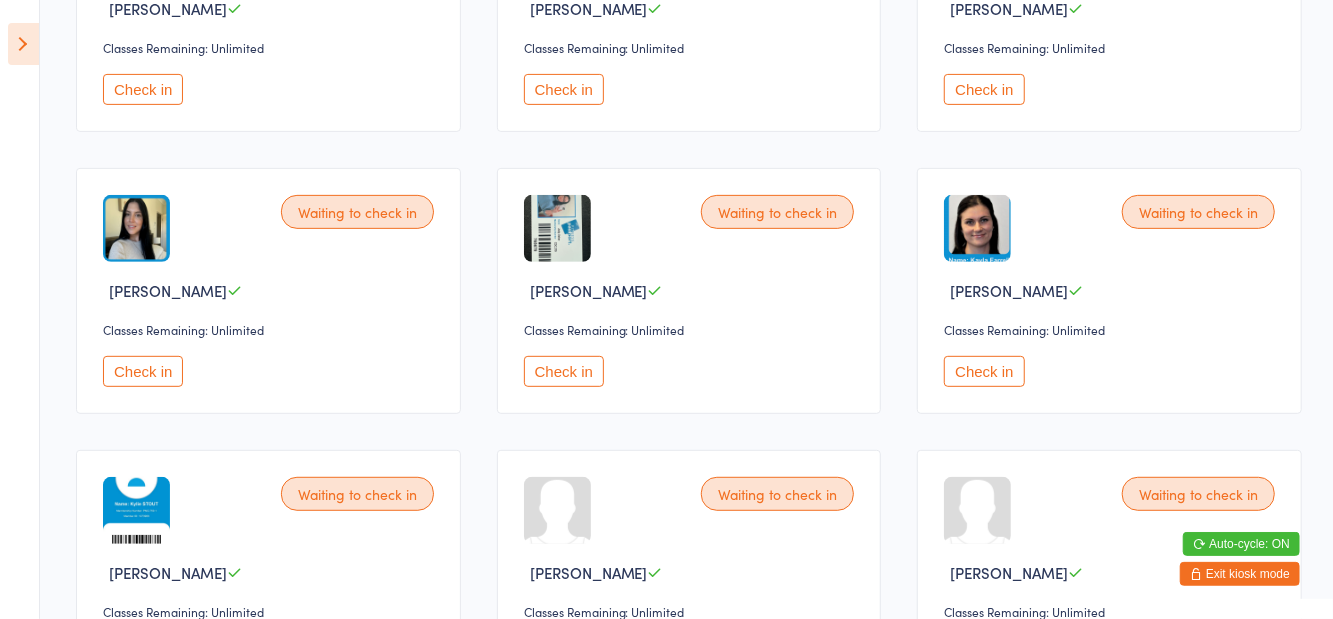 click on "Check in" at bounding box center (564, 371) 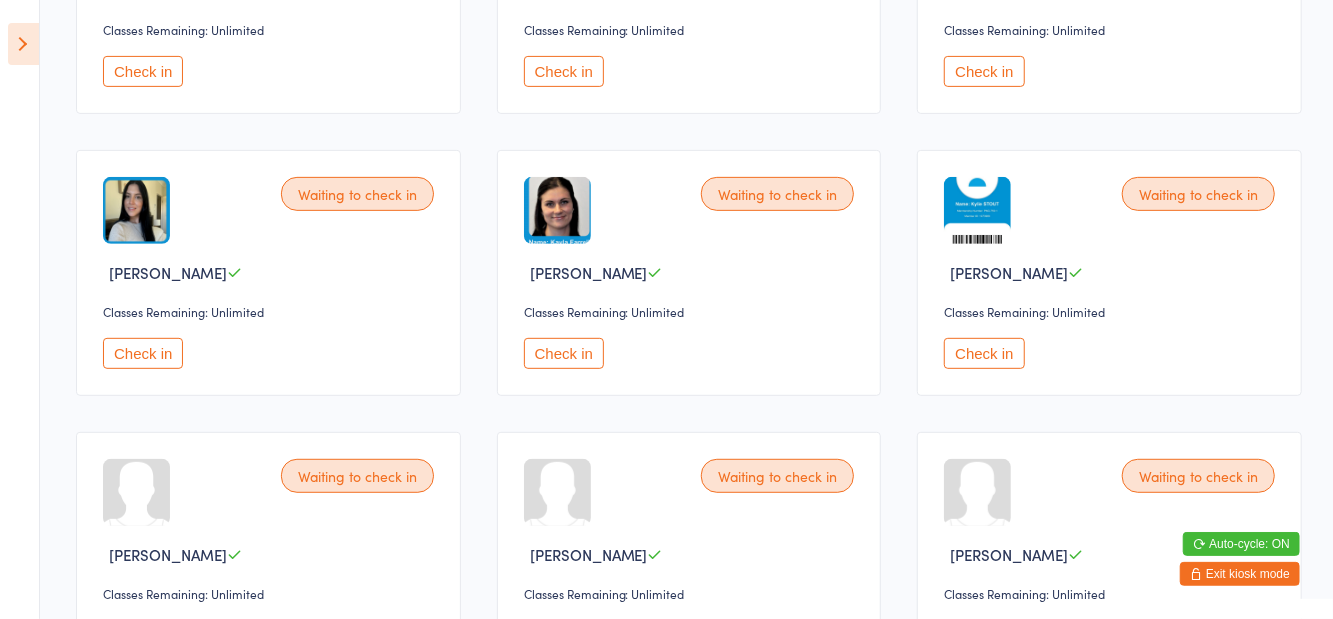 scroll, scrollTop: 371, scrollLeft: 0, axis: vertical 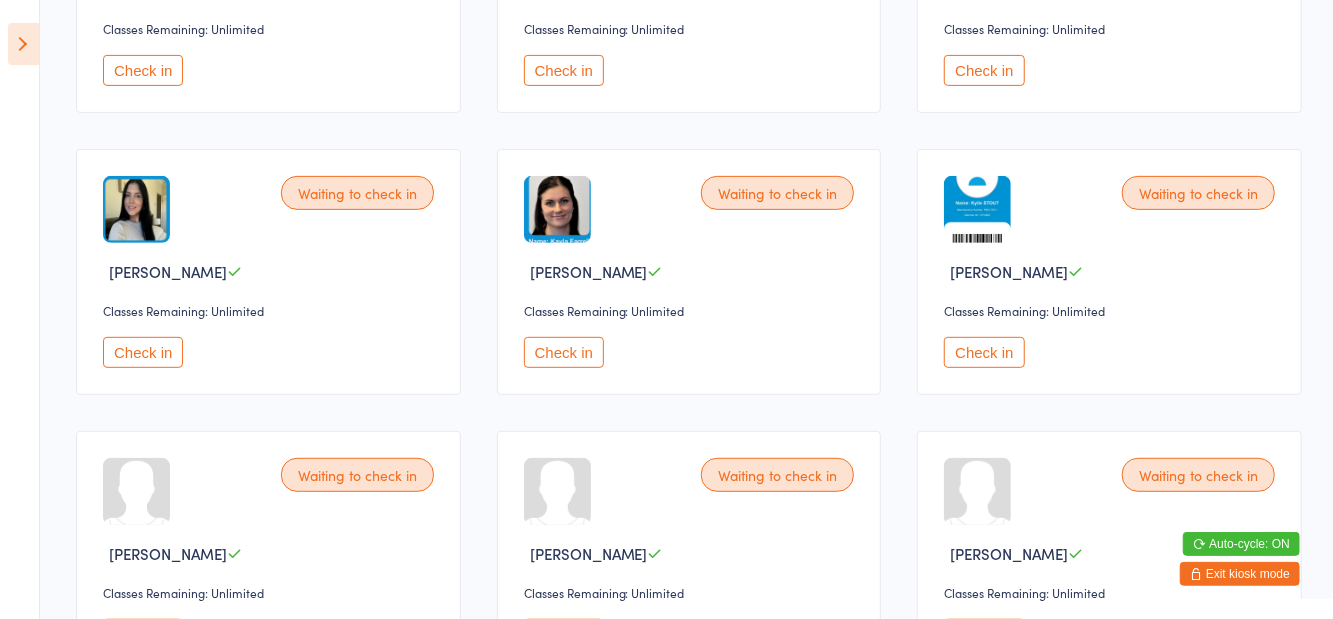 click on "Check in" at bounding box center [984, 634] 